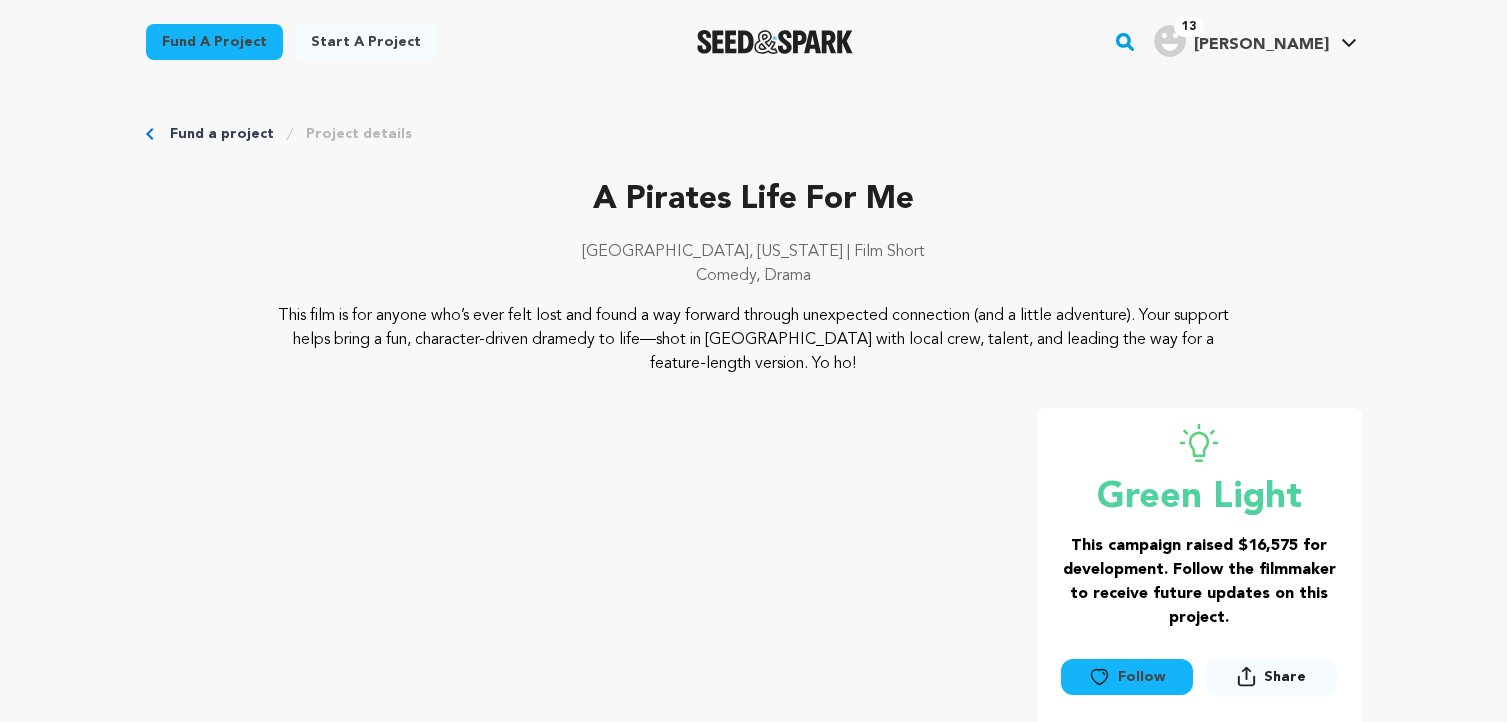 scroll, scrollTop: 0, scrollLeft: 0, axis: both 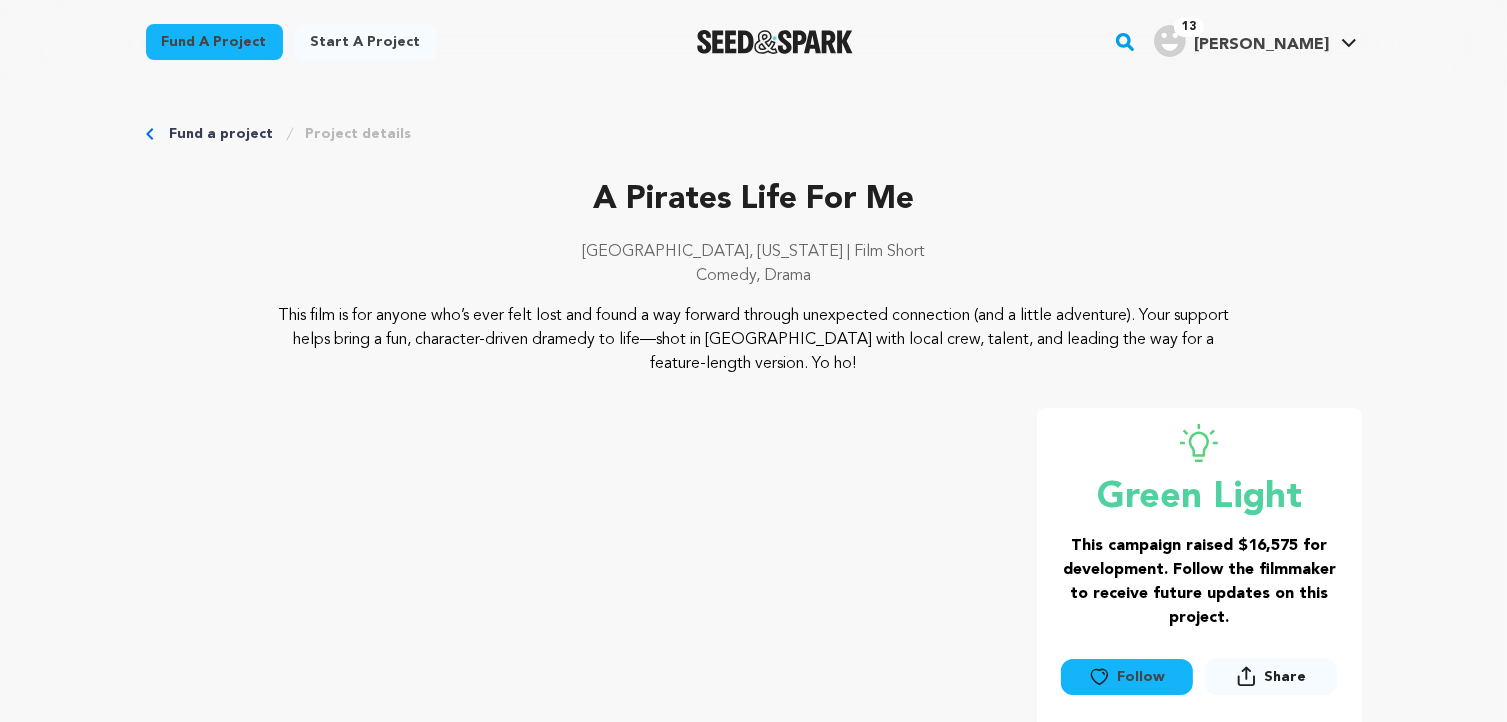 click on "A Pirates Life For Me" at bounding box center [754, 200] 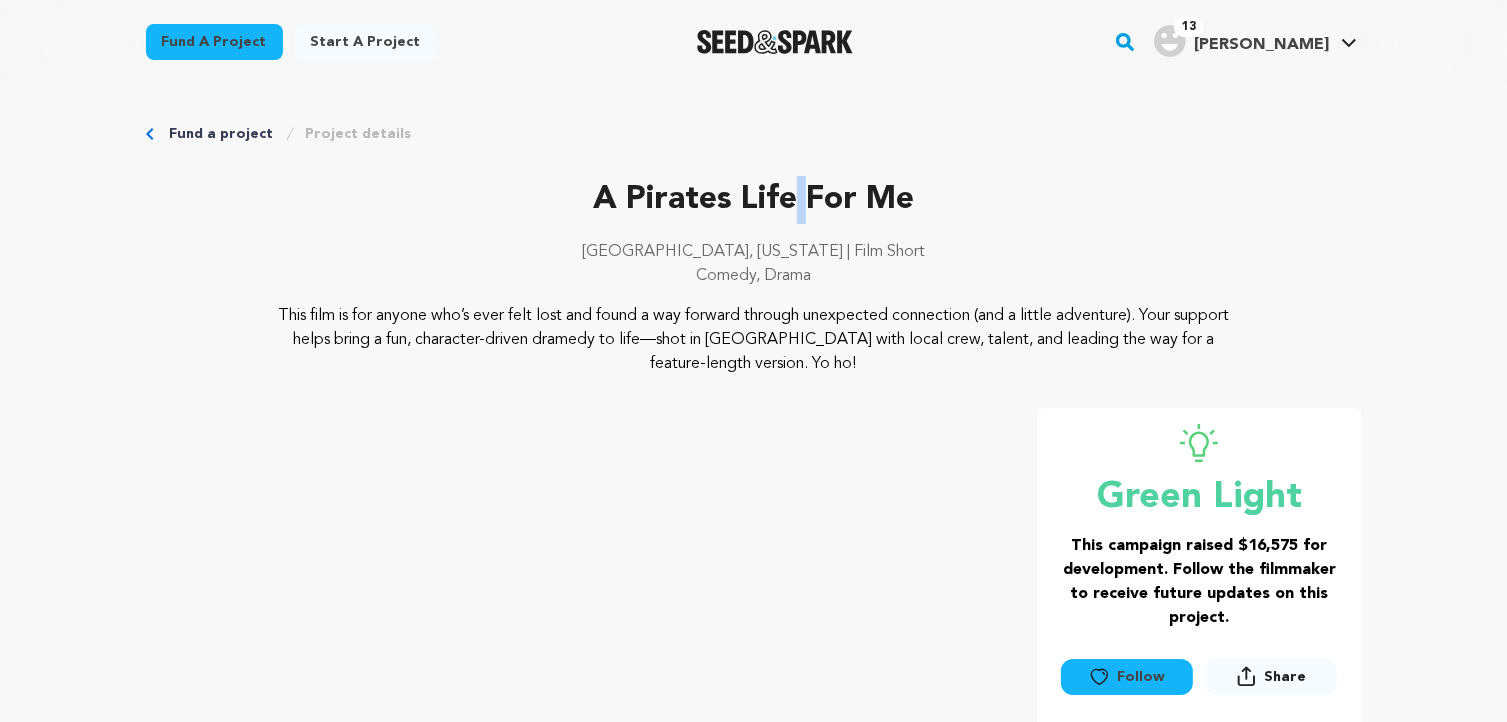 click on "A Pirates Life For Me" at bounding box center [754, 200] 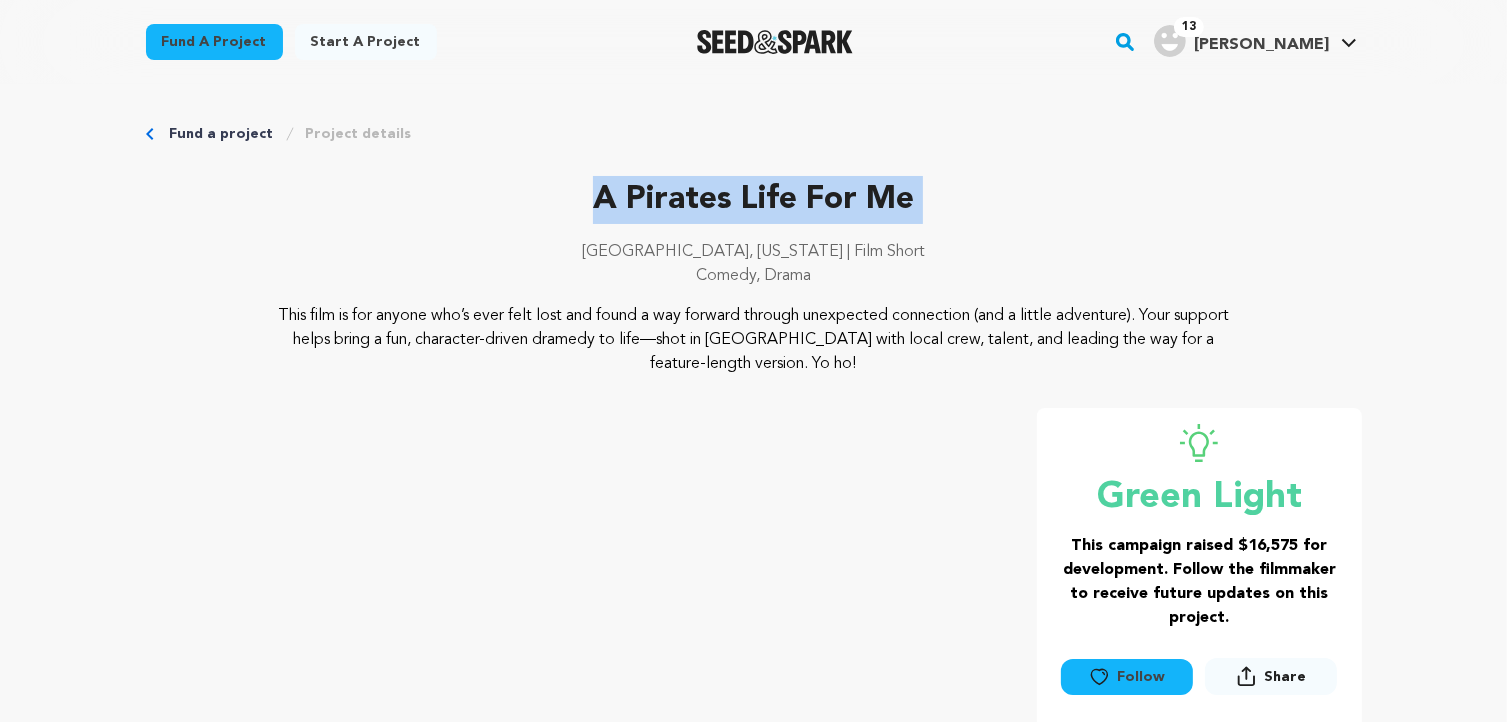 click on "A Pirates Life For Me" at bounding box center [754, 200] 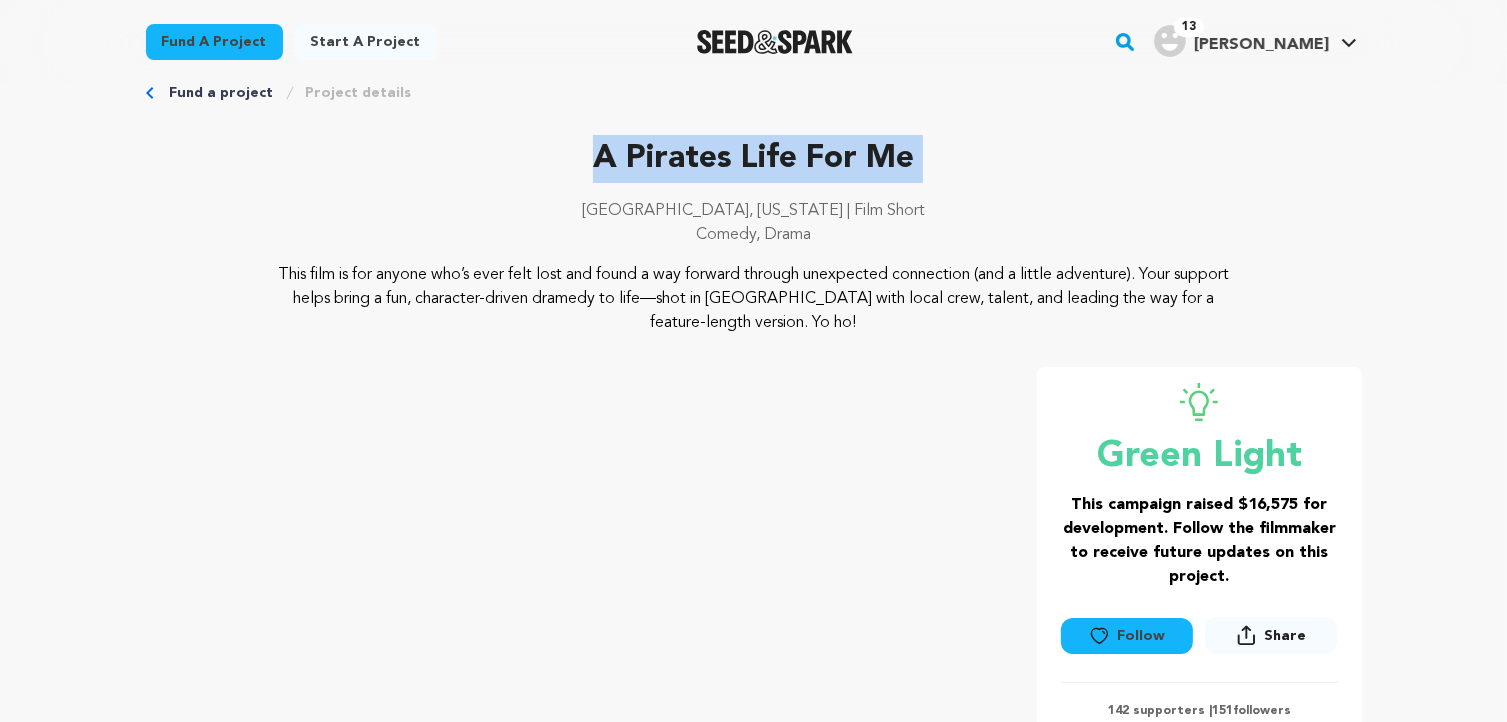 scroll, scrollTop: 0, scrollLeft: 0, axis: both 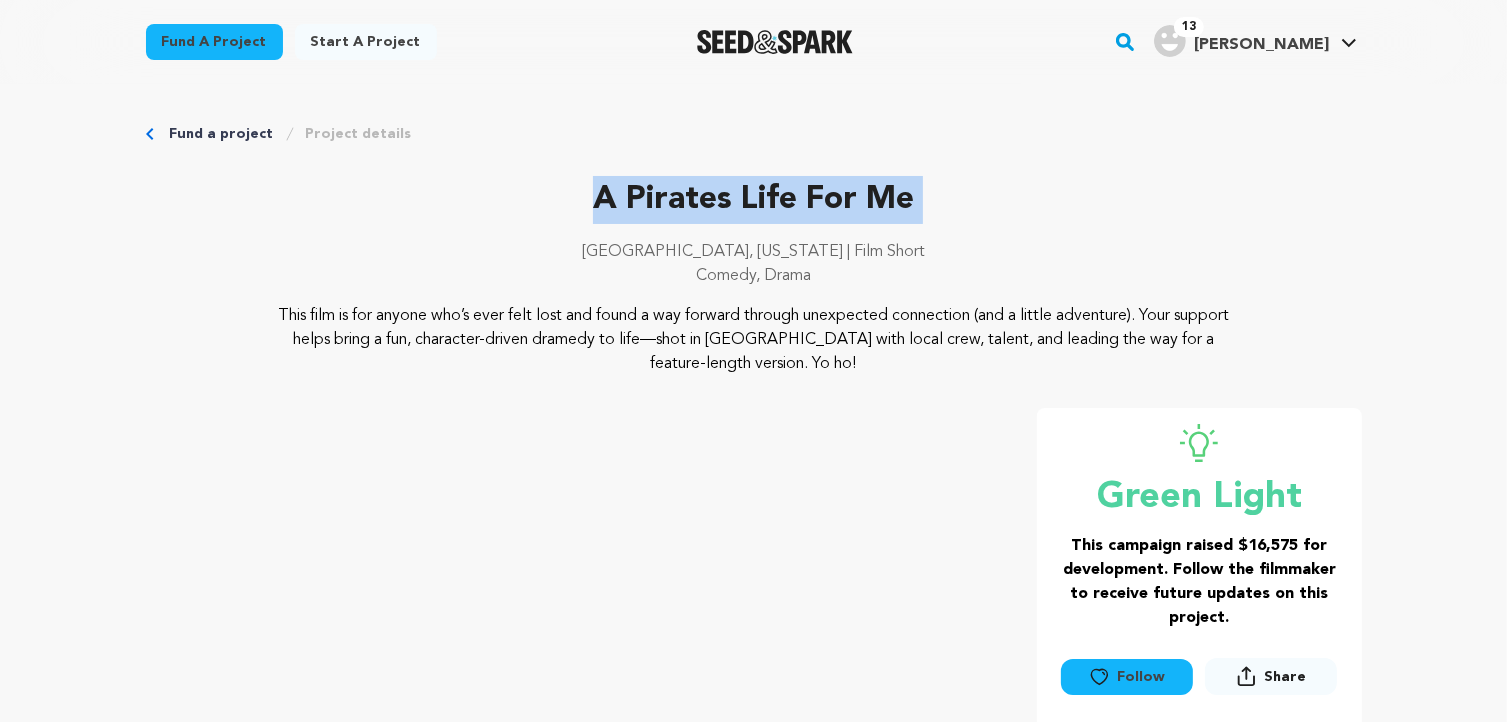 click on "Fund a project
Project details
A Pirates Life For Me
Cleveland, Ohio |                                 Film Short
Comedy,
Drama" at bounding box center (754, 4823) 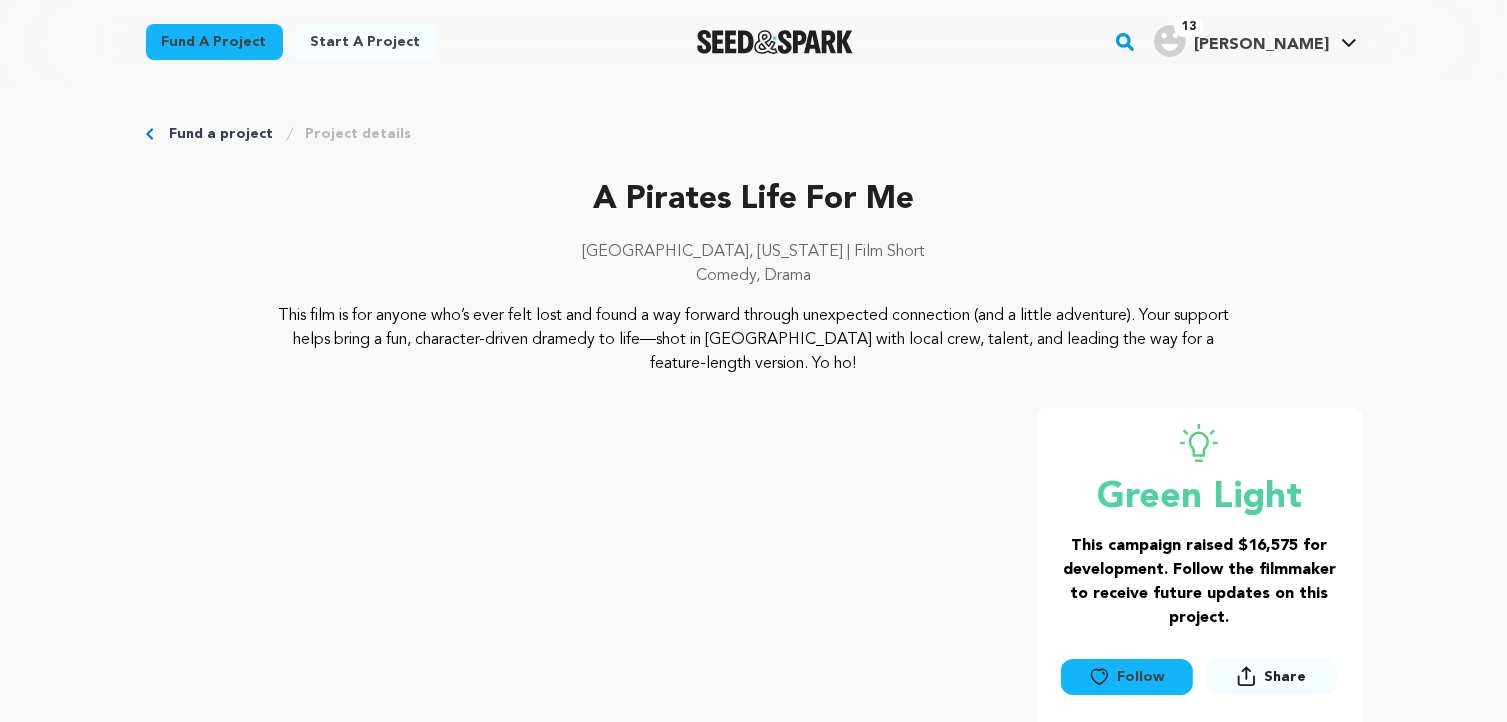 click at bounding box center [775, 42] 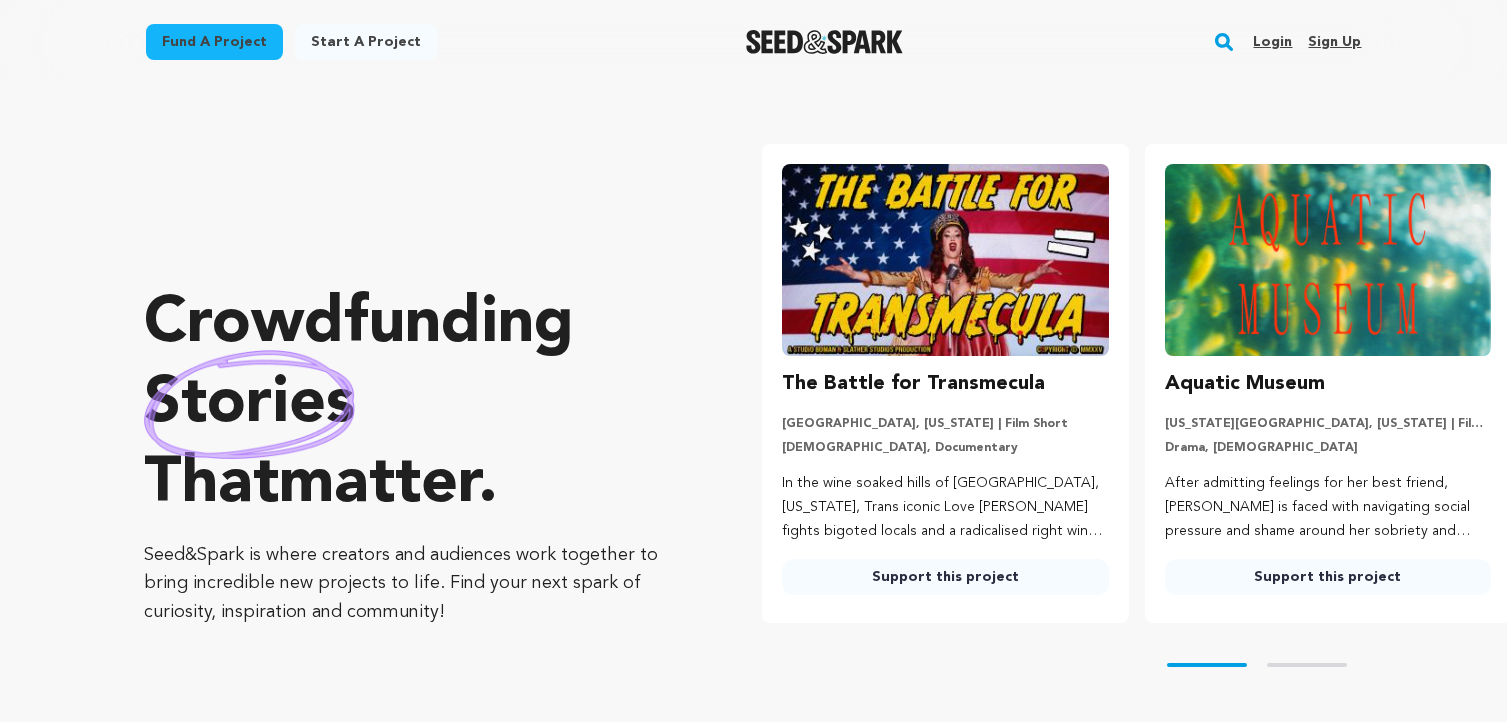 scroll, scrollTop: 0, scrollLeft: 0, axis: both 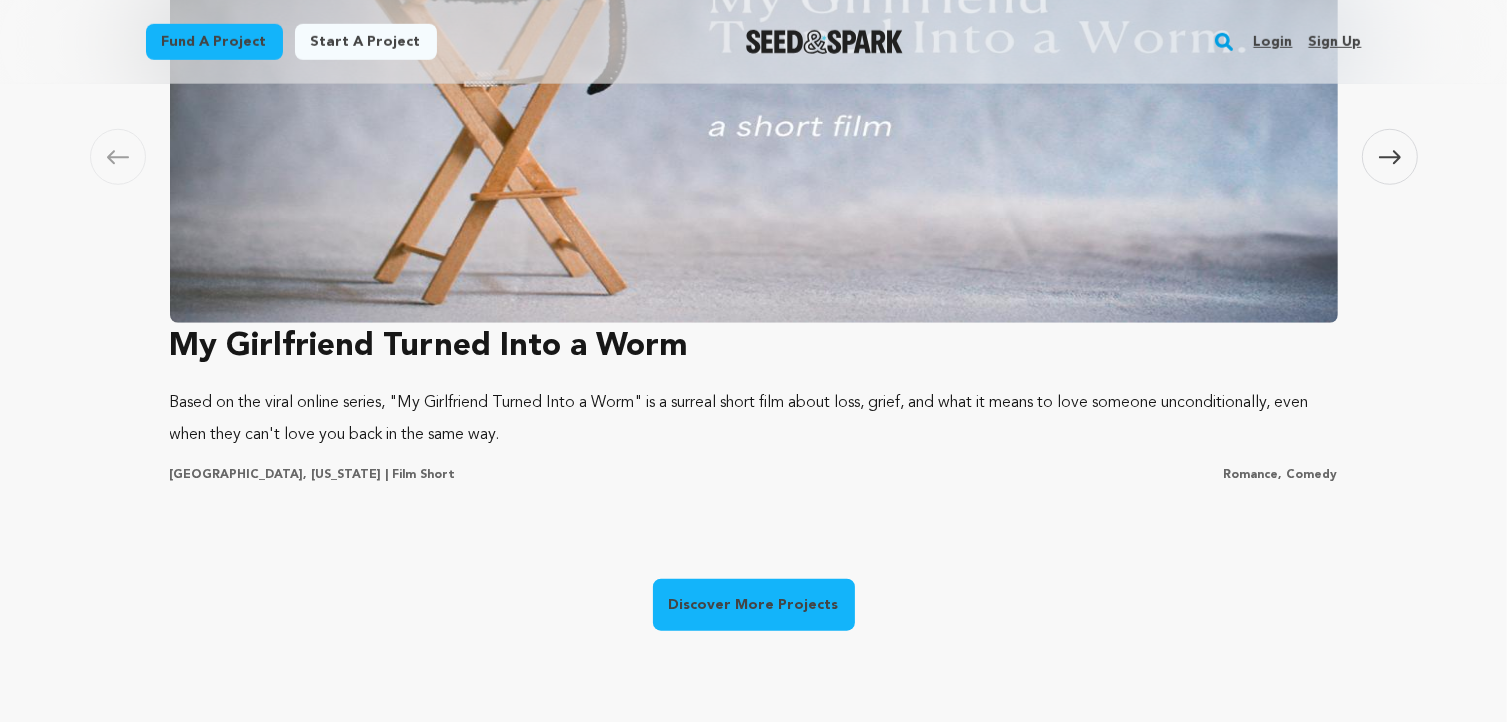 click at bounding box center (754, 53) 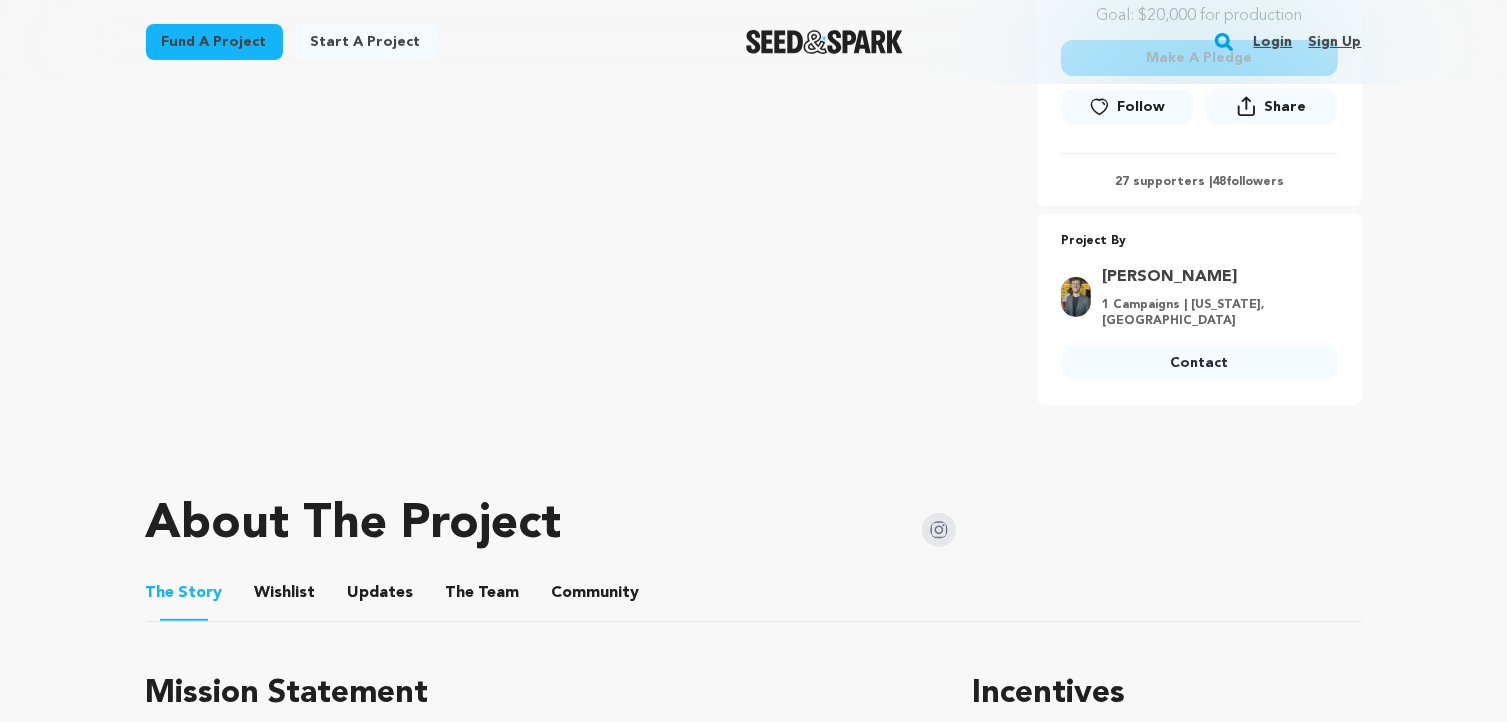 scroll, scrollTop: 617, scrollLeft: 0, axis: vertical 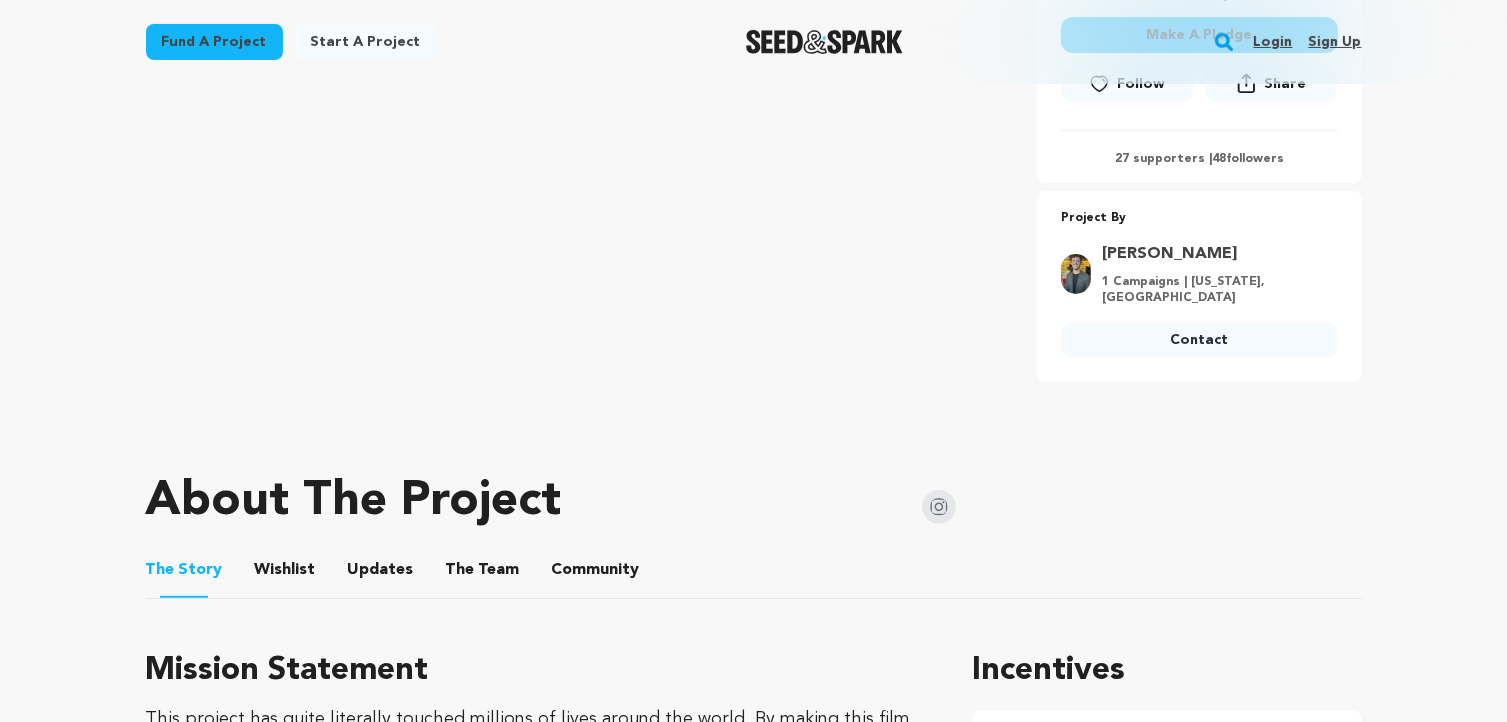 click on "The Team" at bounding box center [483, 574] 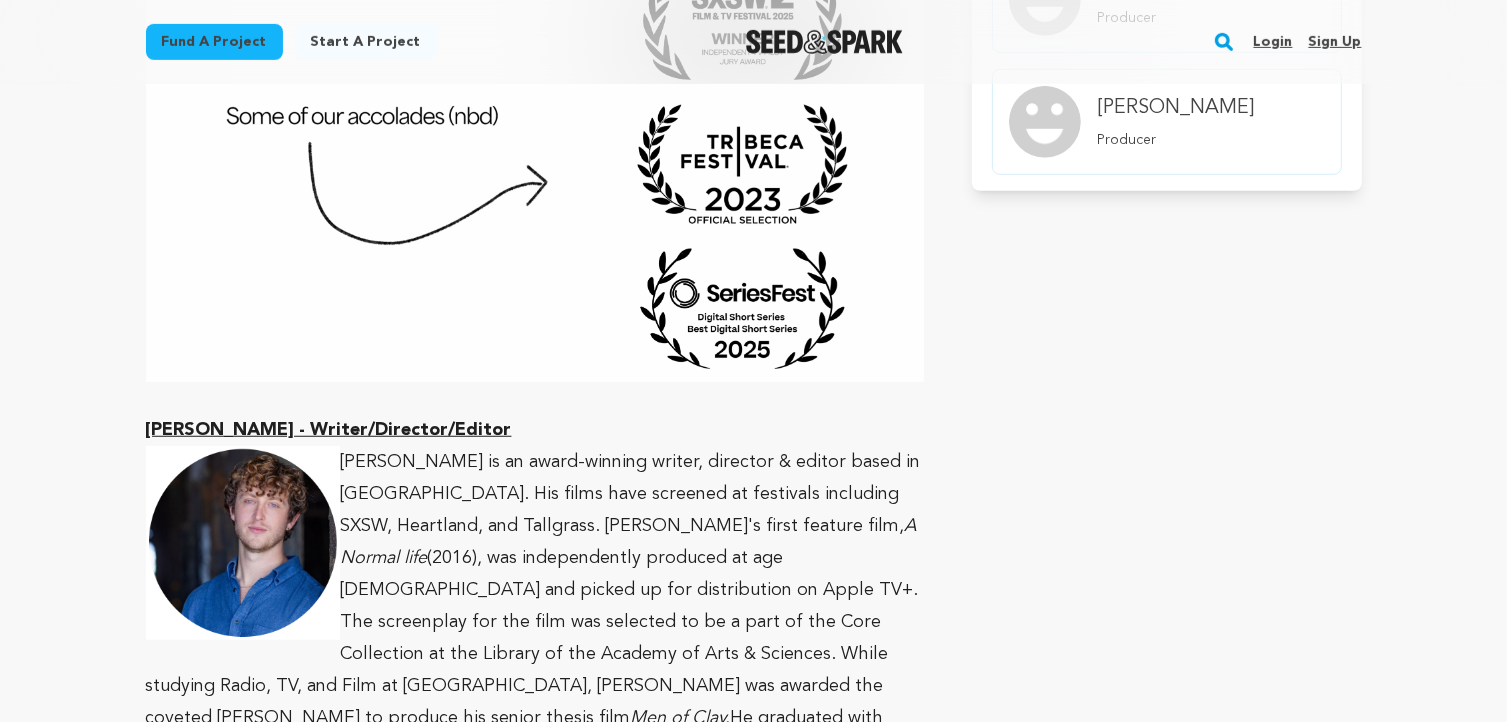 scroll, scrollTop: 1404, scrollLeft: 0, axis: vertical 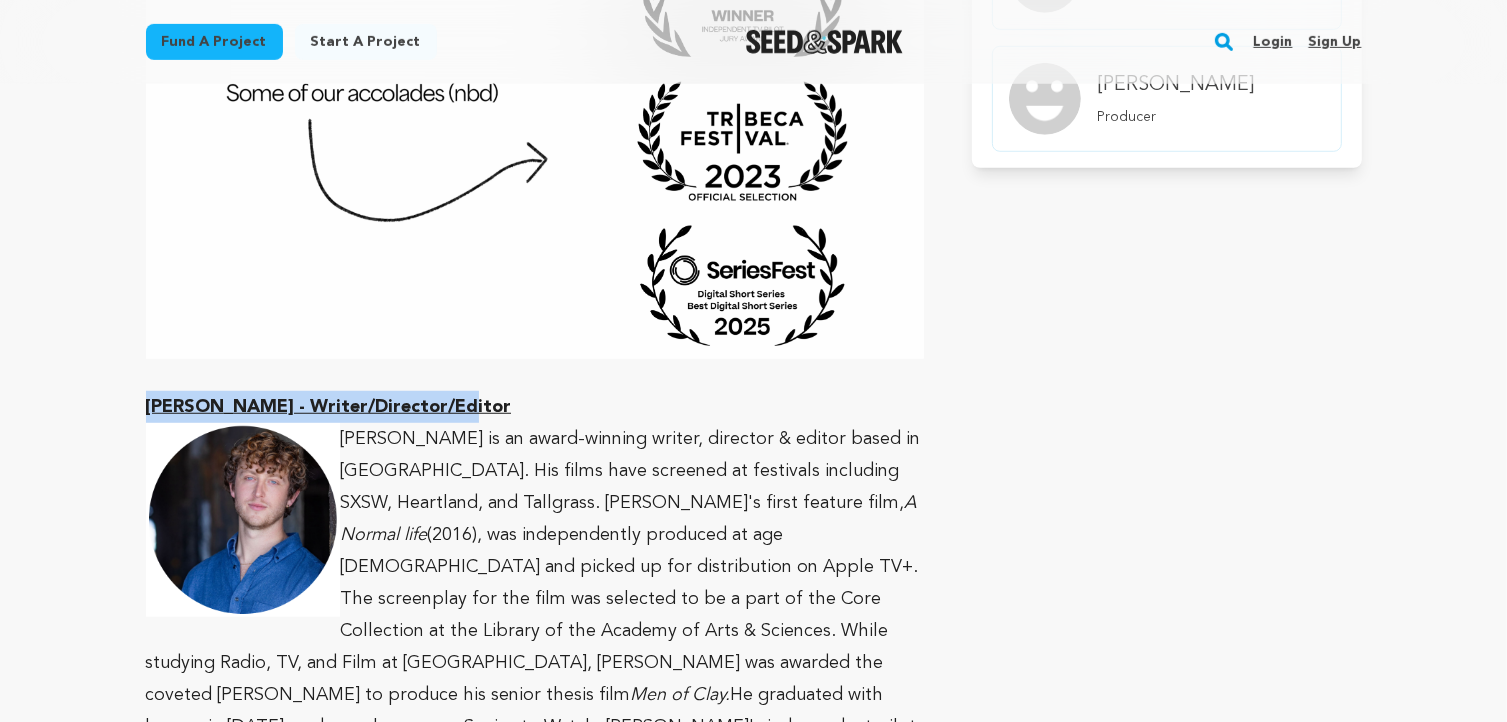 drag, startPoint x: 439, startPoint y: 400, endPoint x: 127, endPoint y: 399, distance: 312.00162 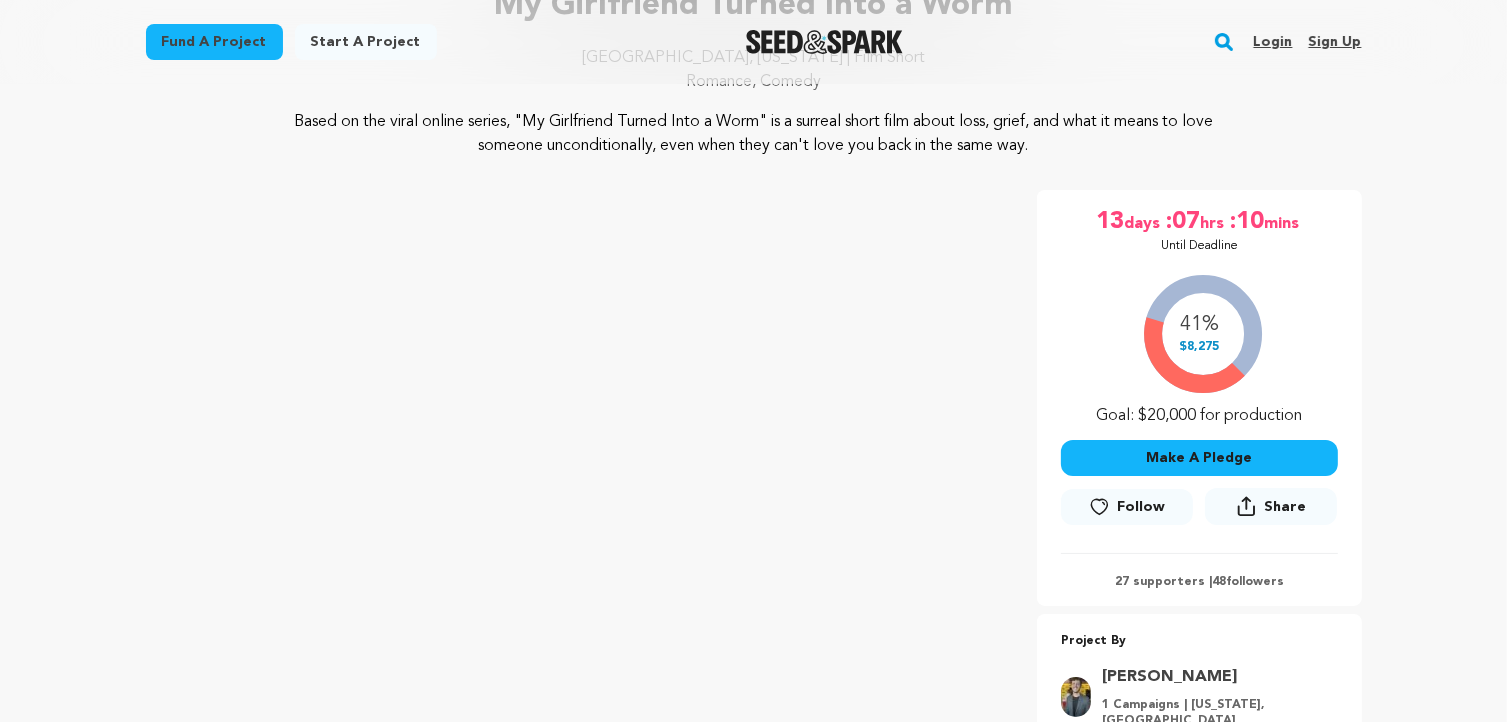 scroll, scrollTop: 100, scrollLeft: 0, axis: vertical 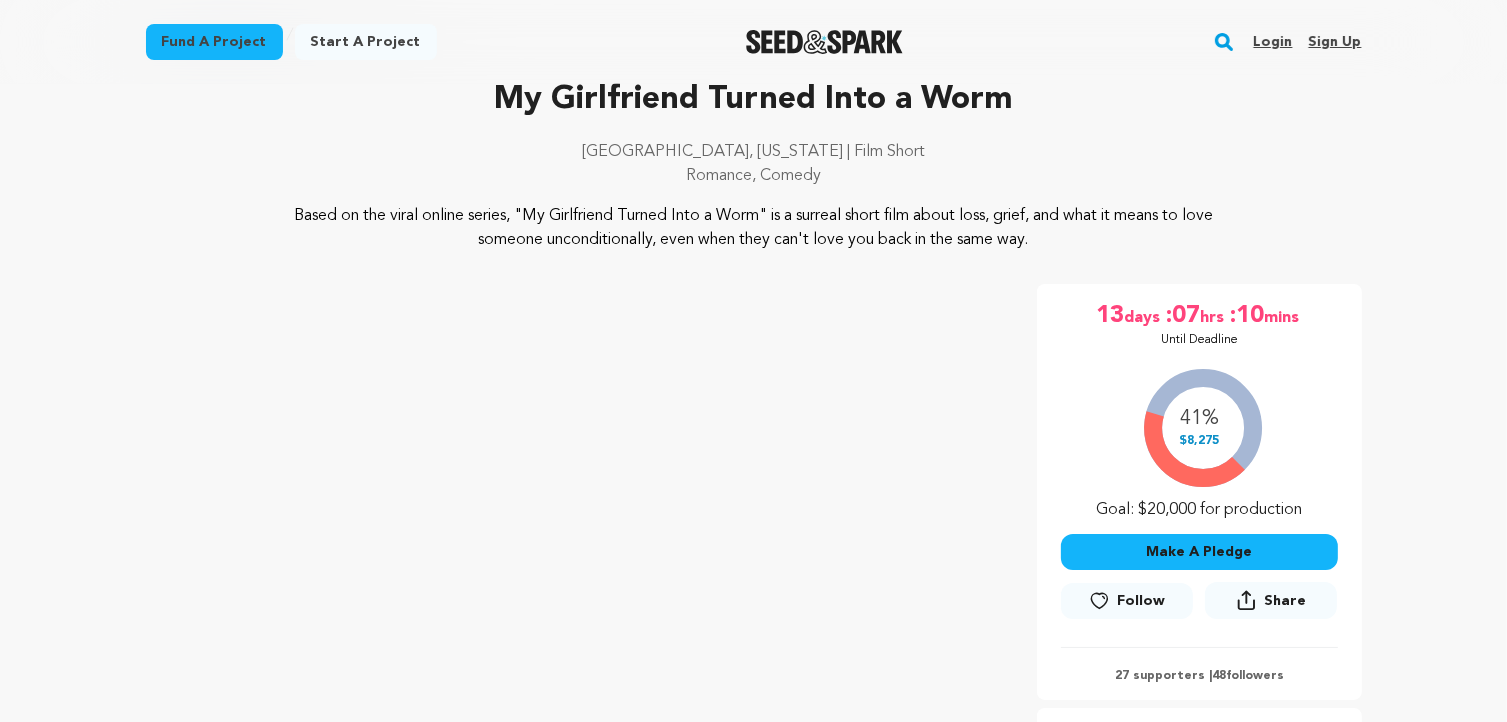 click on "Make A Pledge" at bounding box center (1199, 552) 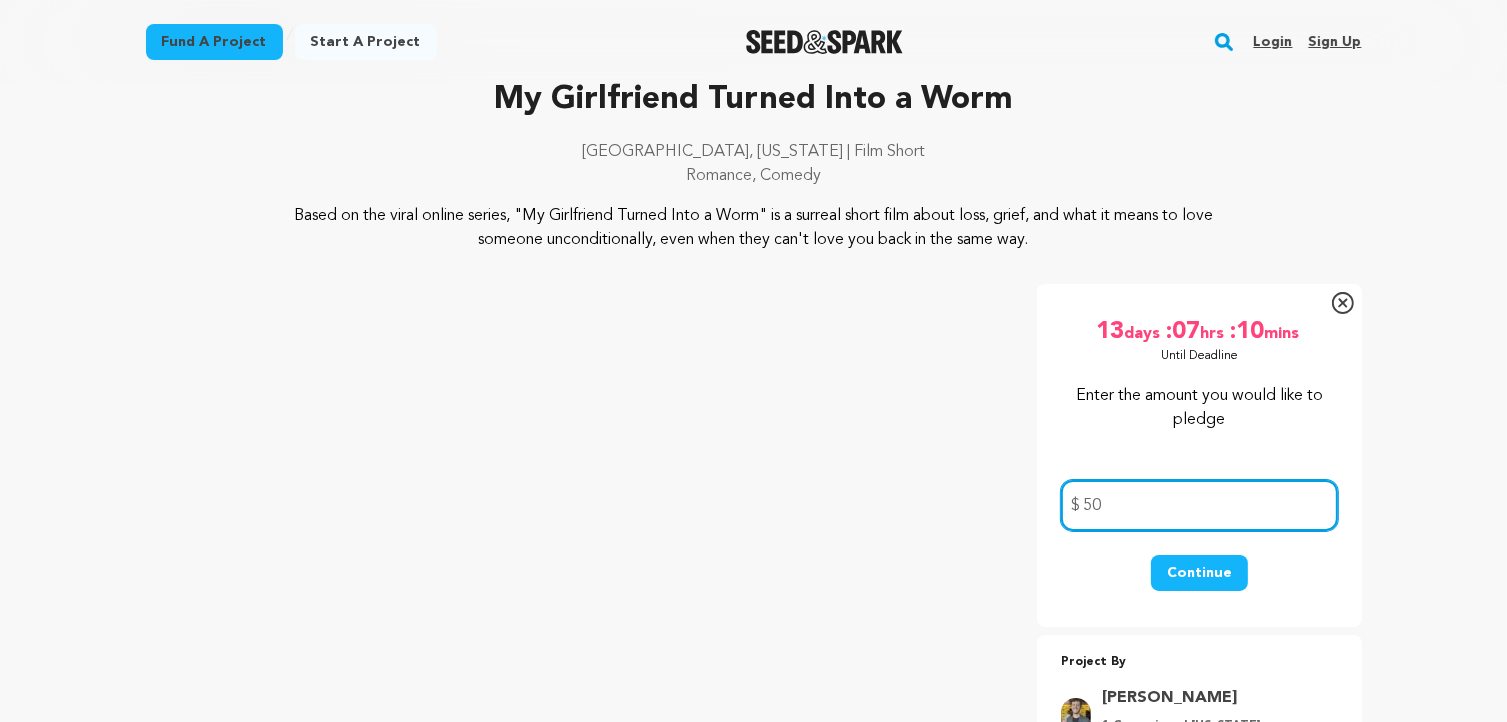type on "50" 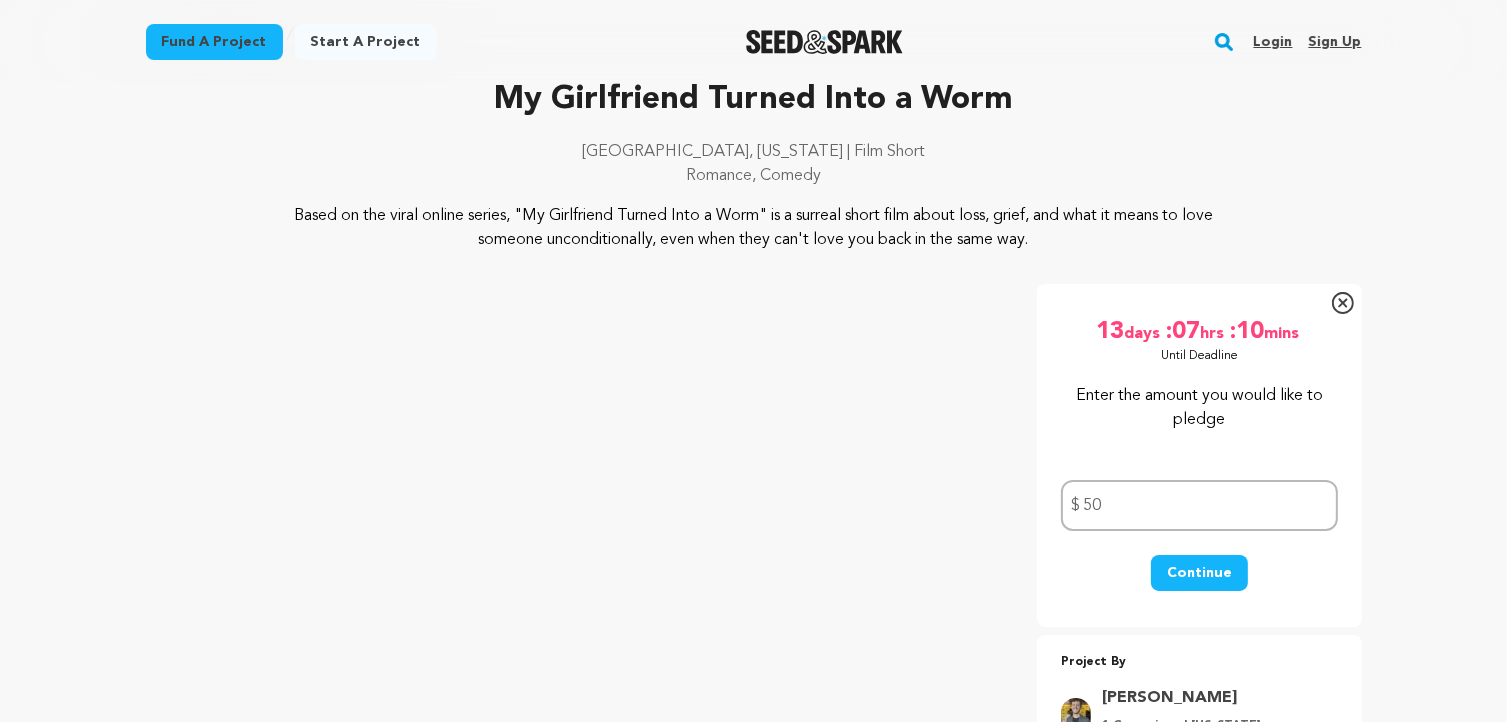 click on "Continue" at bounding box center (1199, 573) 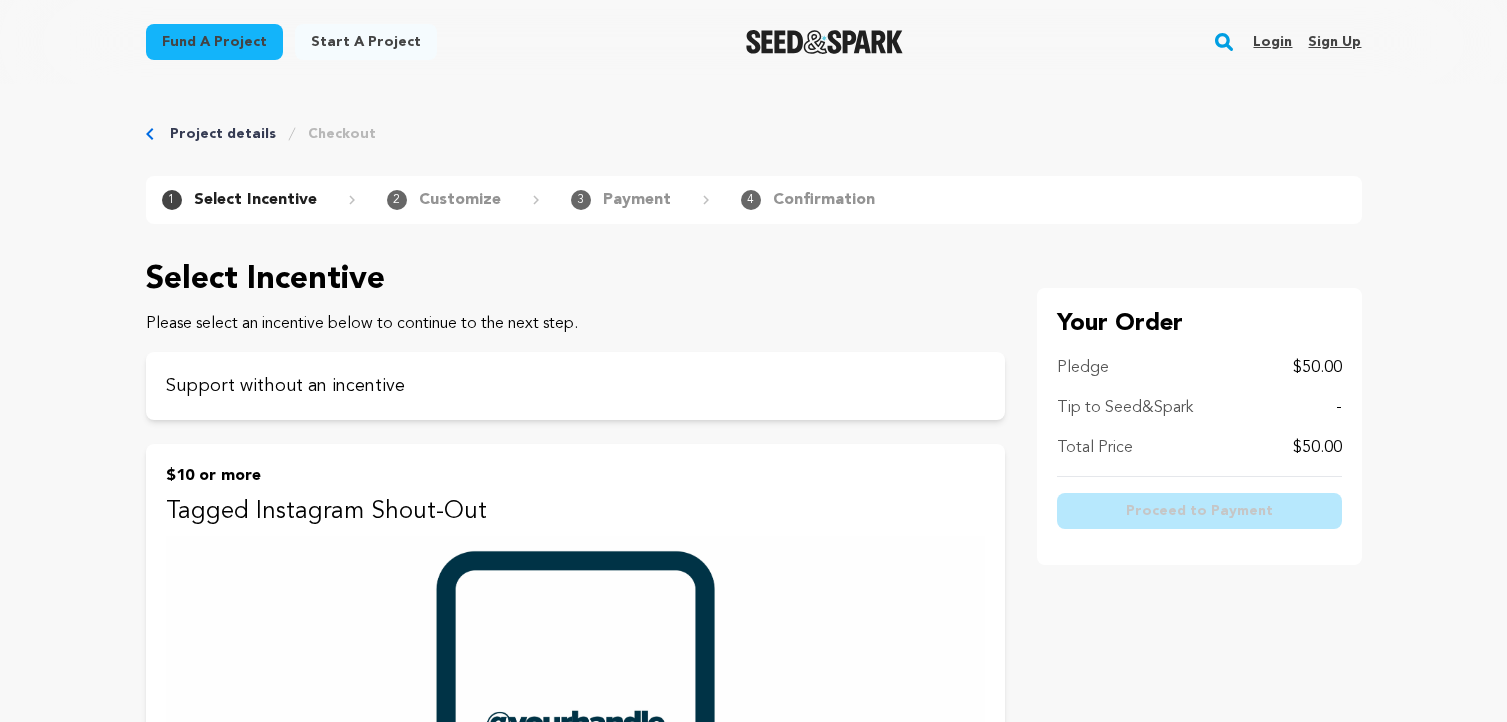scroll, scrollTop: 0, scrollLeft: 0, axis: both 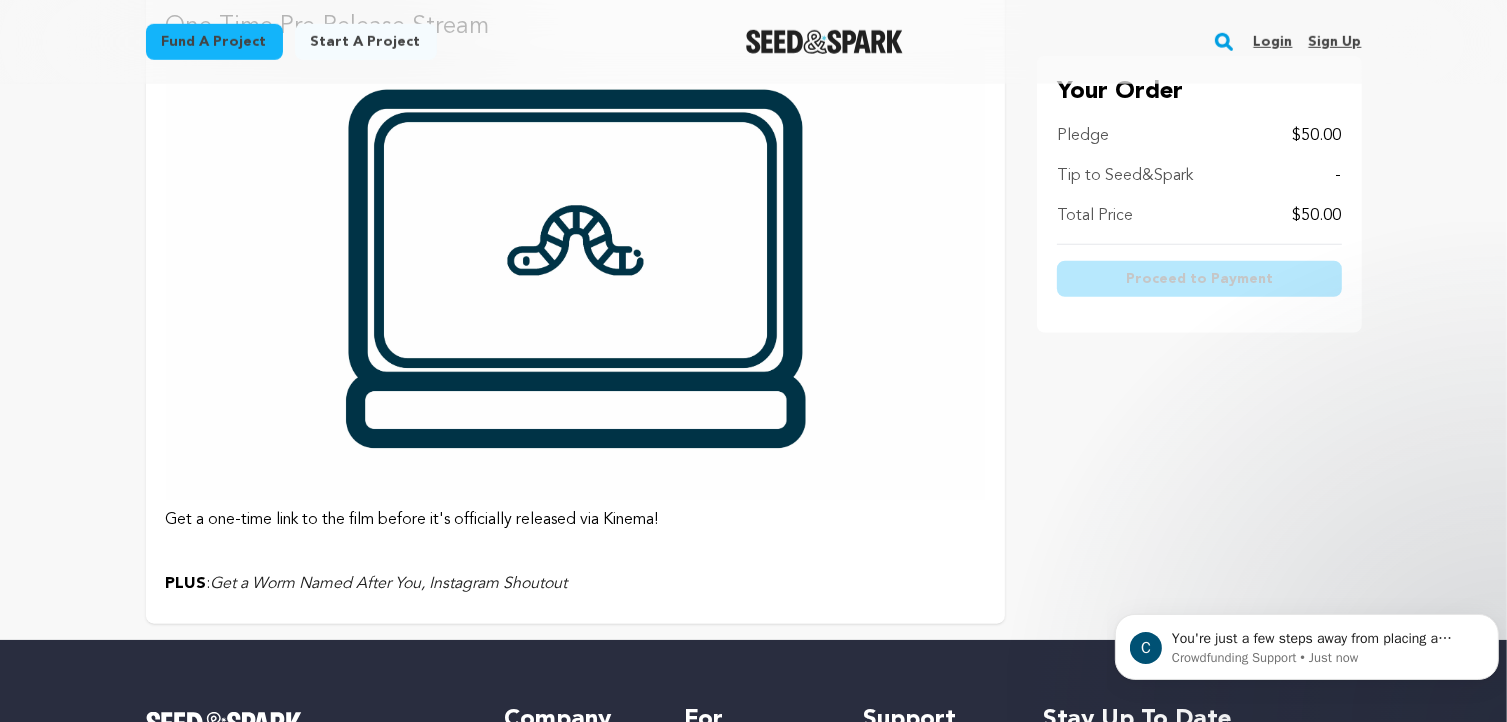 click at bounding box center (575, 275) 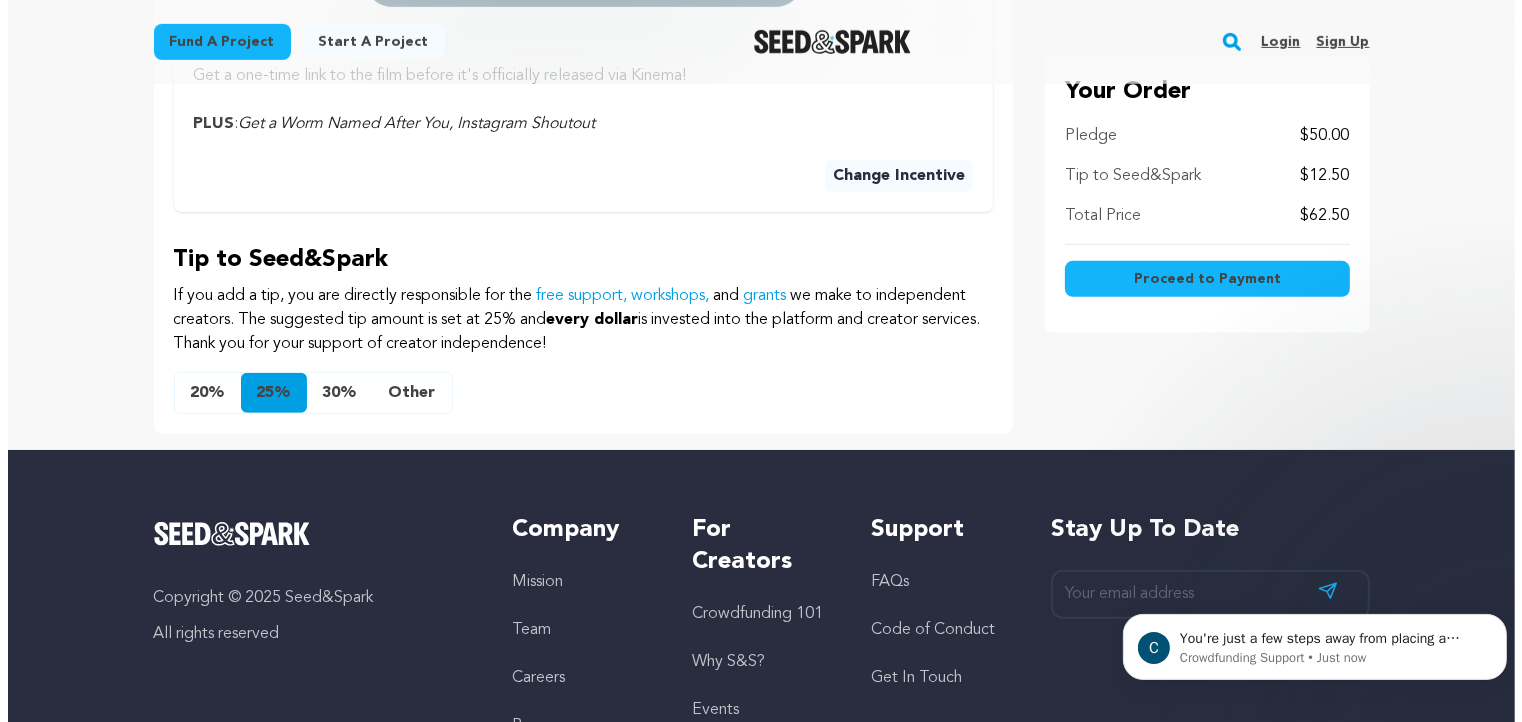scroll, scrollTop: 1100, scrollLeft: 0, axis: vertical 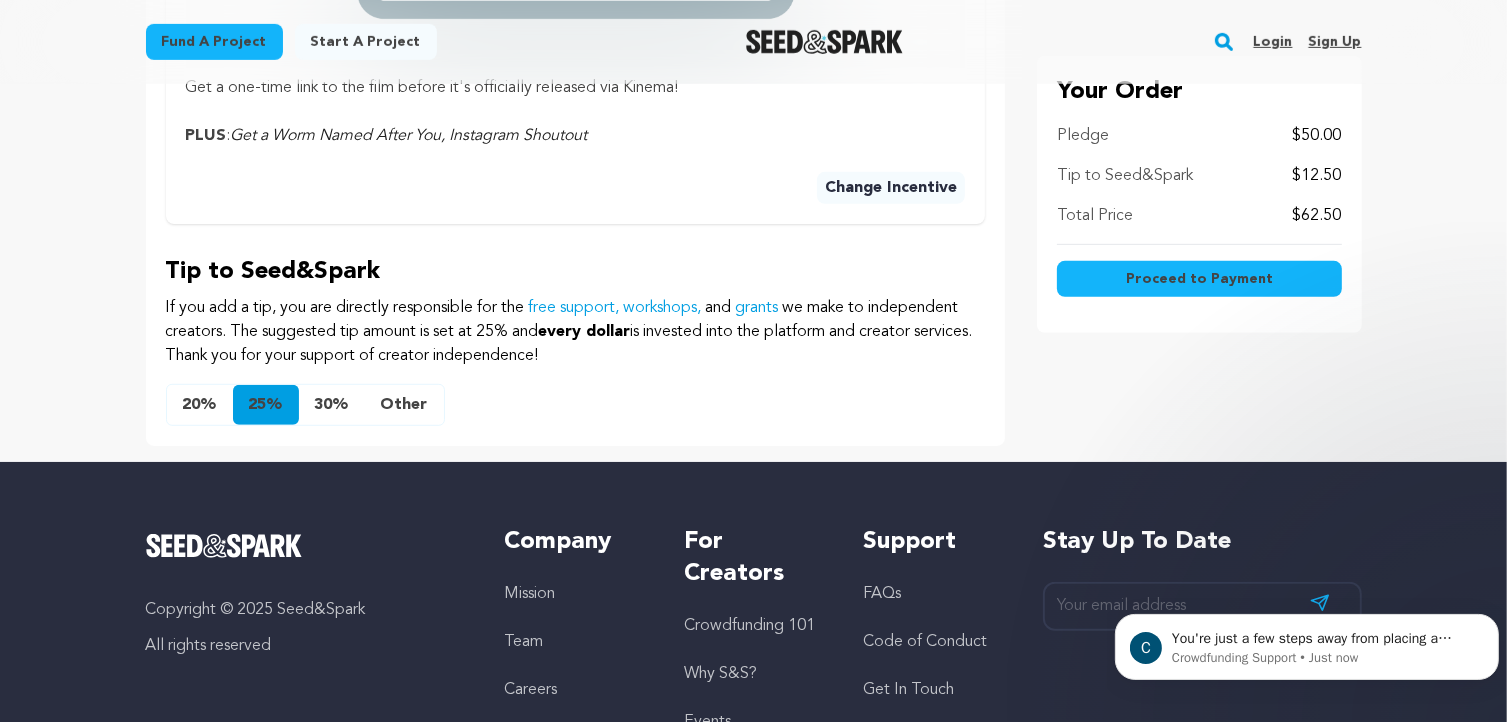 click on "Proceed to Payment" at bounding box center [1199, 279] 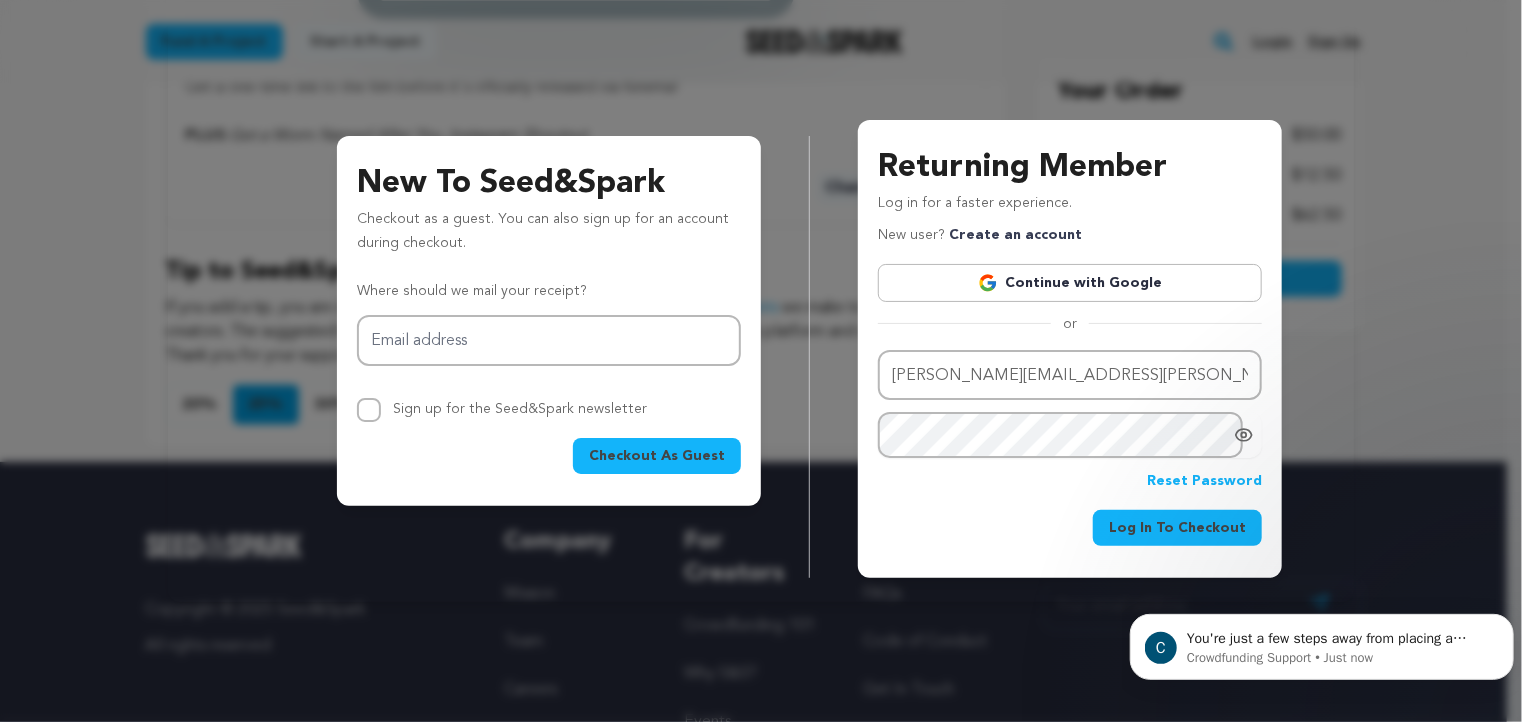 click on "Log In To Checkout" at bounding box center [1177, 528] 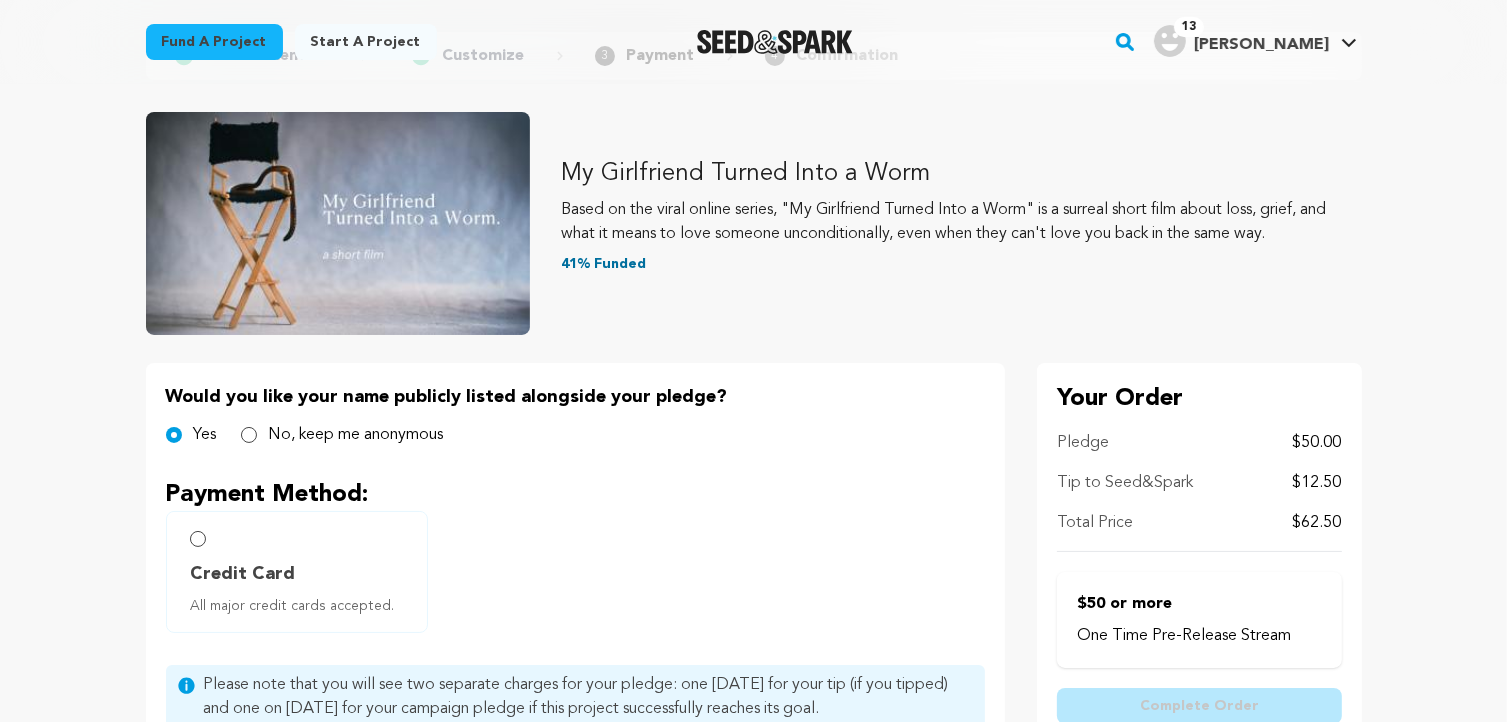 scroll, scrollTop: 200, scrollLeft: 0, axis: vertical 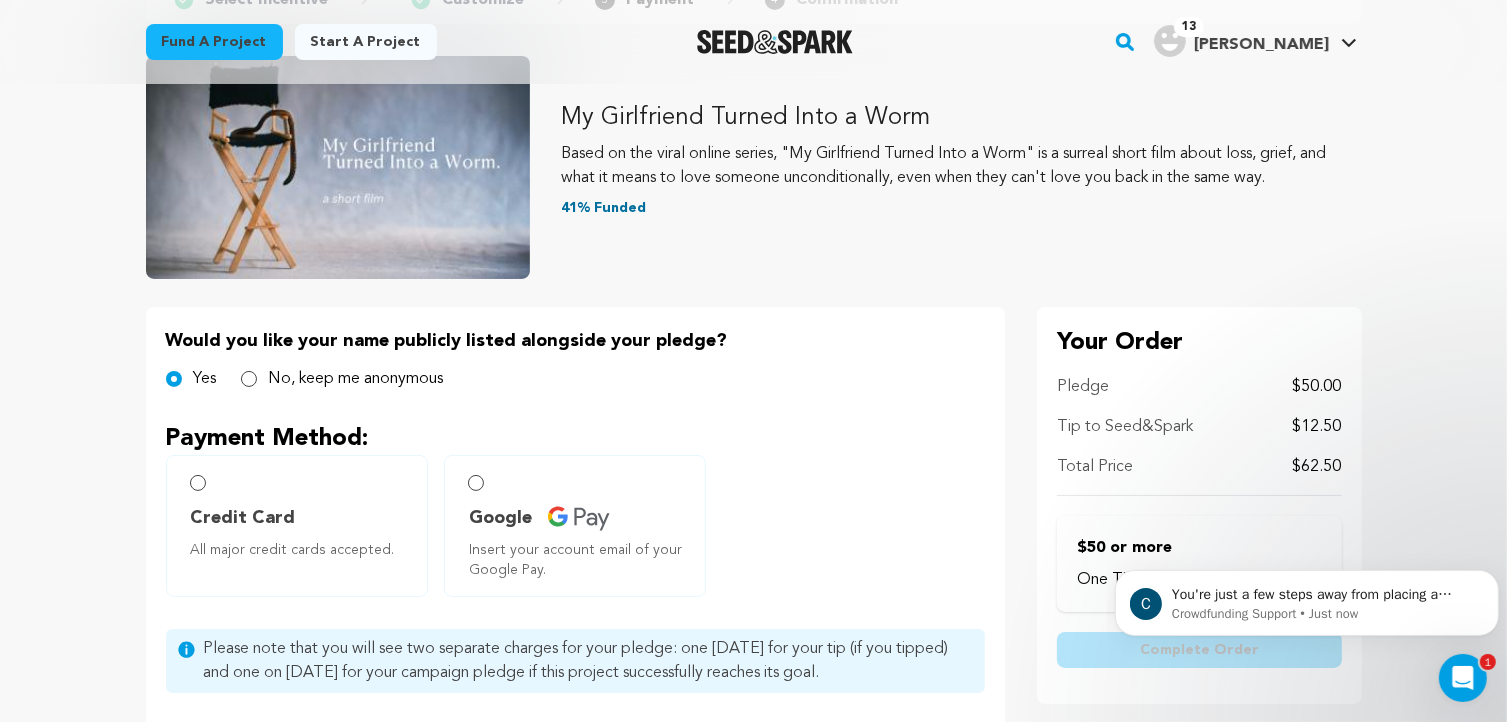 click on "Credit Card" at bounding box center [243, 518] 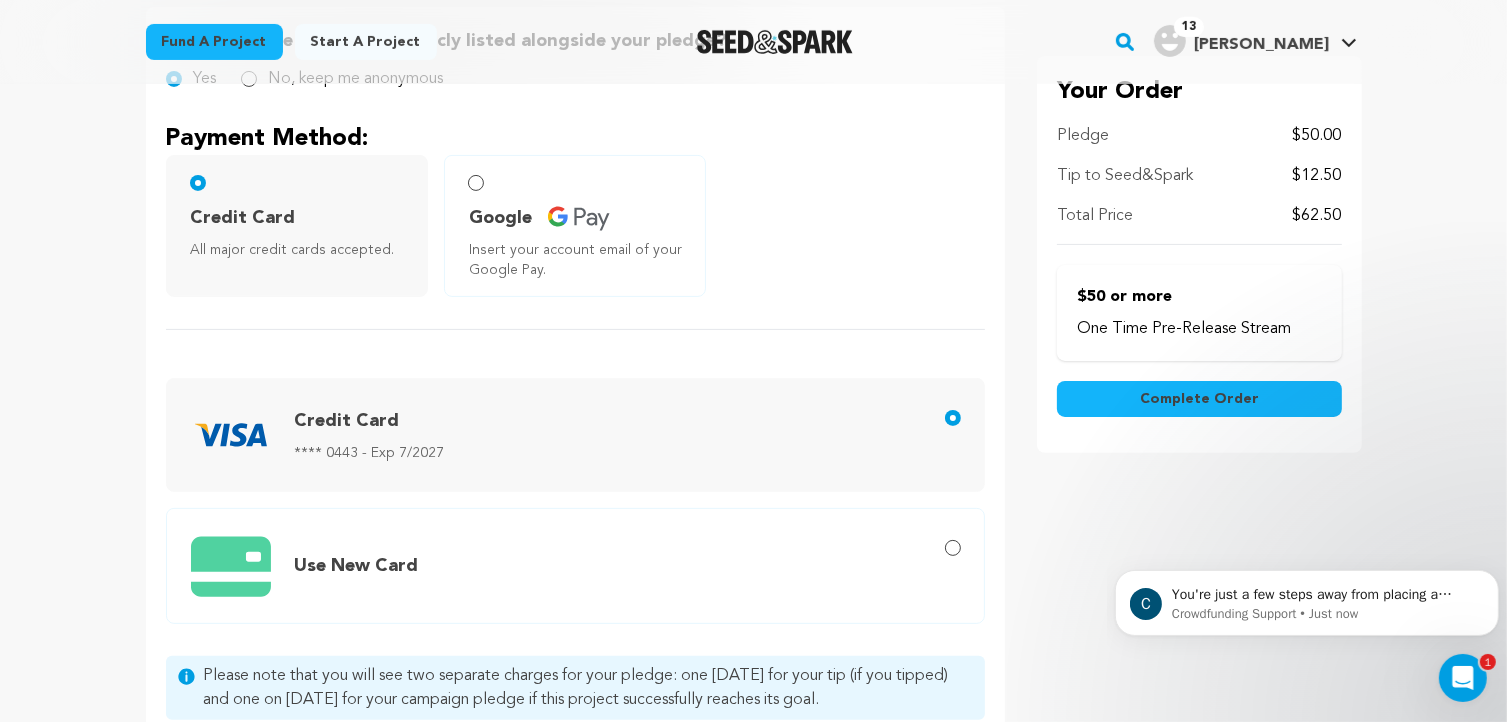 scroll, scrollTop: 700, scrollLeft: 0, axis: vertical 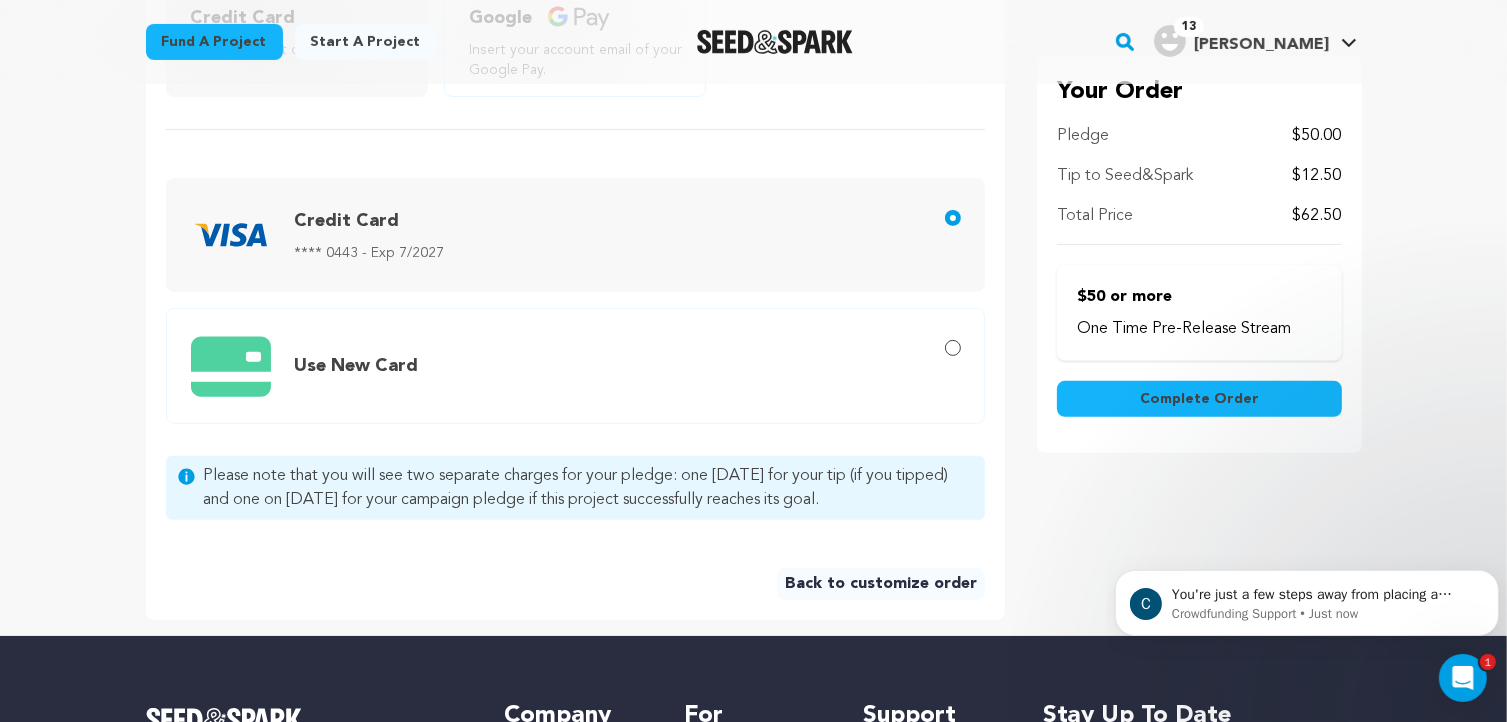 click on "Use New Card" at bounding box center [579, 366] 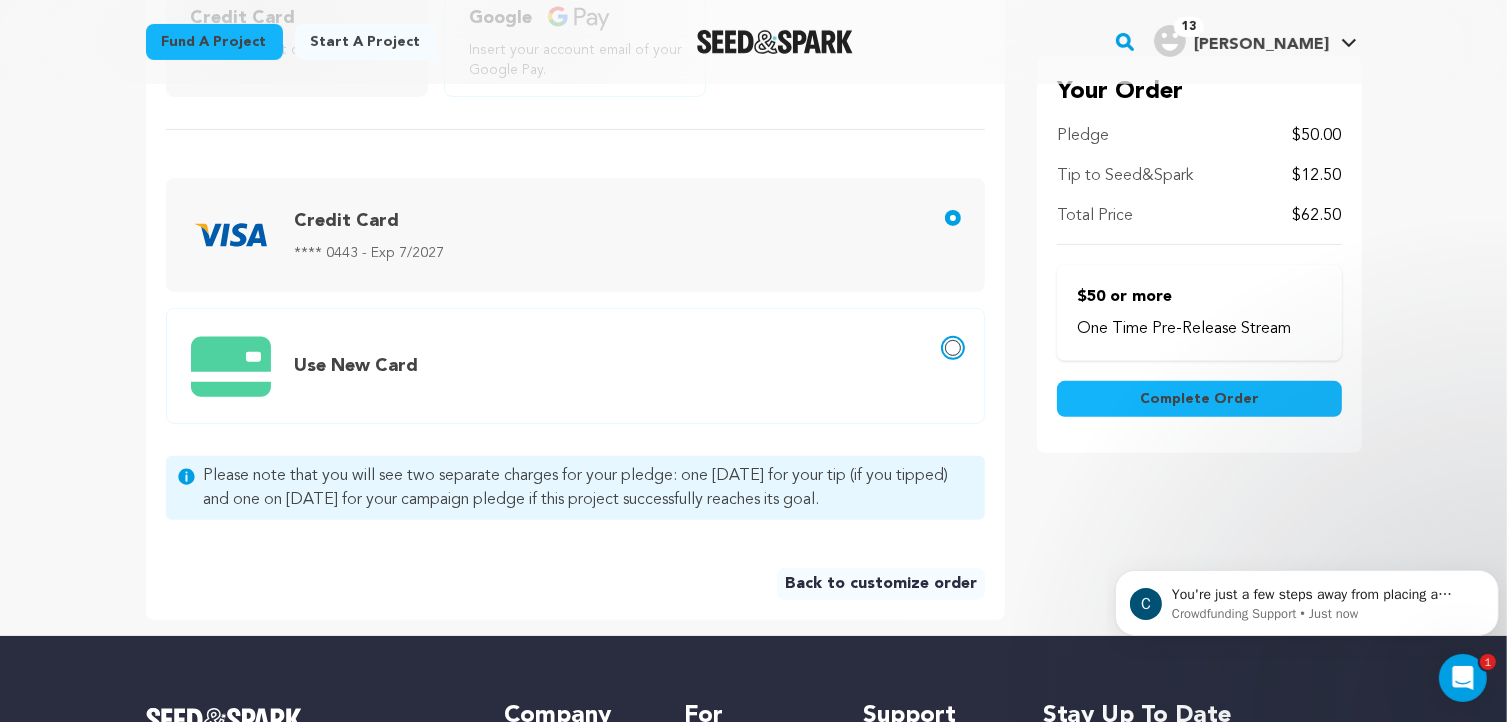 click on "Use New Card" at bounding box center [953, 348] 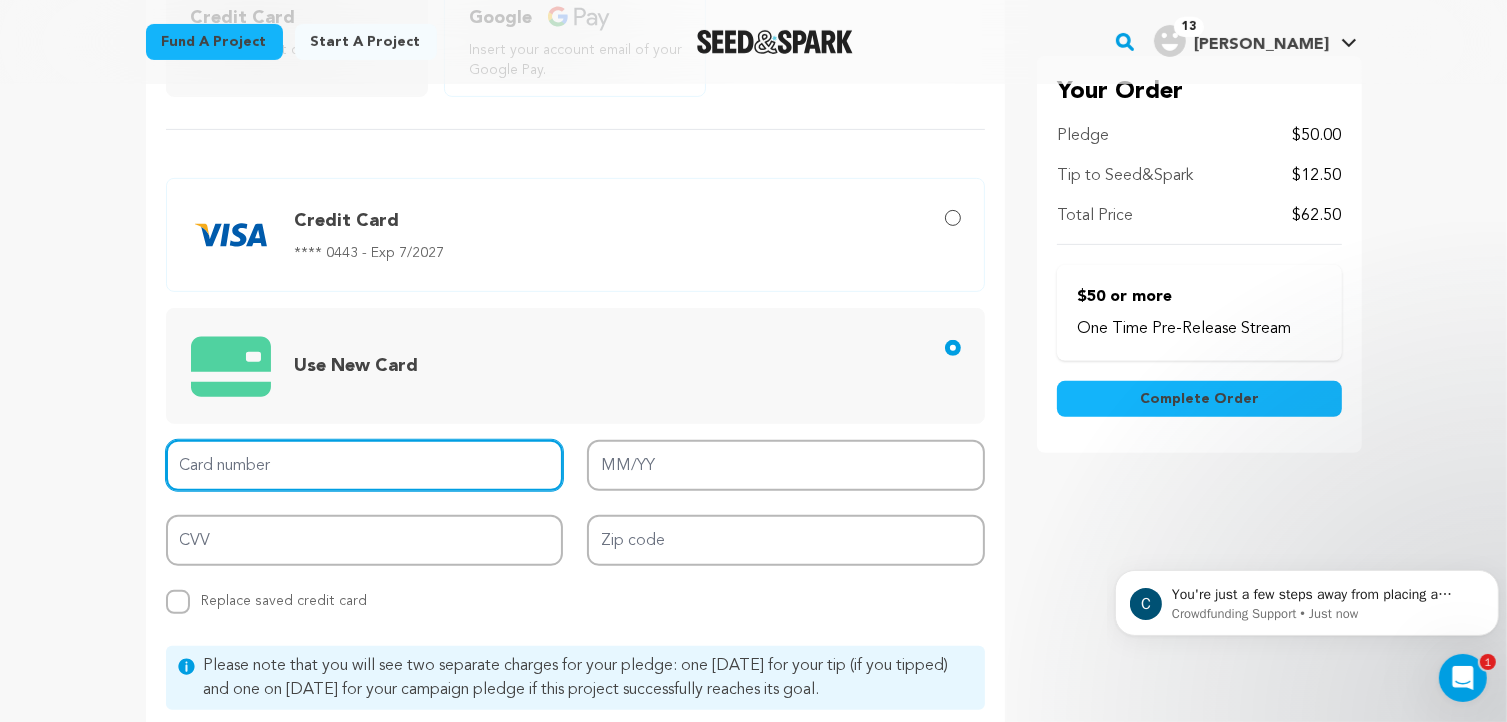 click on "Card number" at bounding box center (365, 465) 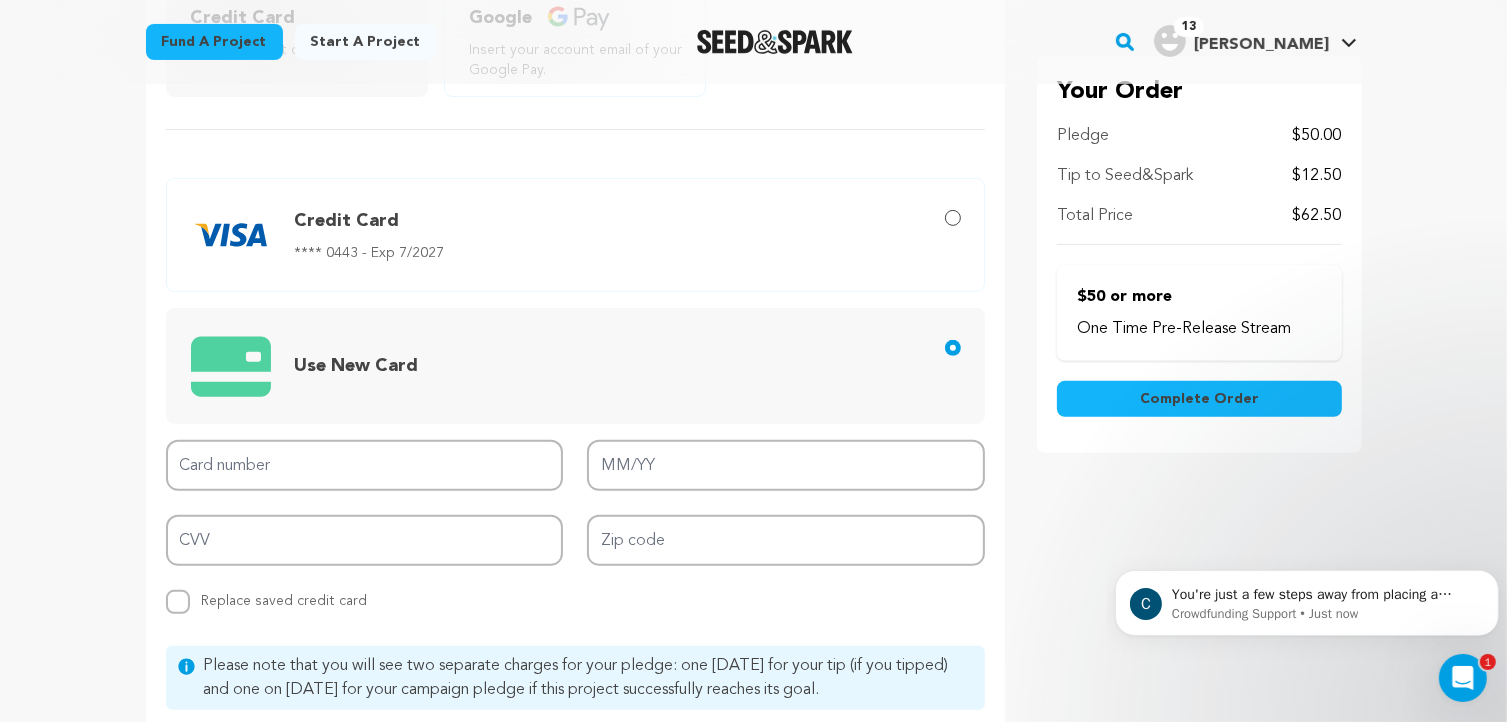 click on "Your Order
Pledge
$50.00
Tip to Seed&Spark
$12.50
Total Price
$62.50
One Time Pre-Release Stream" at bounding box center [1199, 308] 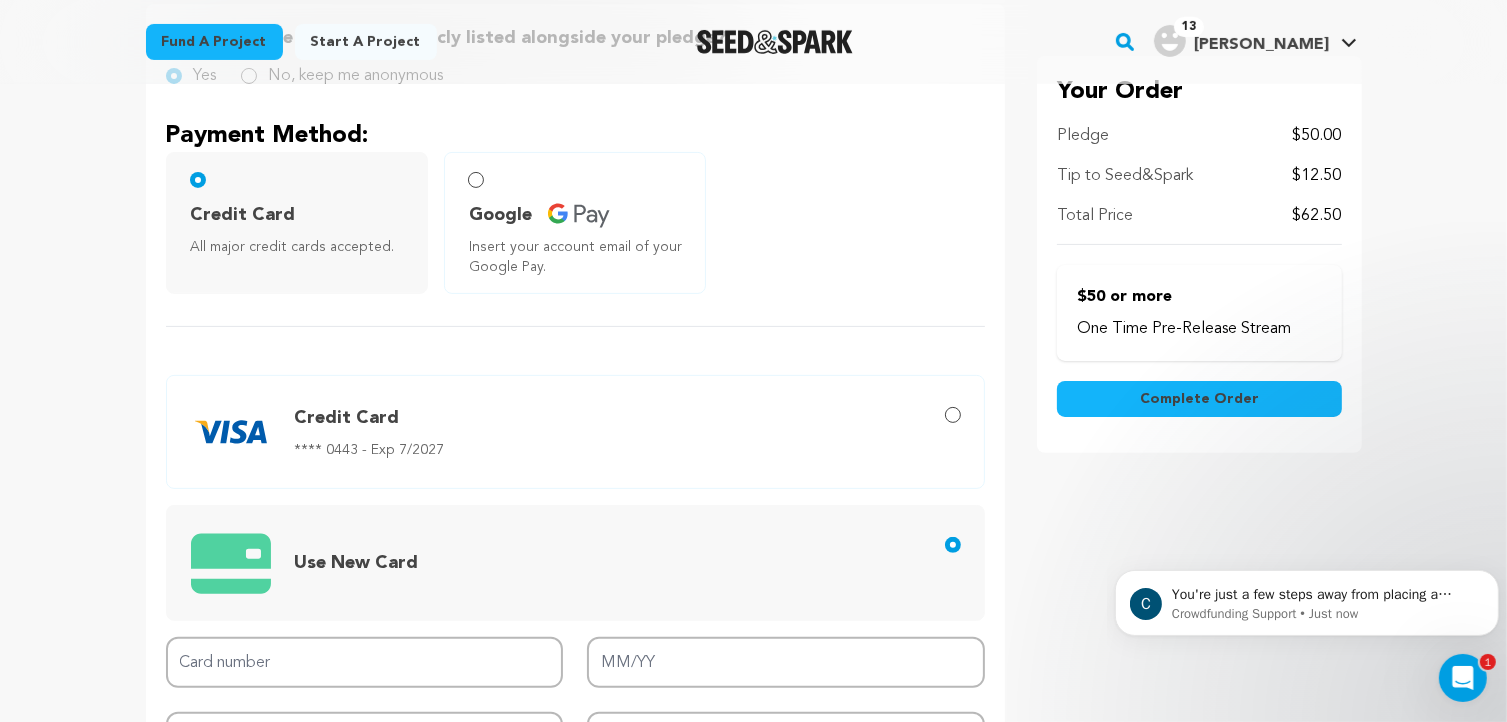 scroll, scrollTop: 500, scrollLeft: 0, axis: vertical 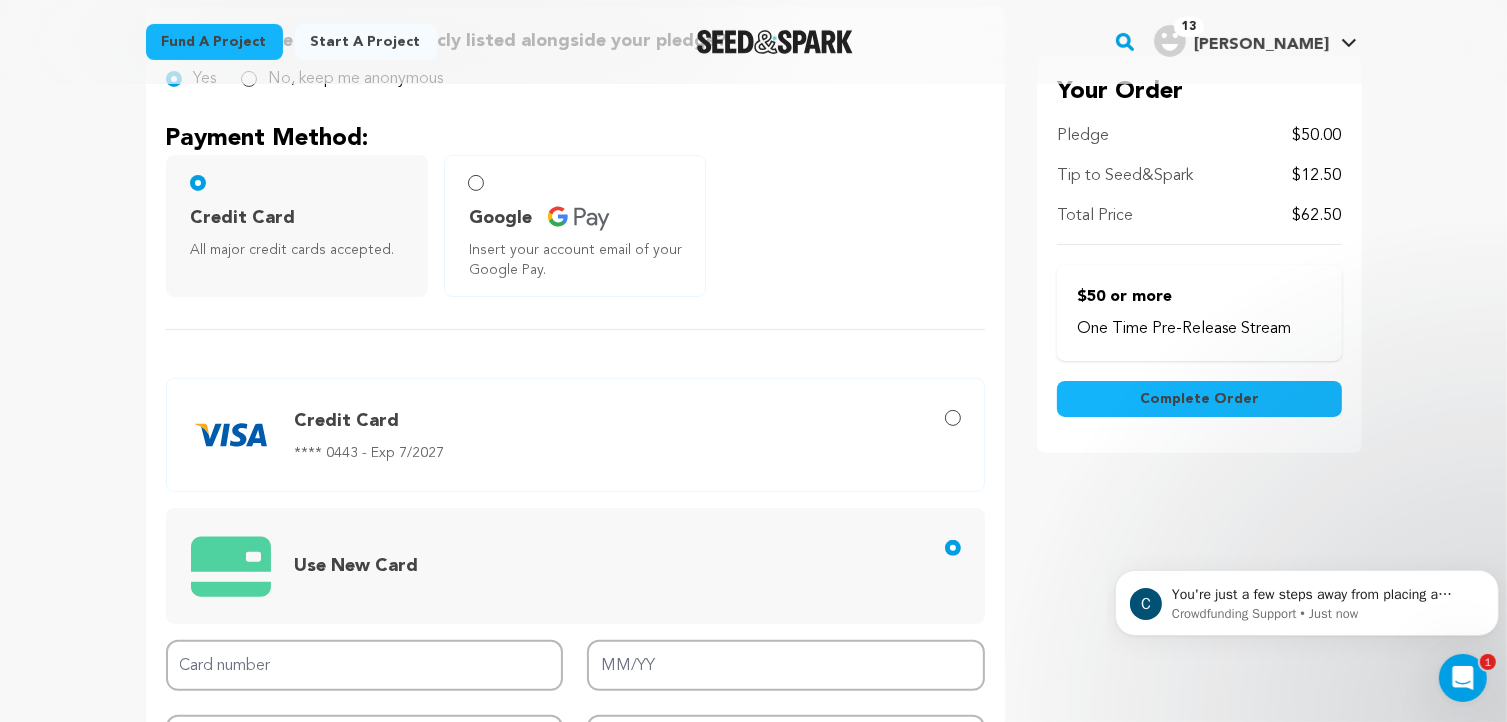 click at bounding box center [579, 218] 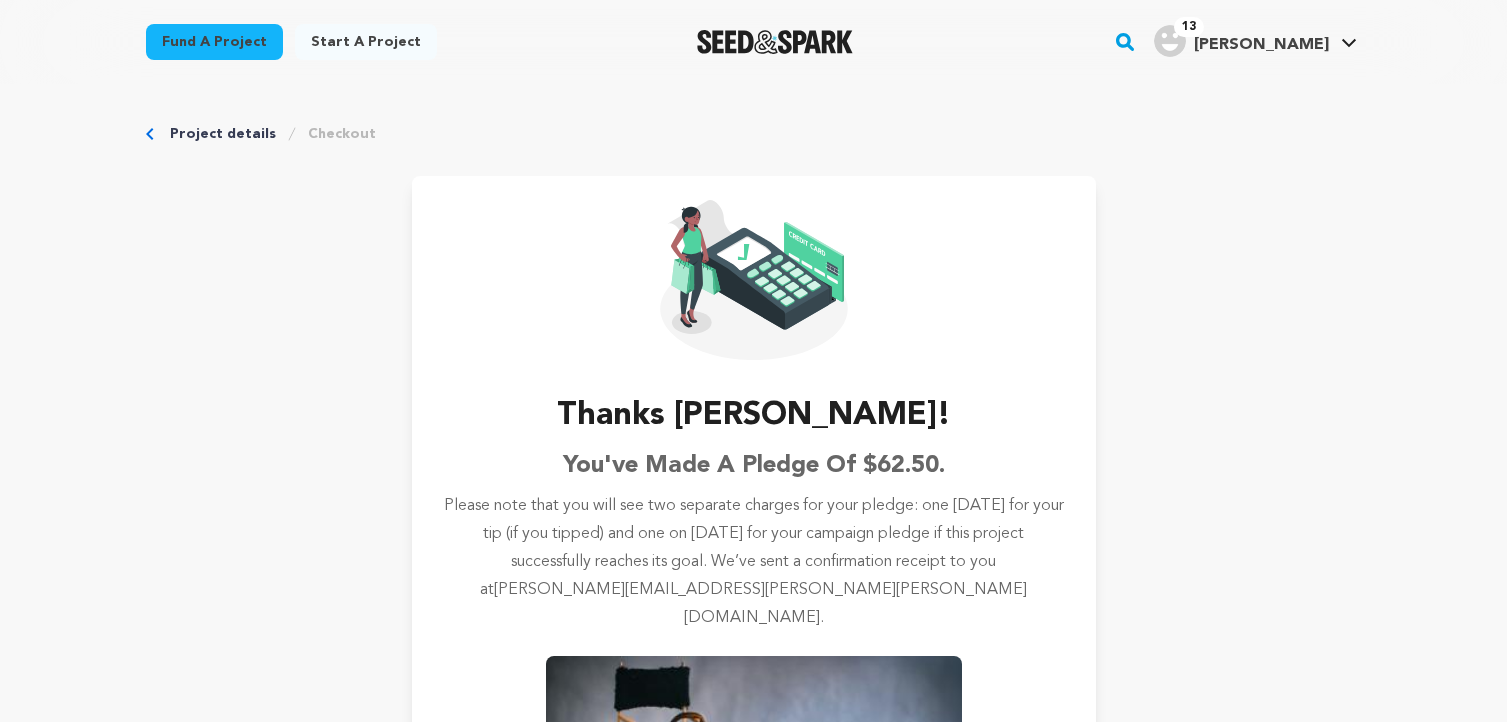 scroll, scrollTop: 0, scrollLeft: 0, axis: both 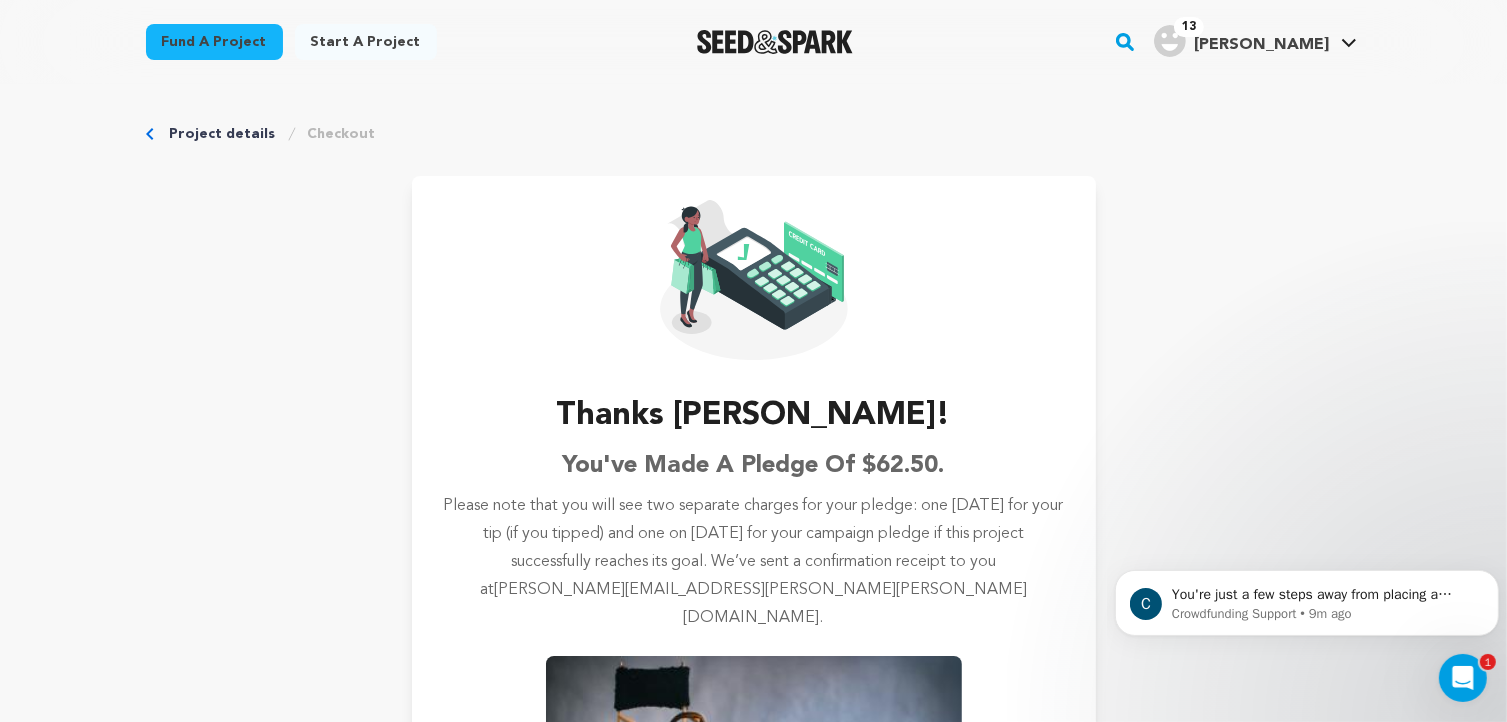 click on "Project details" at bounding box center [223, 134] 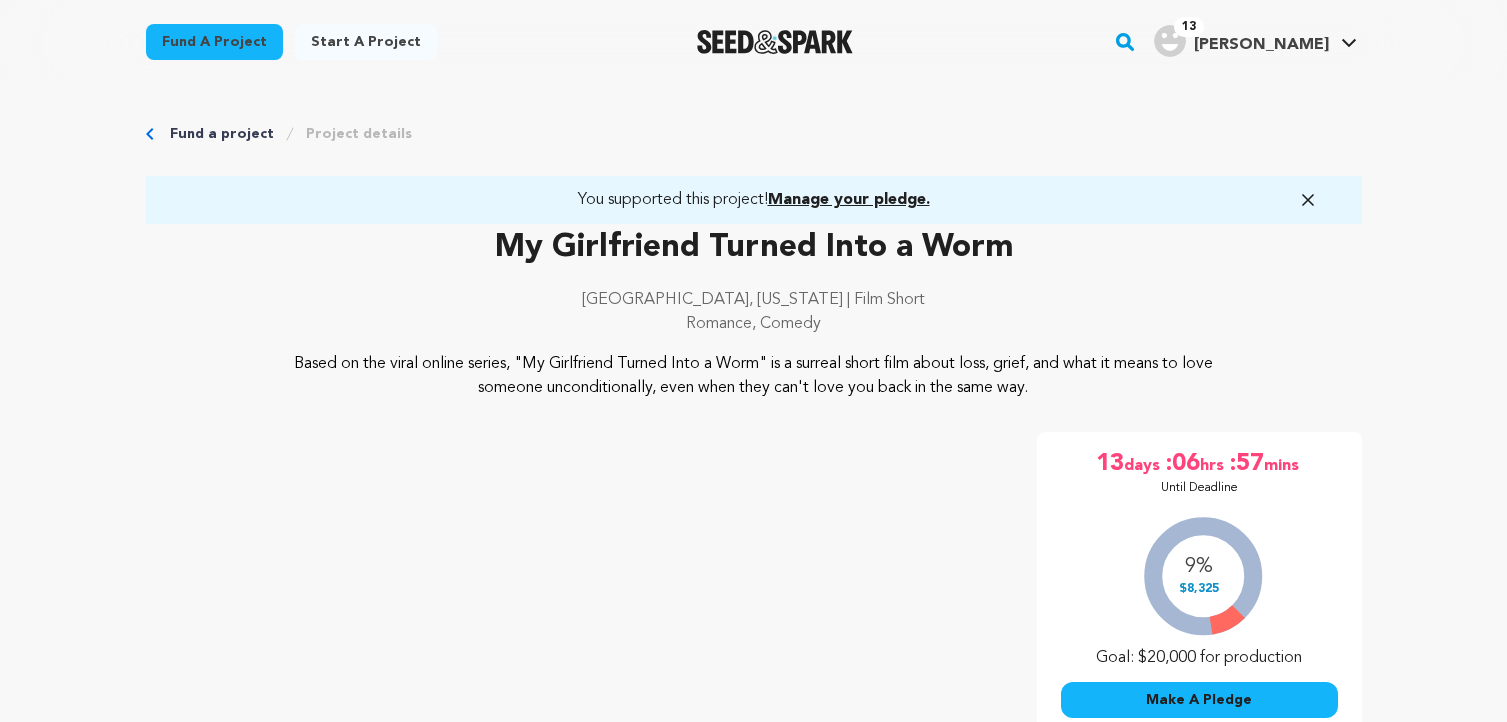 scroll, scrollTop: 0, scrollLeft: 0, axis: both 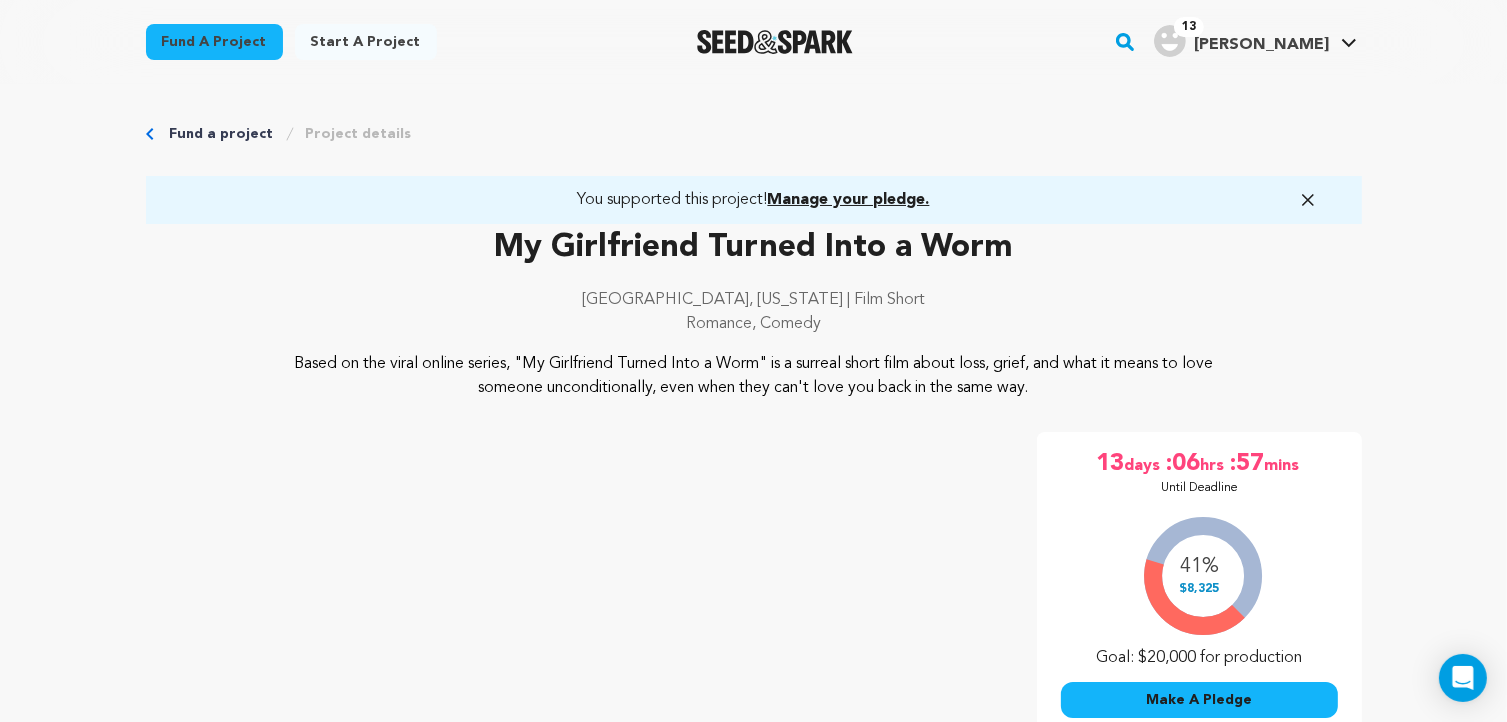 click on "Fund a project" at bounding box center [222, 134] 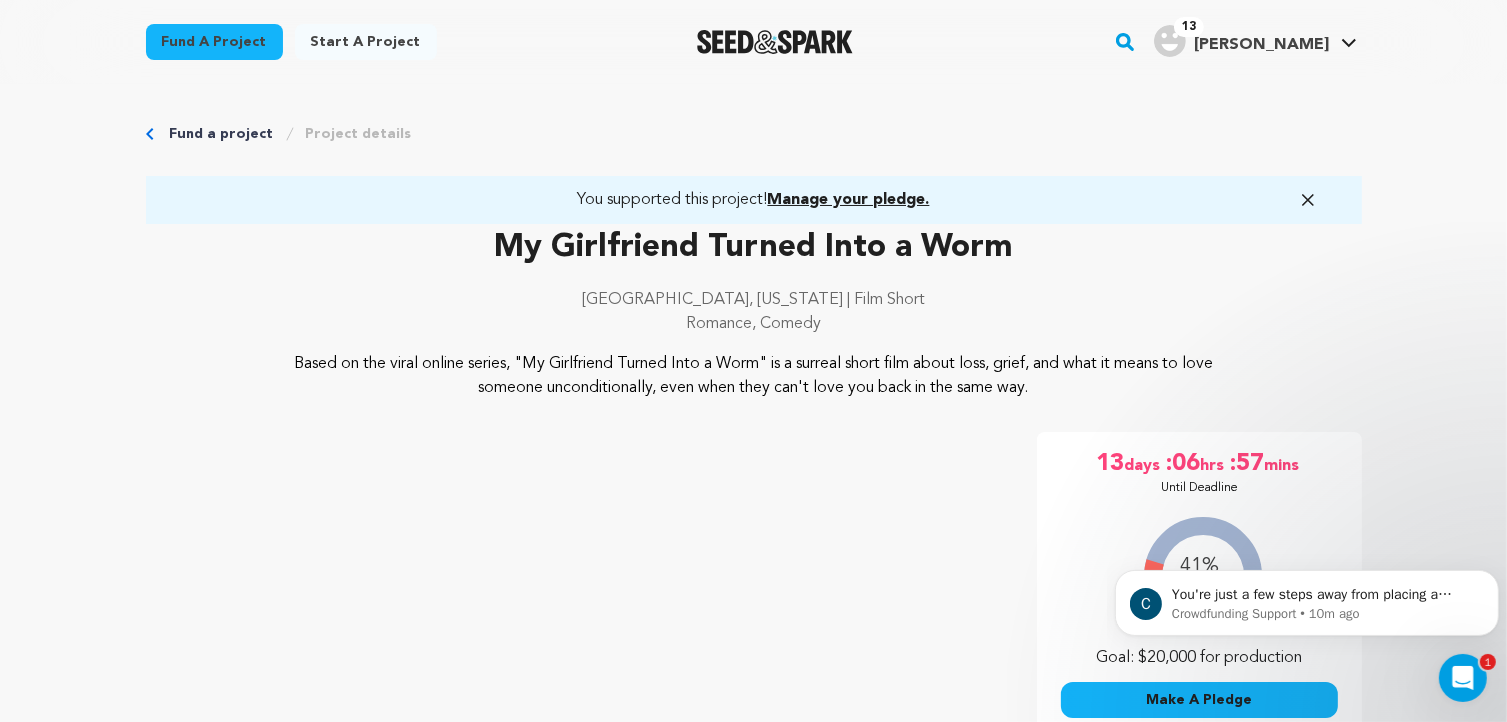 scroll, scrollTop: 0, scrollLeft: 0, axis: both 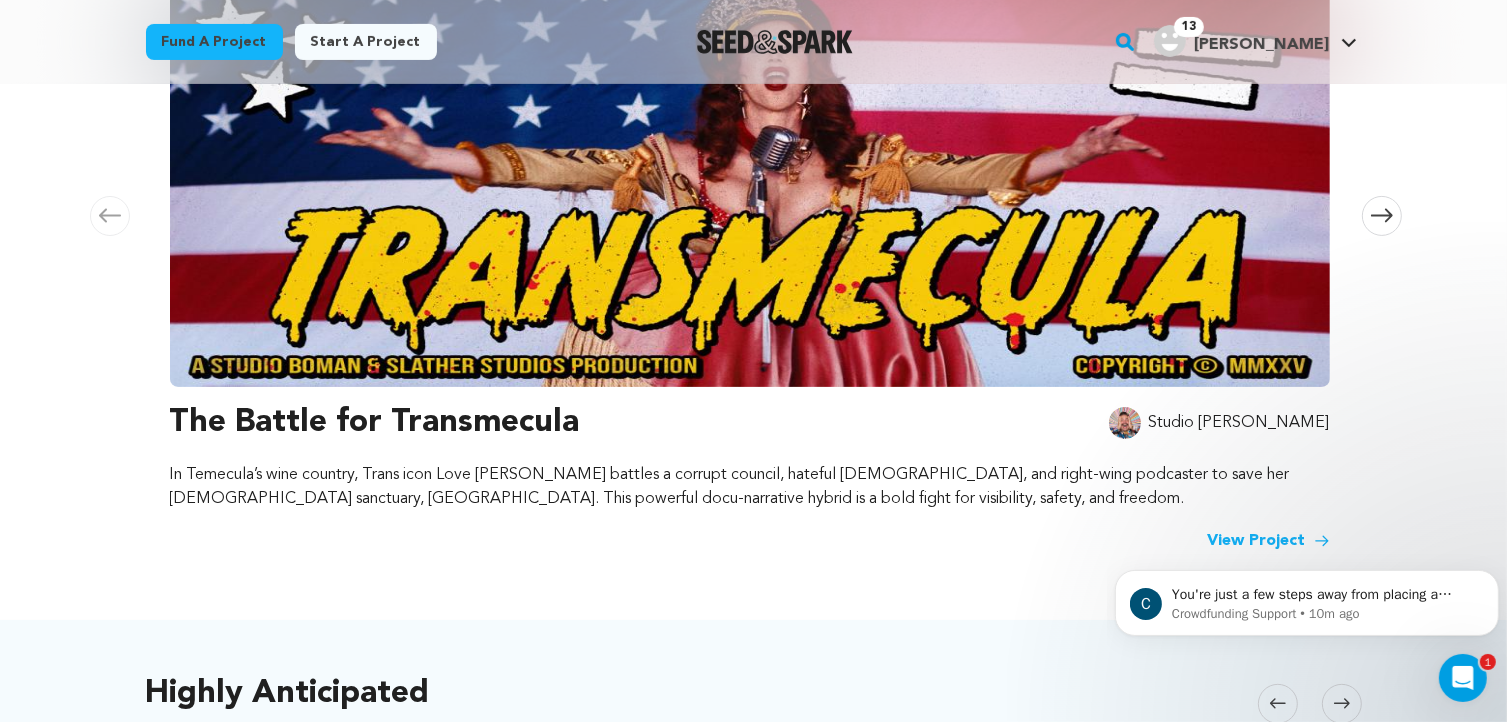 click on "View Project" at bounding box center (1269, 541) 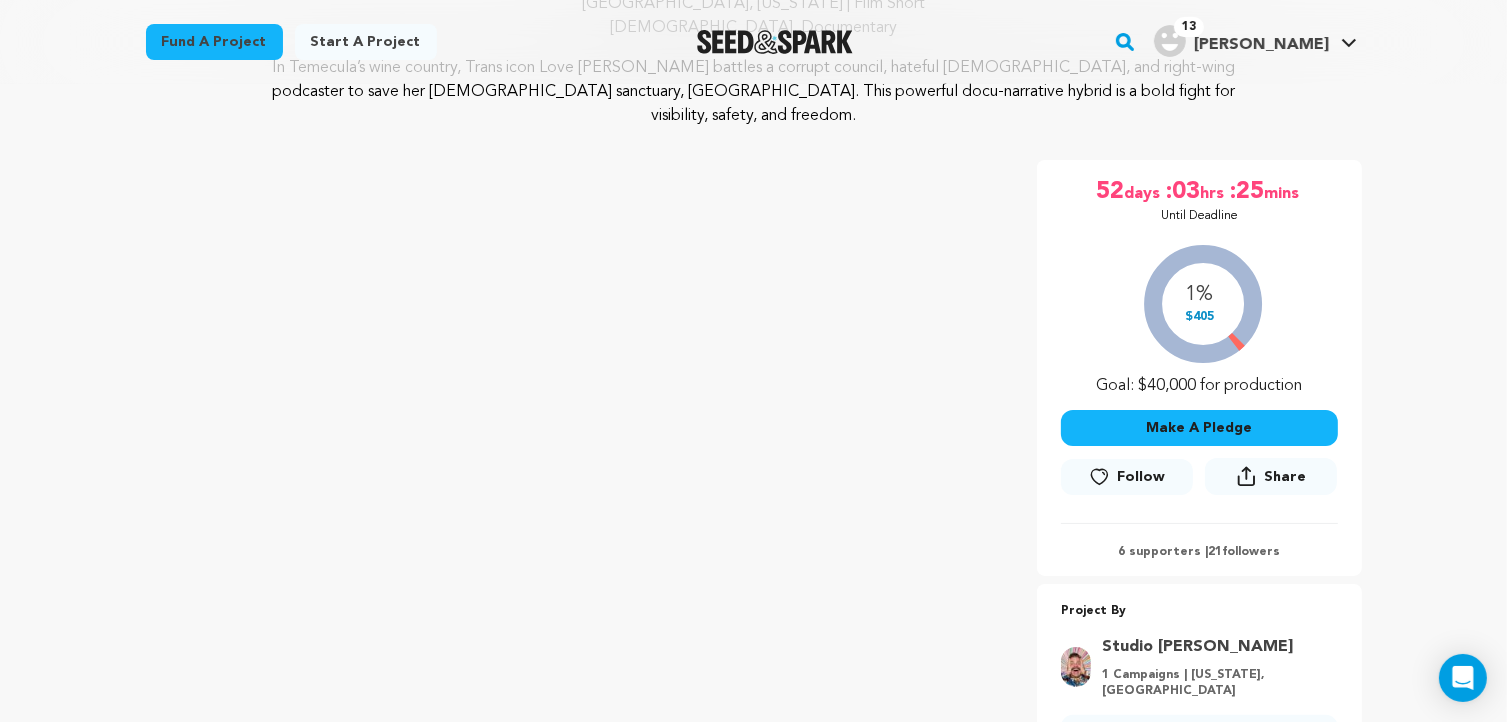 scroll, scrollTop: 200, scrollLeft: 0, axis: vertical 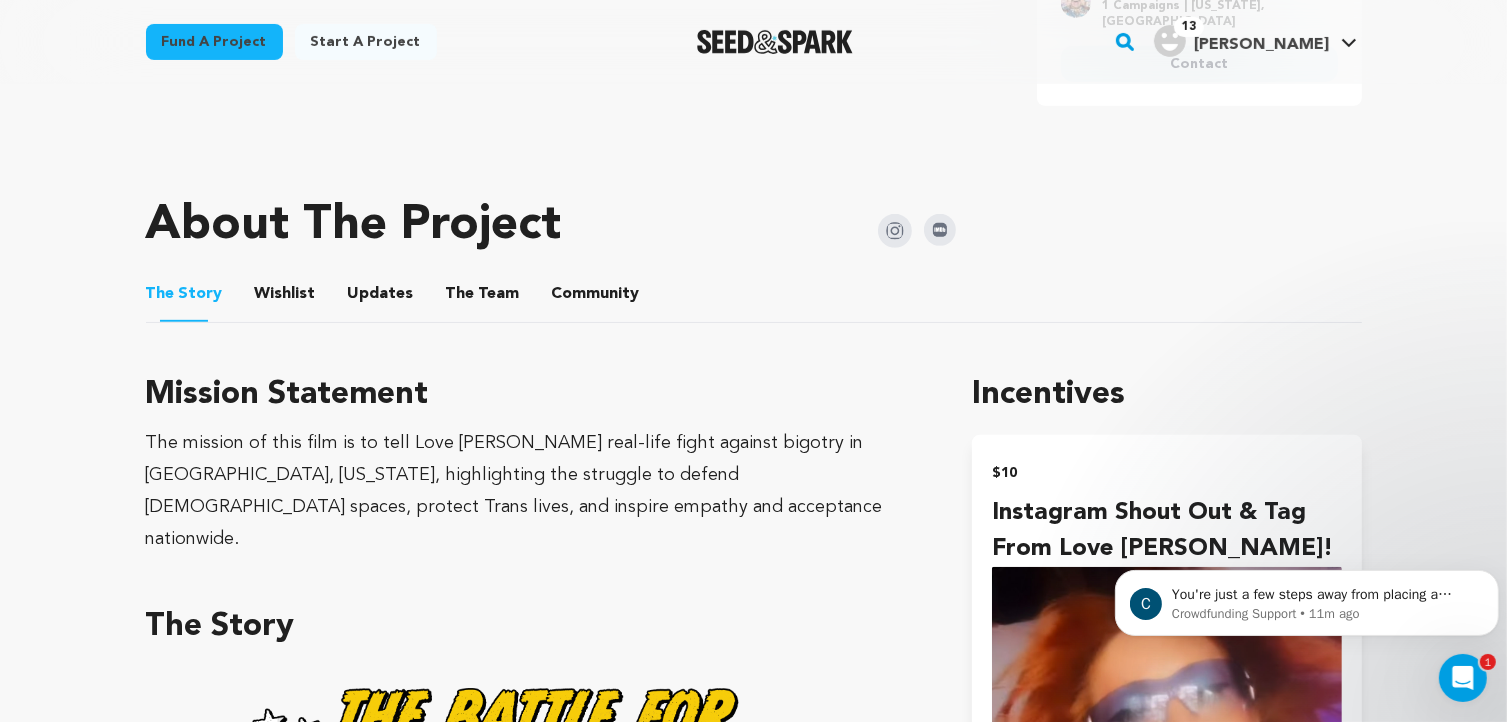 click on "The Team" at bounding box center (483, 298) 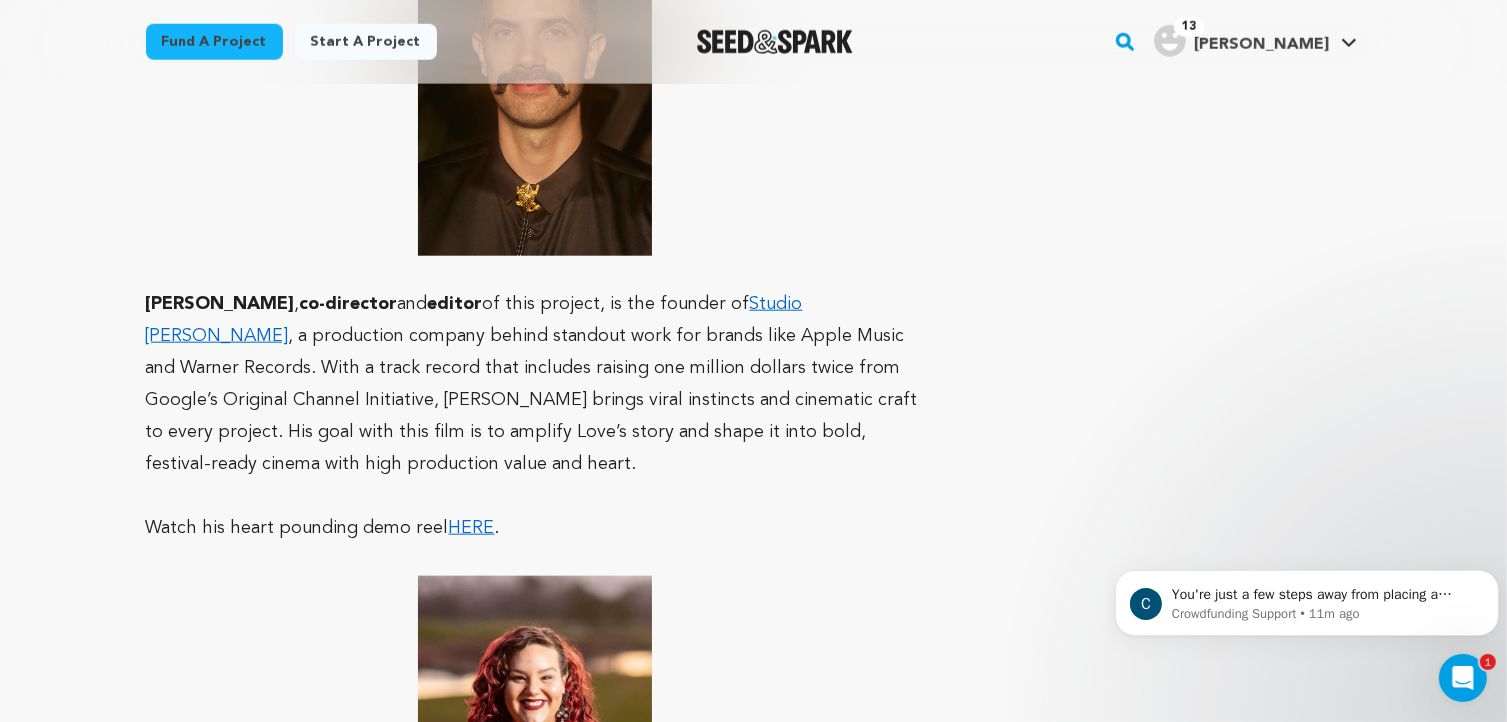 scroll, scrollTop: 2117, scrollLeft: 0, axis: vertical 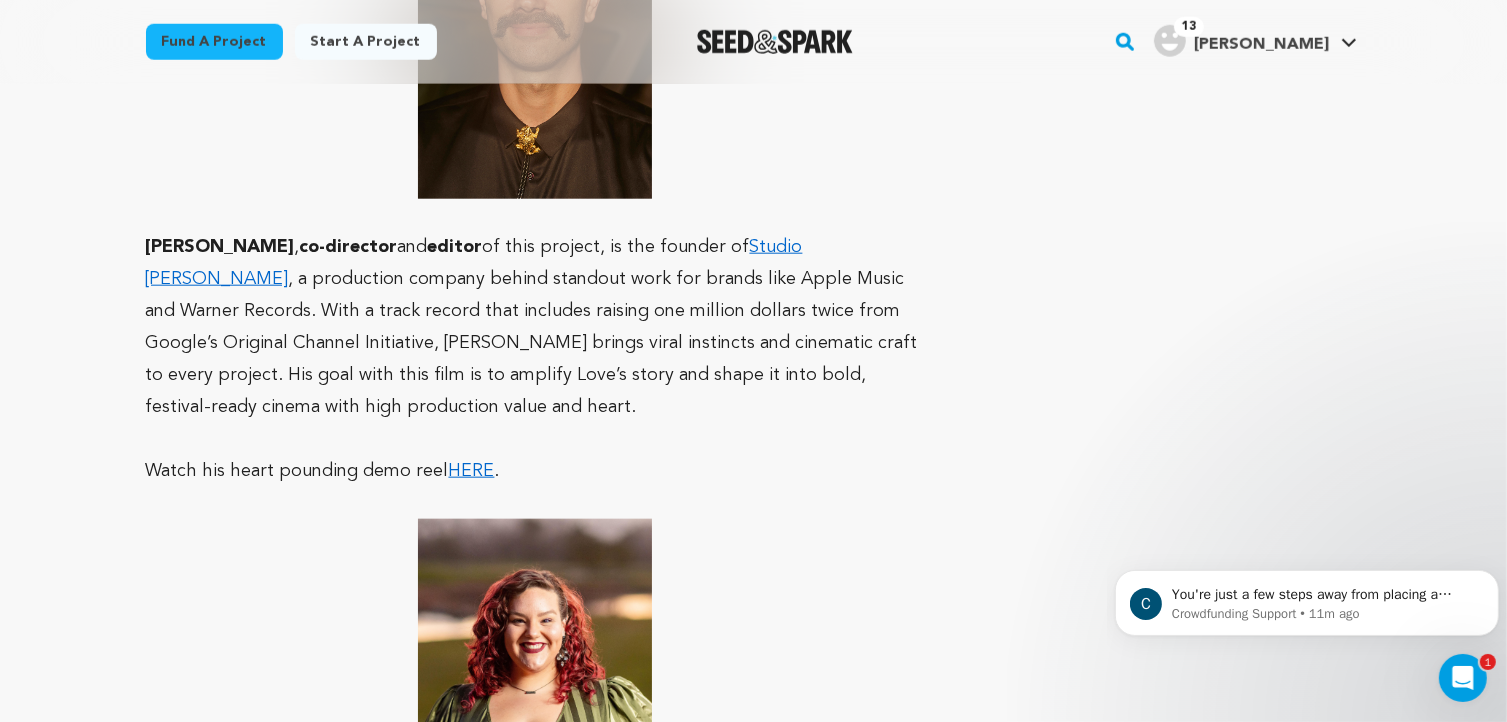 click on "Studio Boman" at bounding box center (474, 263) 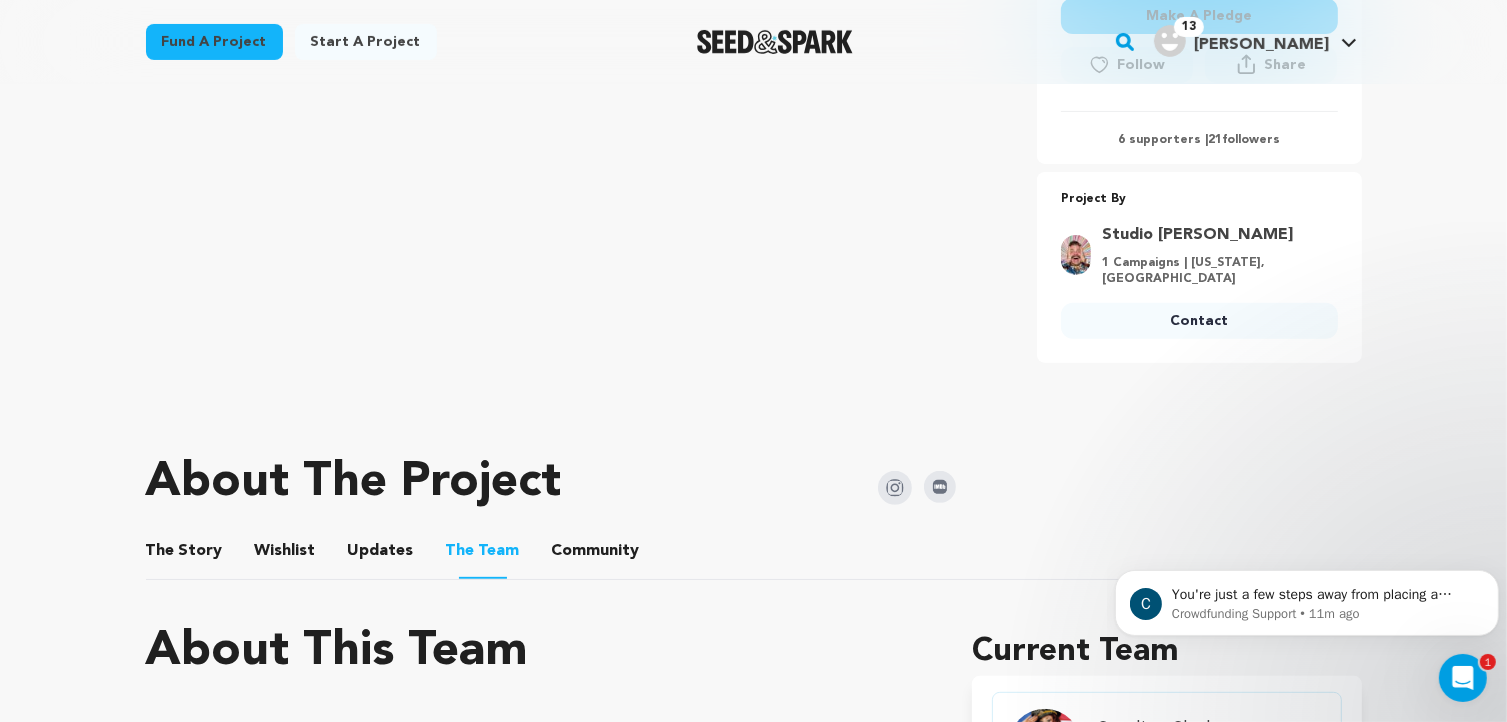 scroll, scrollTop: 735, scrollLeft: 0, axis: vertical 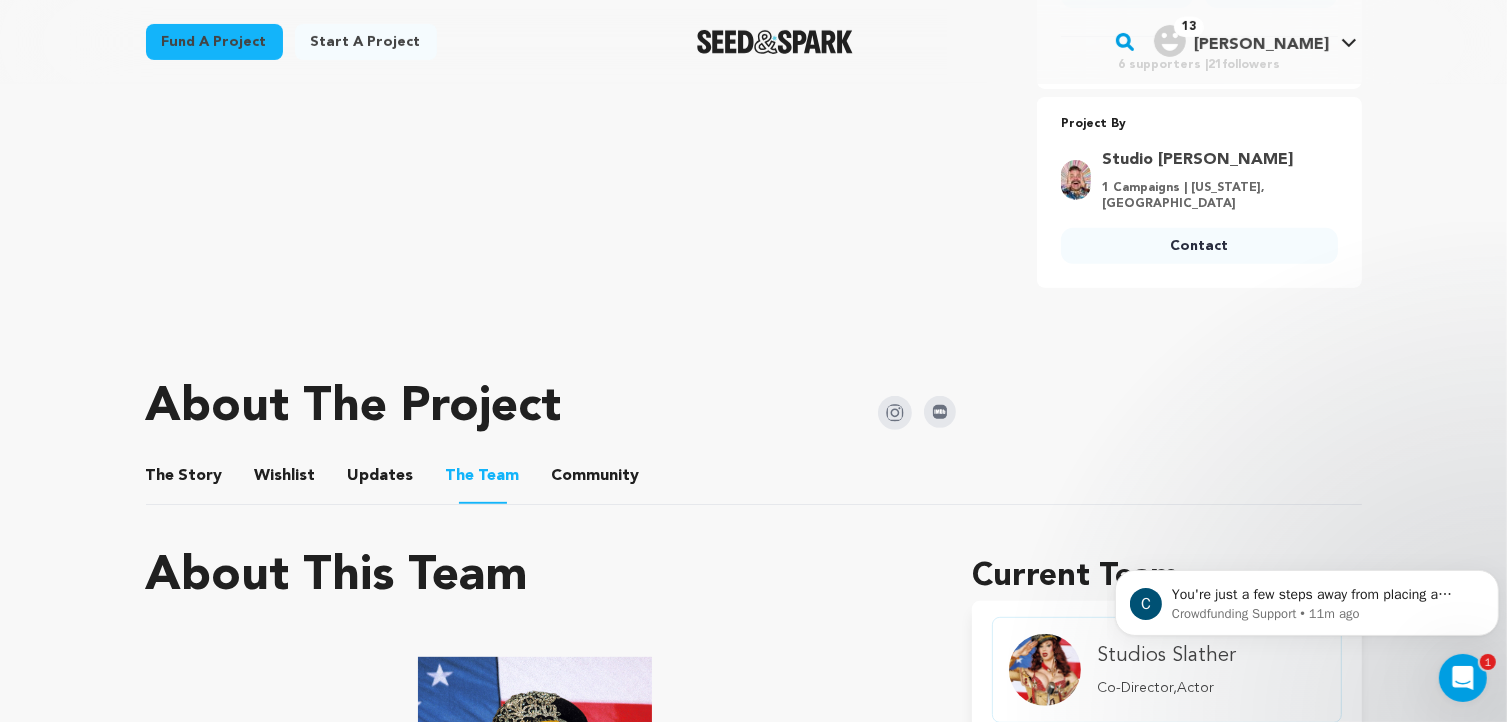 click on "The Story" at bounding box center (184, 480) 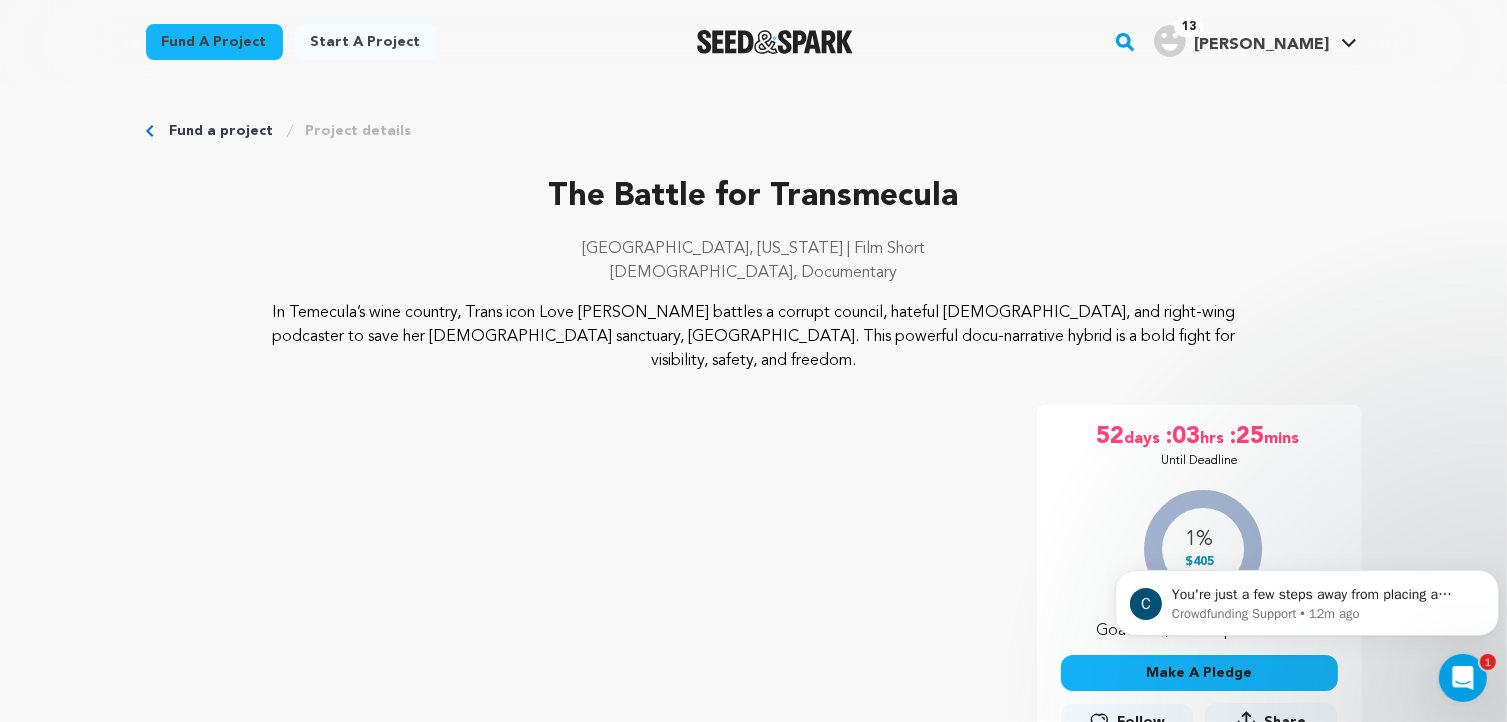 scroll, scrollTop: 0, scrollLeft: 0, axis: both 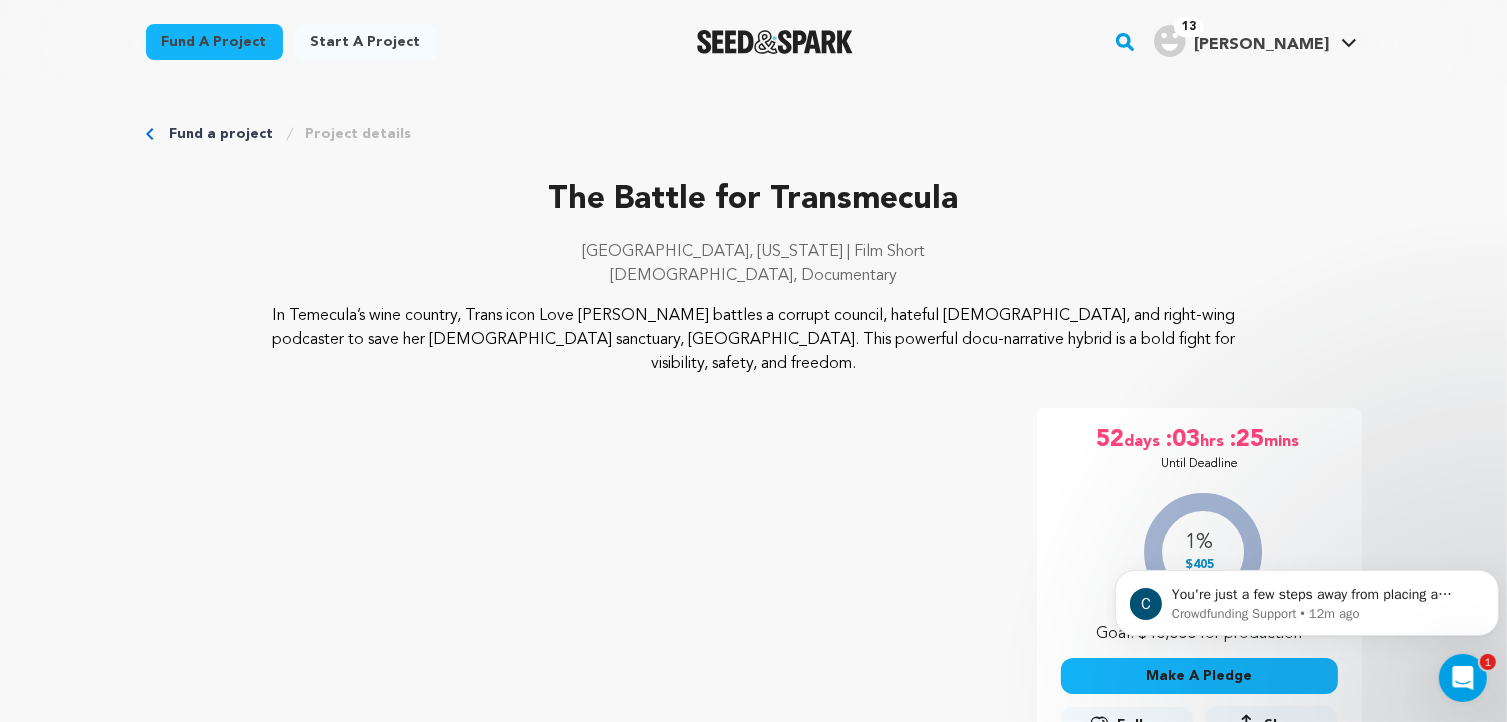 click on "Fund a project" at bounding box center (222, 134) 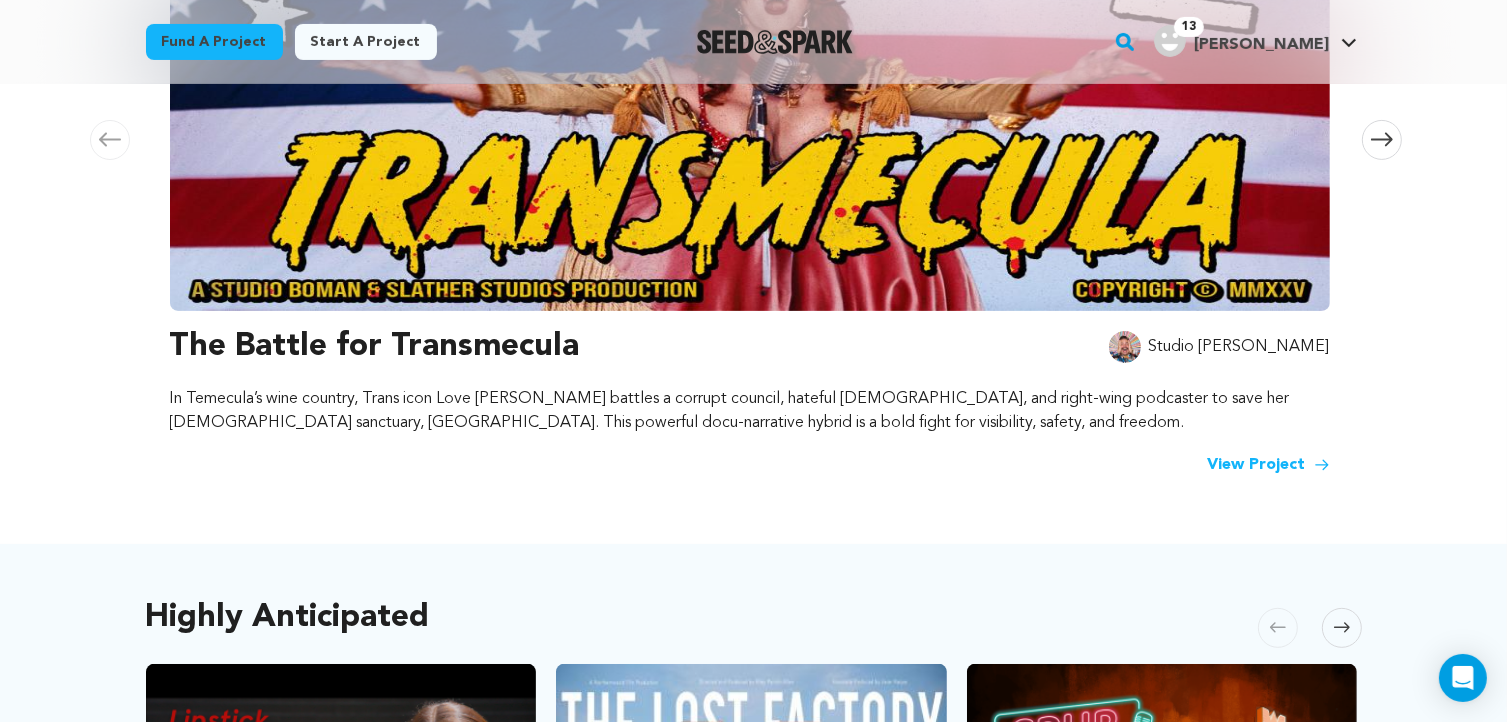 scroll, scrollTop: 700, scrollLeft: 0, axis: vertical 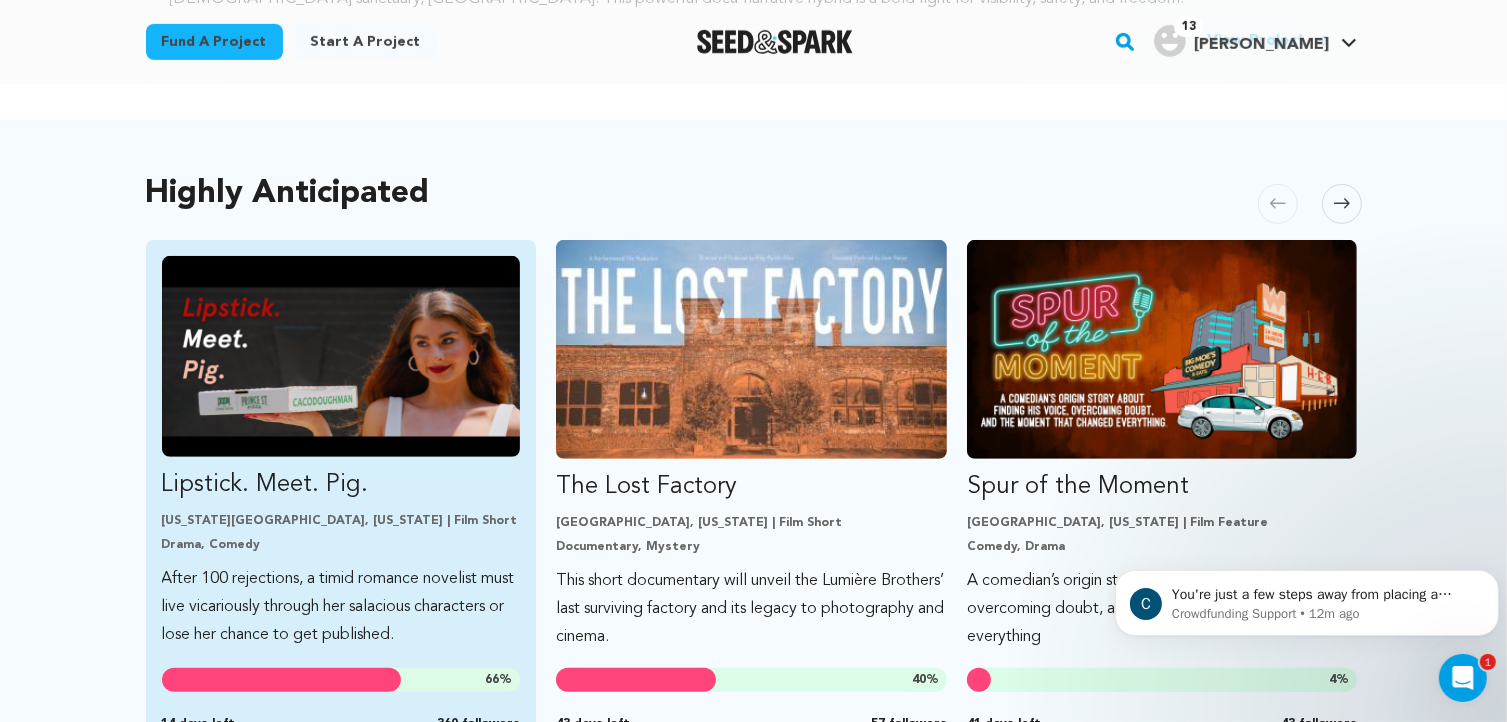 click at bounding box center (341, 356) 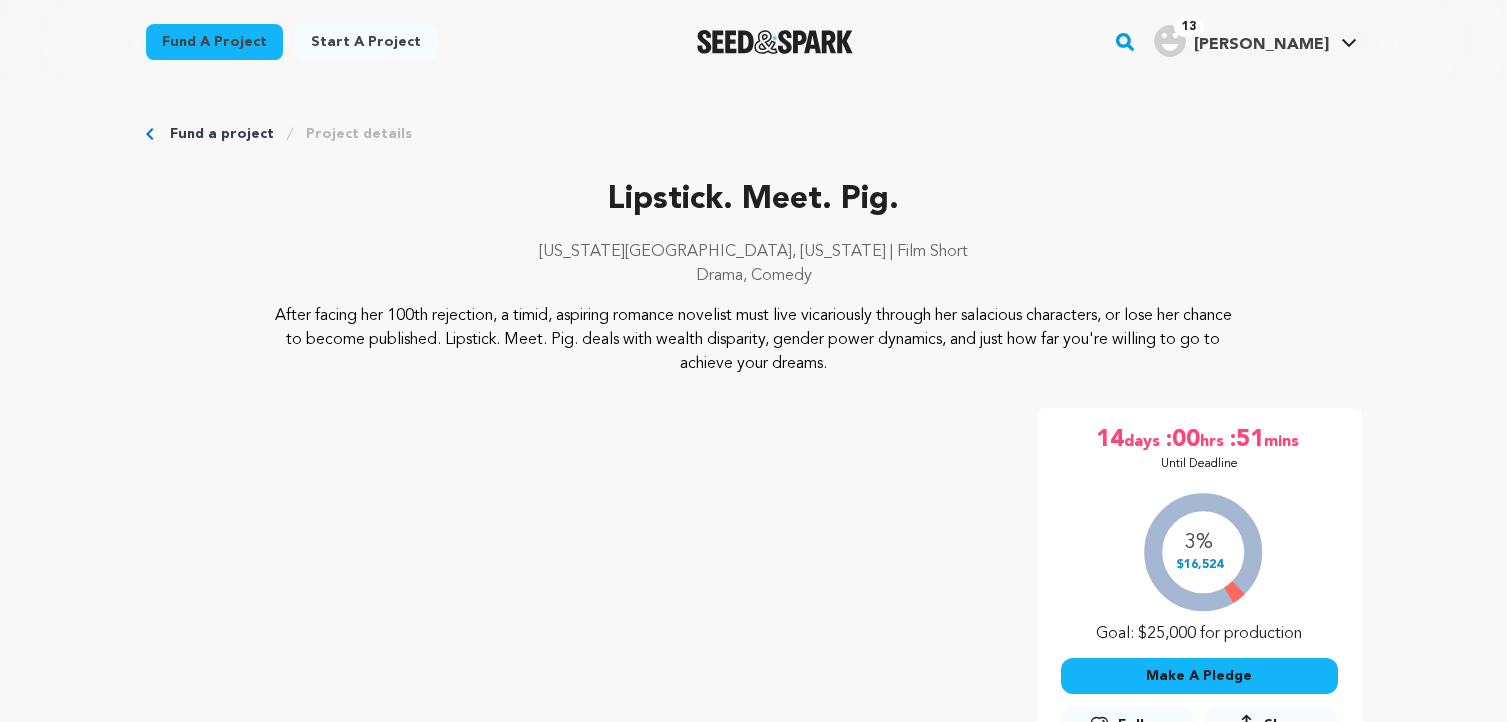 scroll, scrollTop: 0, scrollLeft: 0, axis: both 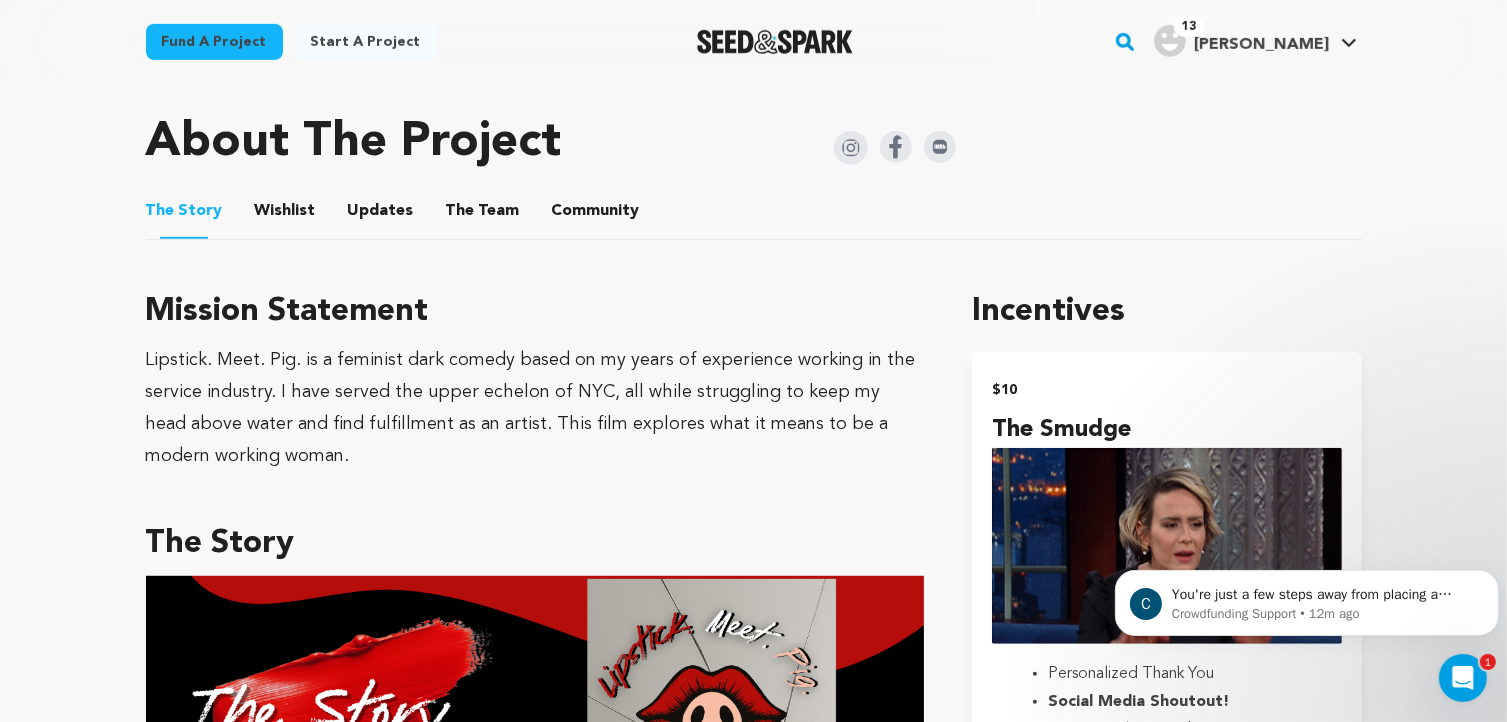 click on "The Team" at bounding box center [483, 215] 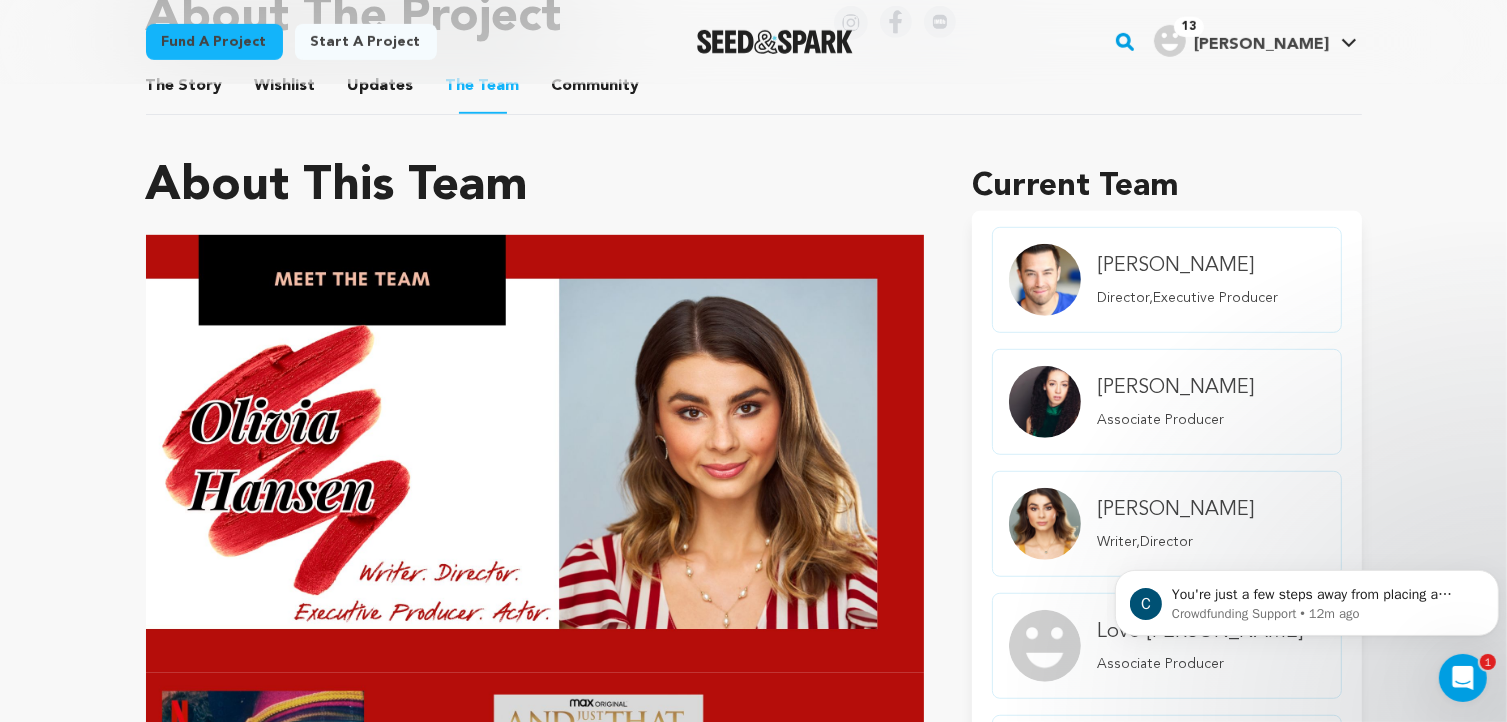 scroll, scrollTop: 1220, scrollLeft: 0, axis: vertical 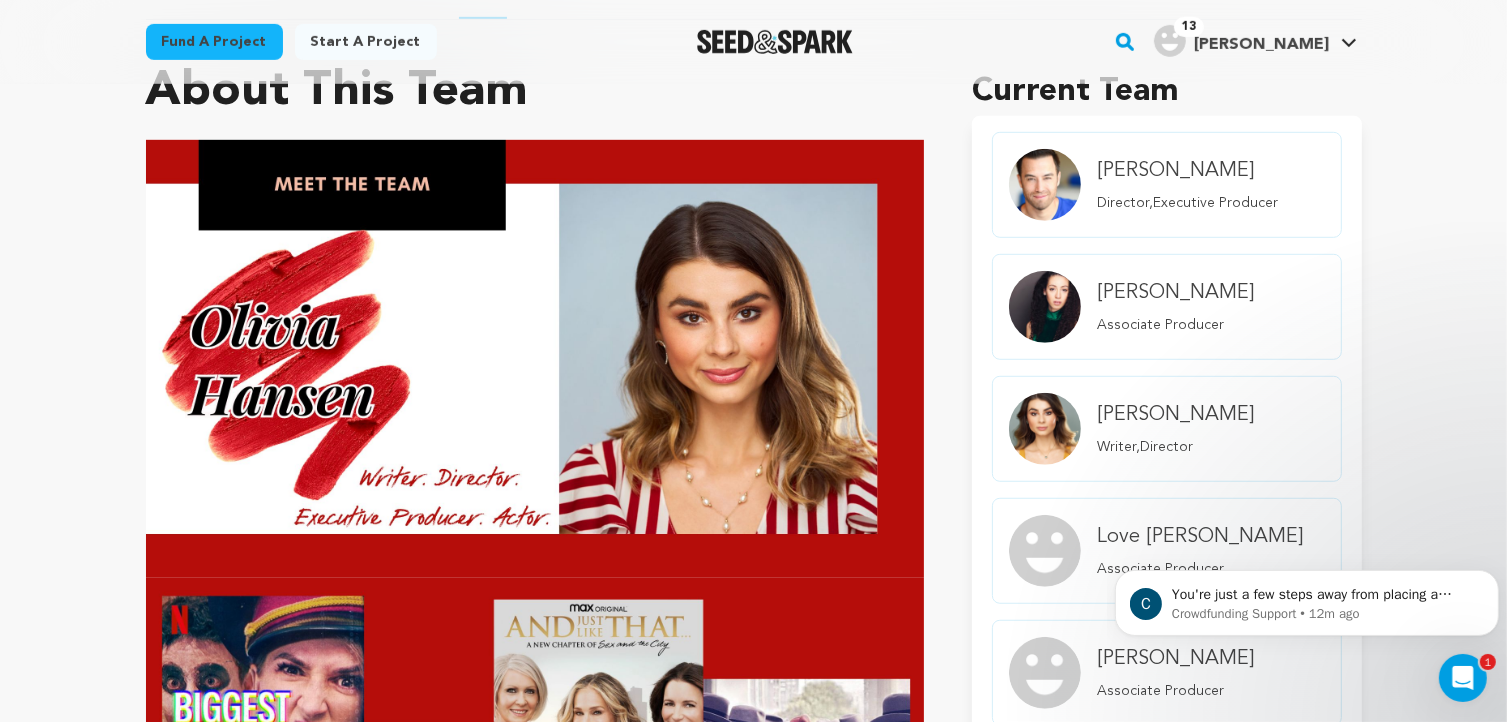 click on "Olivia Hansen
Writer,Director" at bounding box center [1166, 429] 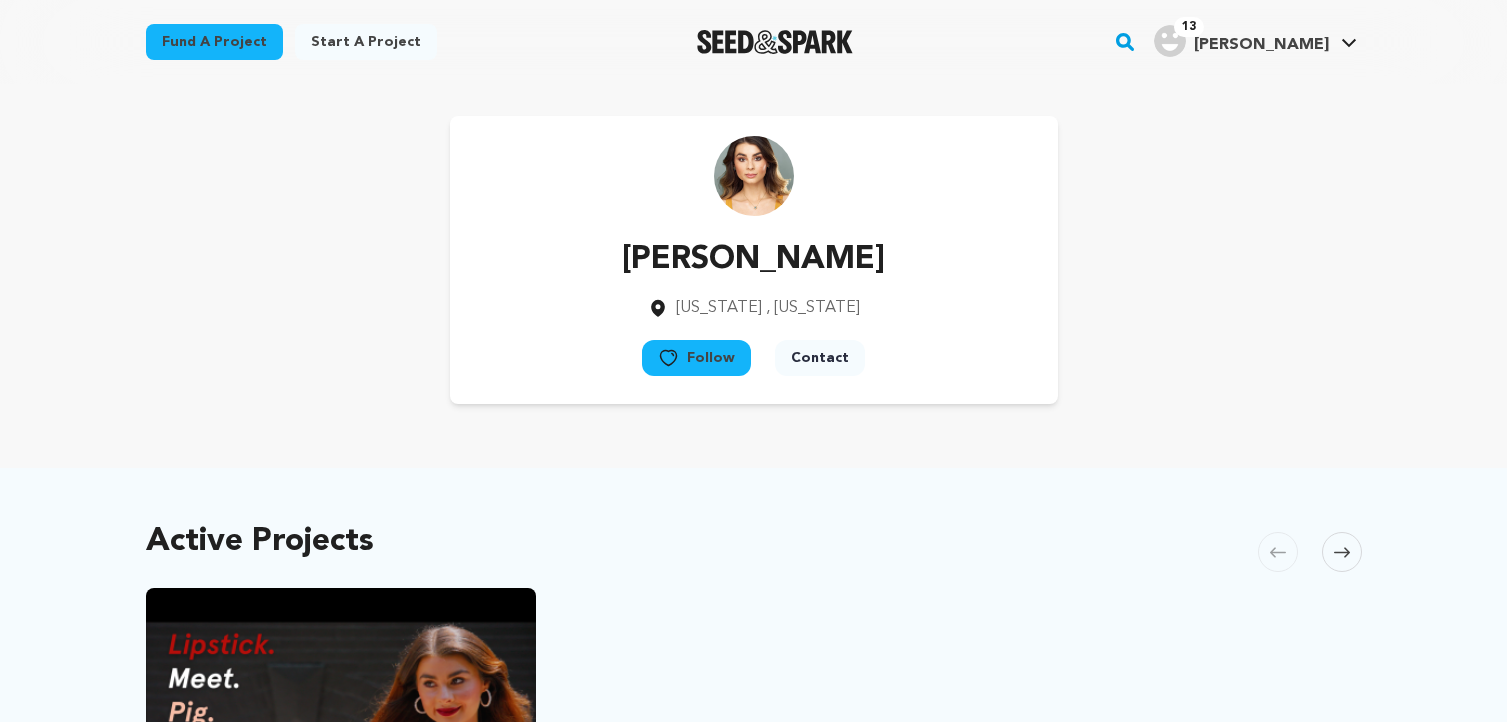 scroll, scrollTop: 0, scrollLeft: 0, axis: both 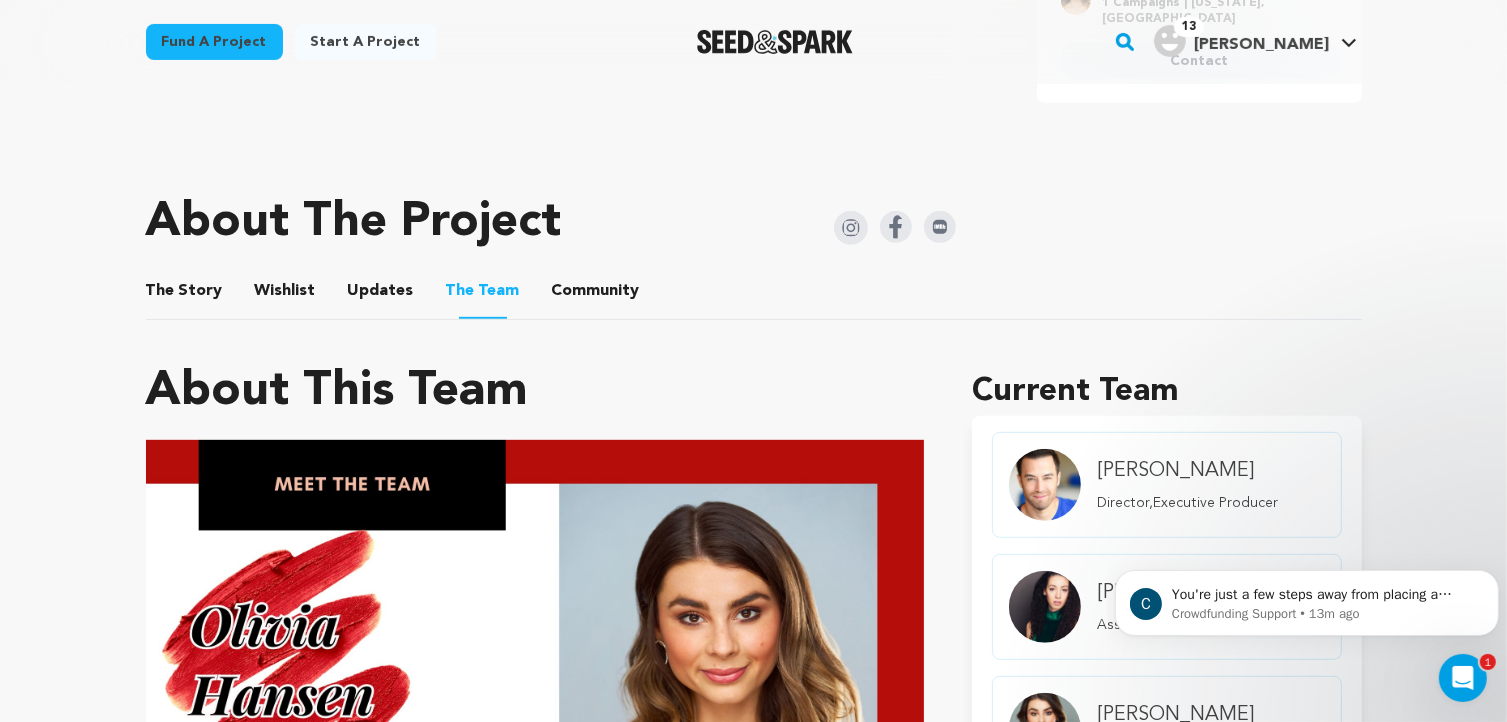 click on "The Story" at bounding box center (184, 295) 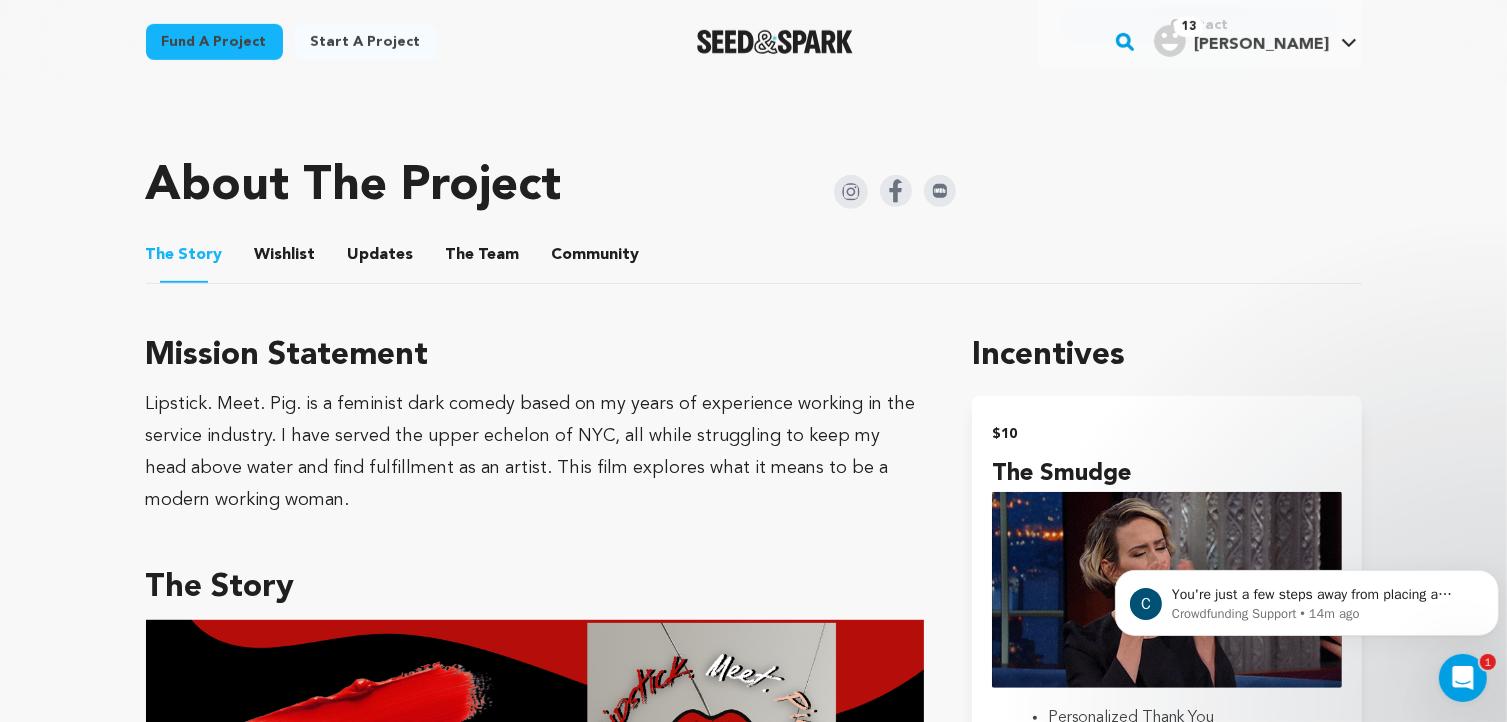 scroll, scrollTop: 956, scrollLeft: 0, axis: vertical 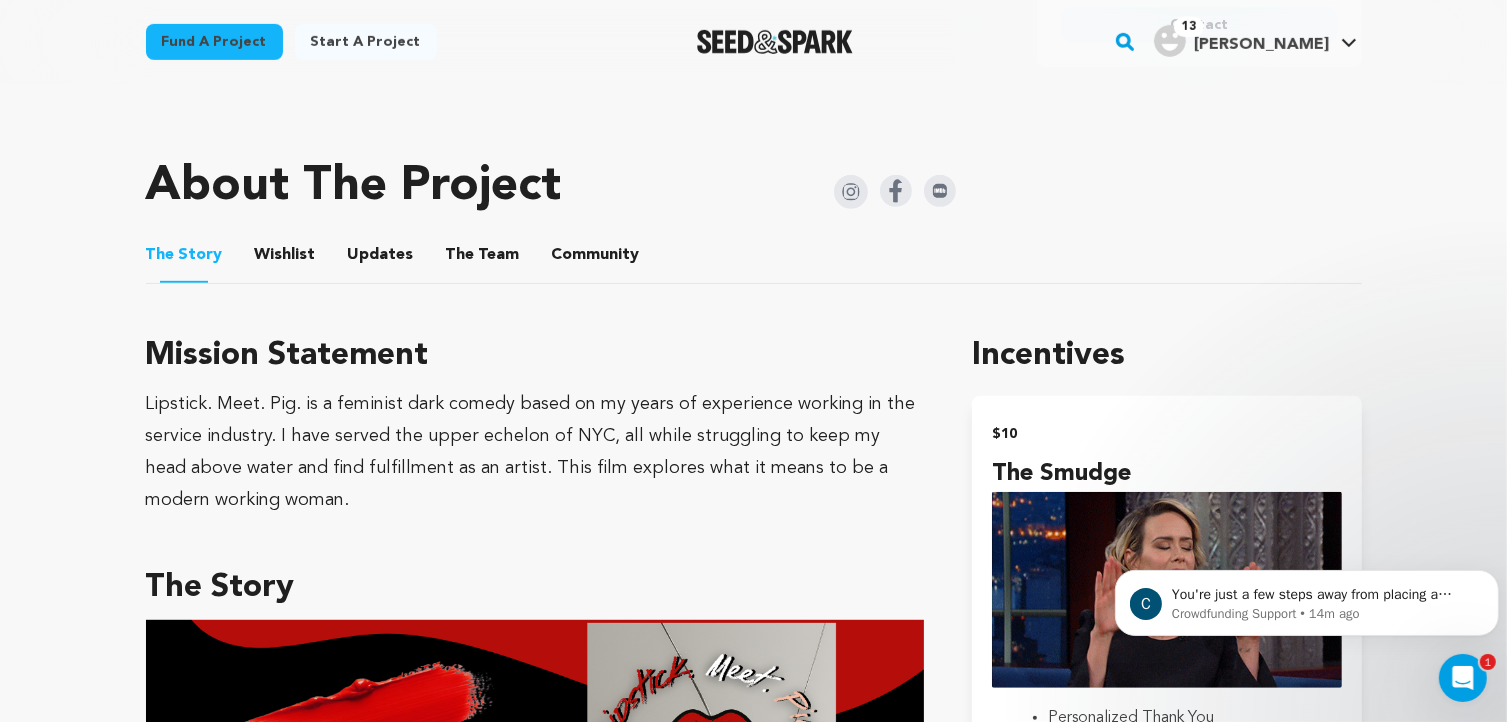 click at bounding box center [851, 192] 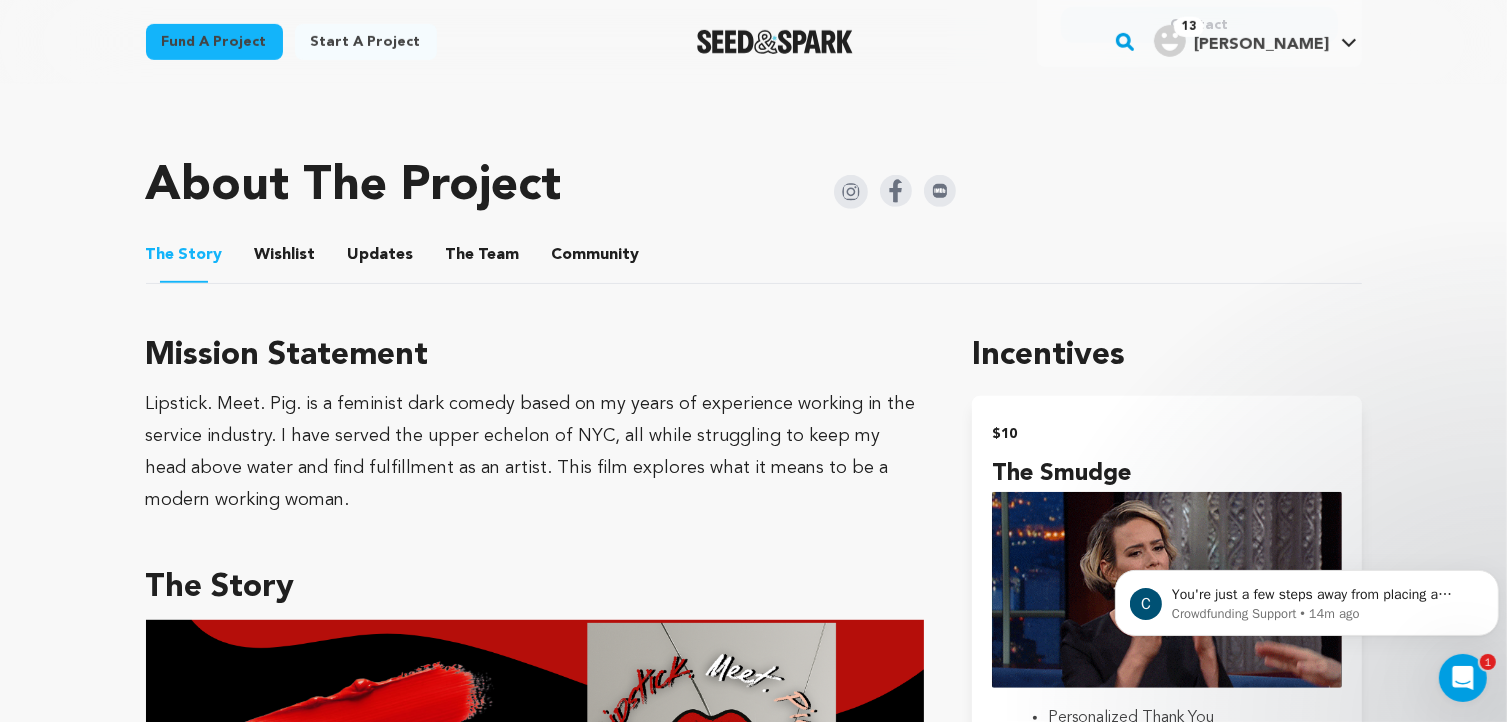 click on "Fund a project" at bounding box center [214, 42] 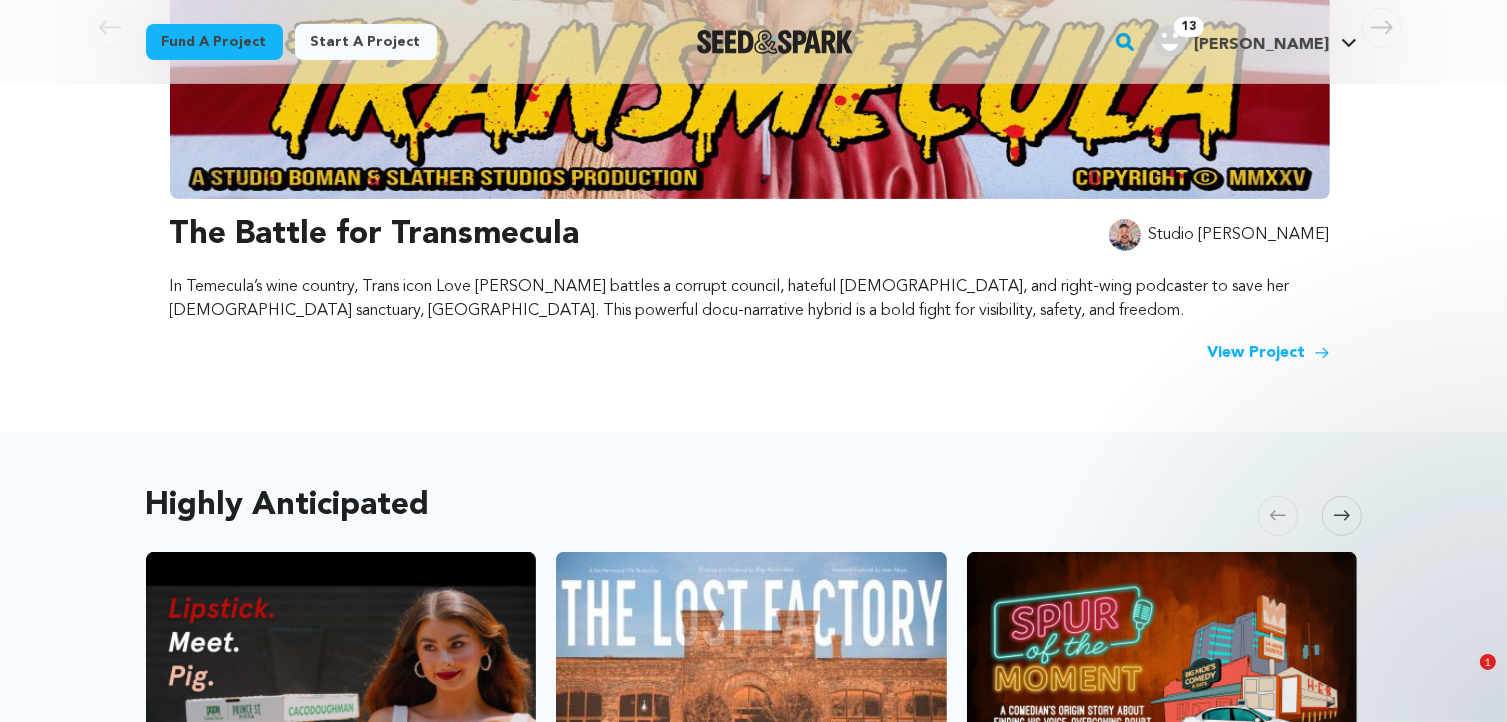 scroll, scrollTop: 700, scrollLeft: 0, axis: vertical 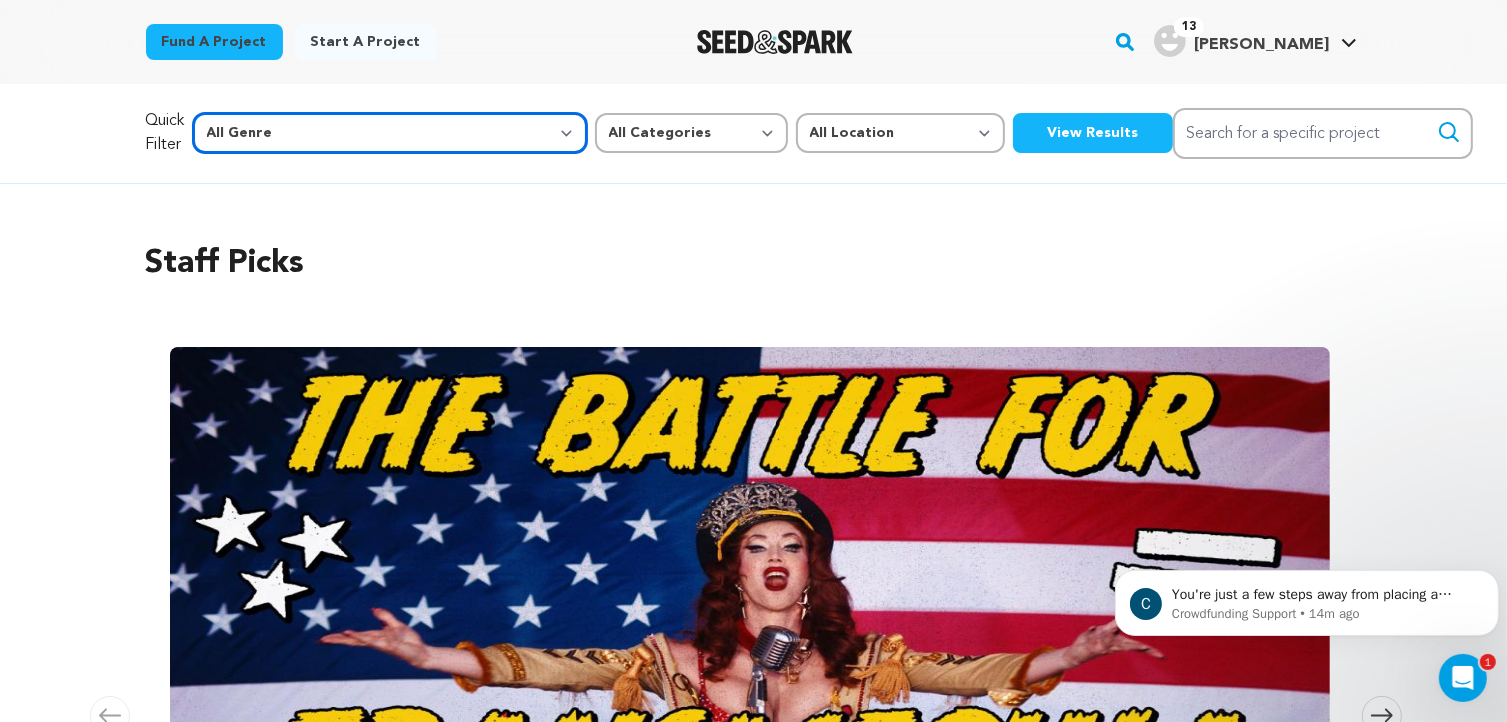 click on "All Genre
Action
Adventure
Afrobeat
Alternative
Ambient
Animation
Bebop
Big Band
Biography
Bluegrass
Blues
Classical
Comedy
Country
Crime
Disco
Documentary
Drama
Dubstep
Electronic/Dance
Emo
Experimental
Family
Fantasy
Film-Noir
Film-related Business
Filmmaker Resource
Folk
Foreign Film
Funk
Game-Show
Garage Grime" at bounding box center [390, 133] 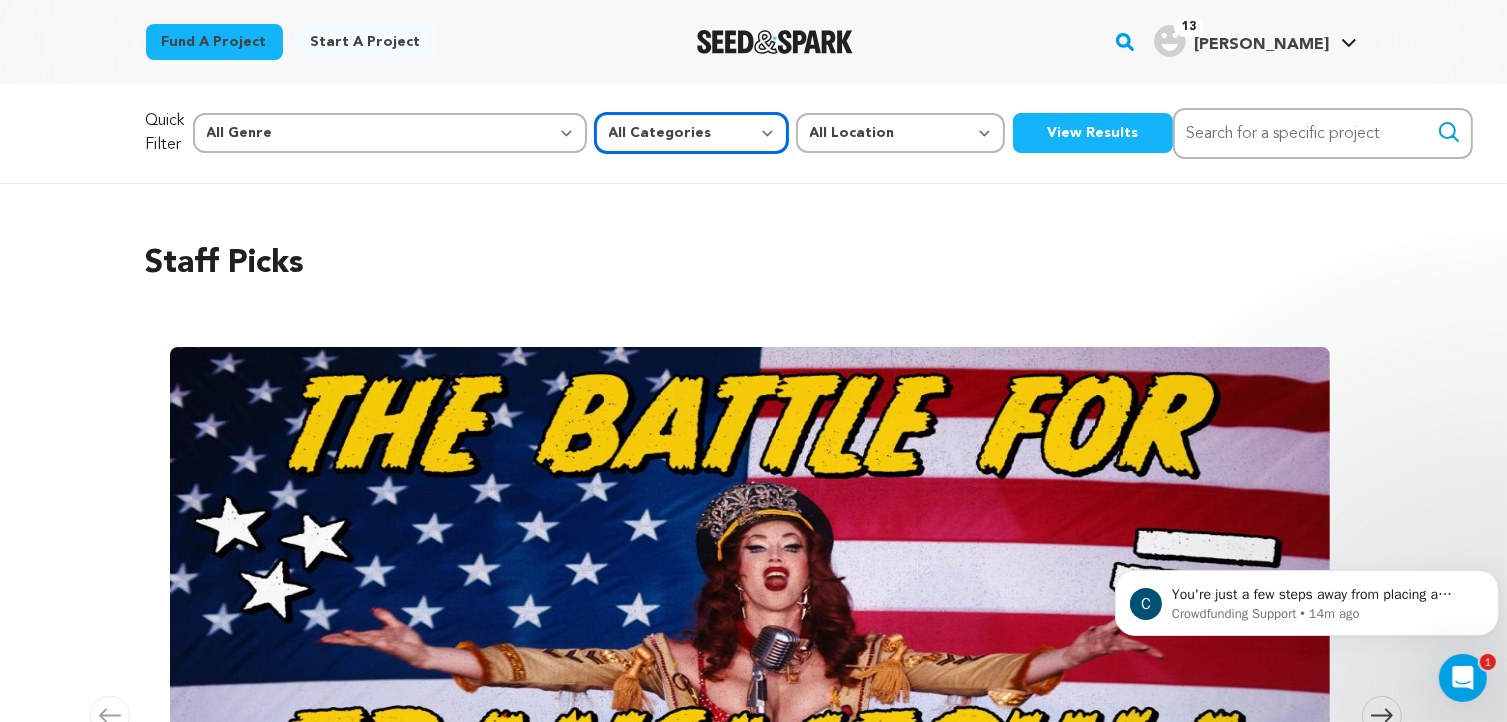 click on "All Categories
Film Feature
Film Short
Series
Music Video
Comics
Artist Residency
Art & Photography
Collective
Dance
Games
Music
Radio & Podcasts
Orgs & Companies
Venue & Spaces" at bounding box center [691, 133] 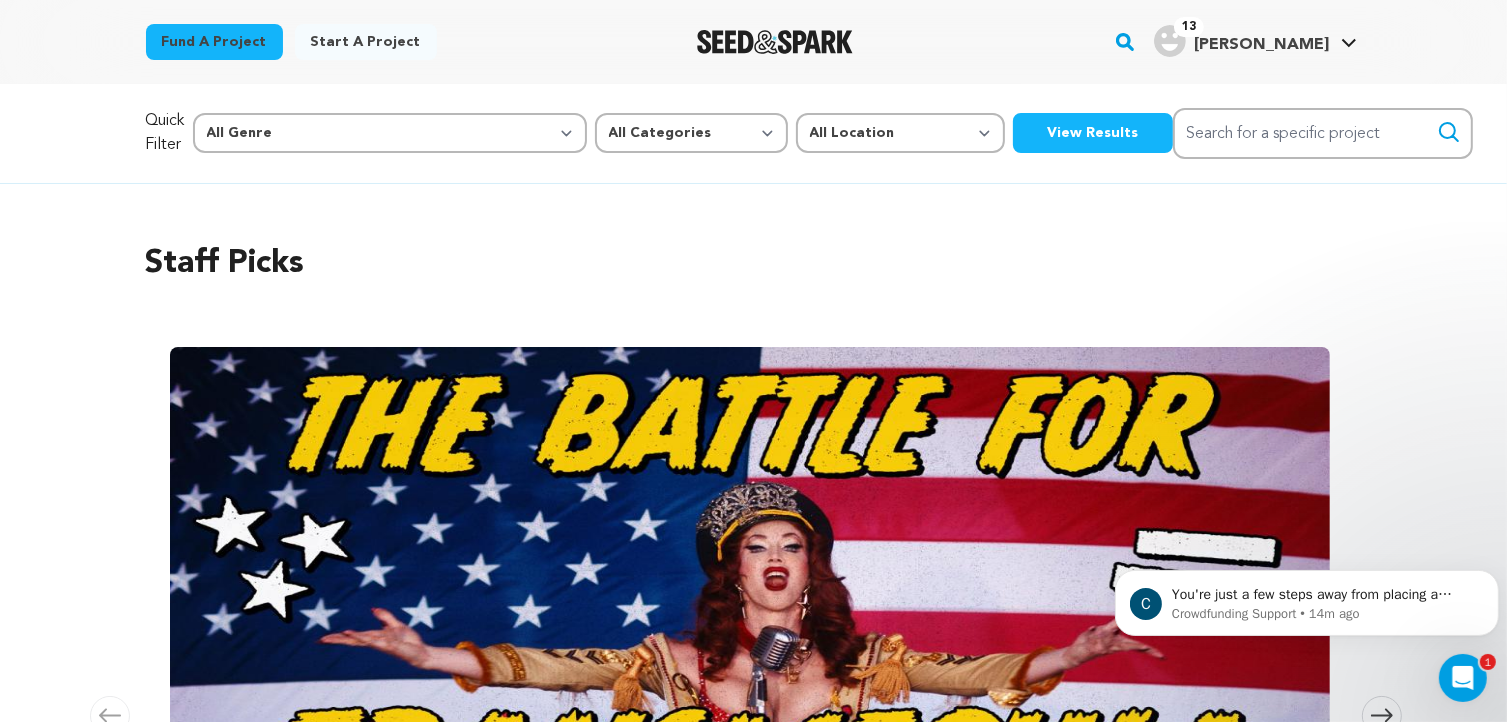 click on "Staff Picks" at bounding box center [754, 264] 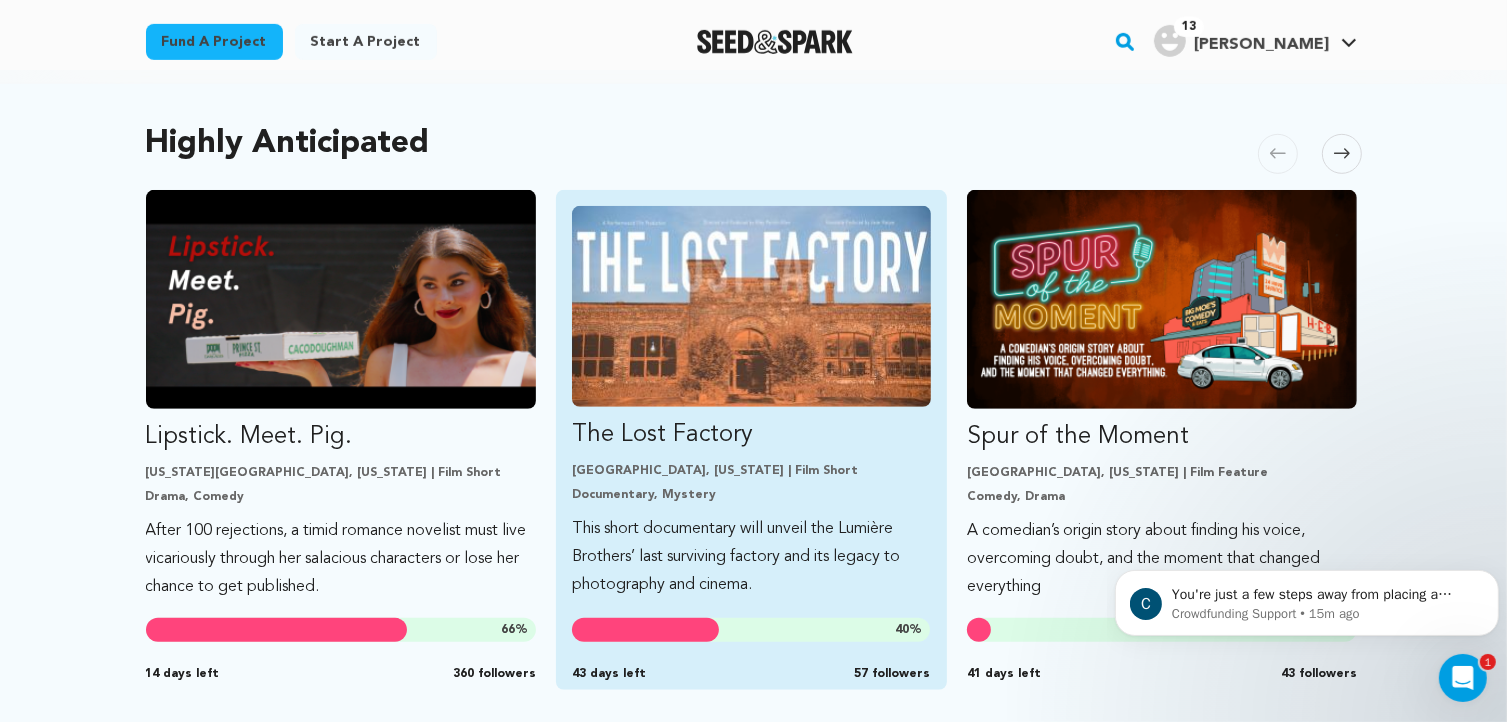 scroll, scrollTop: 1100, scrollLeft: 0, axis: vertical 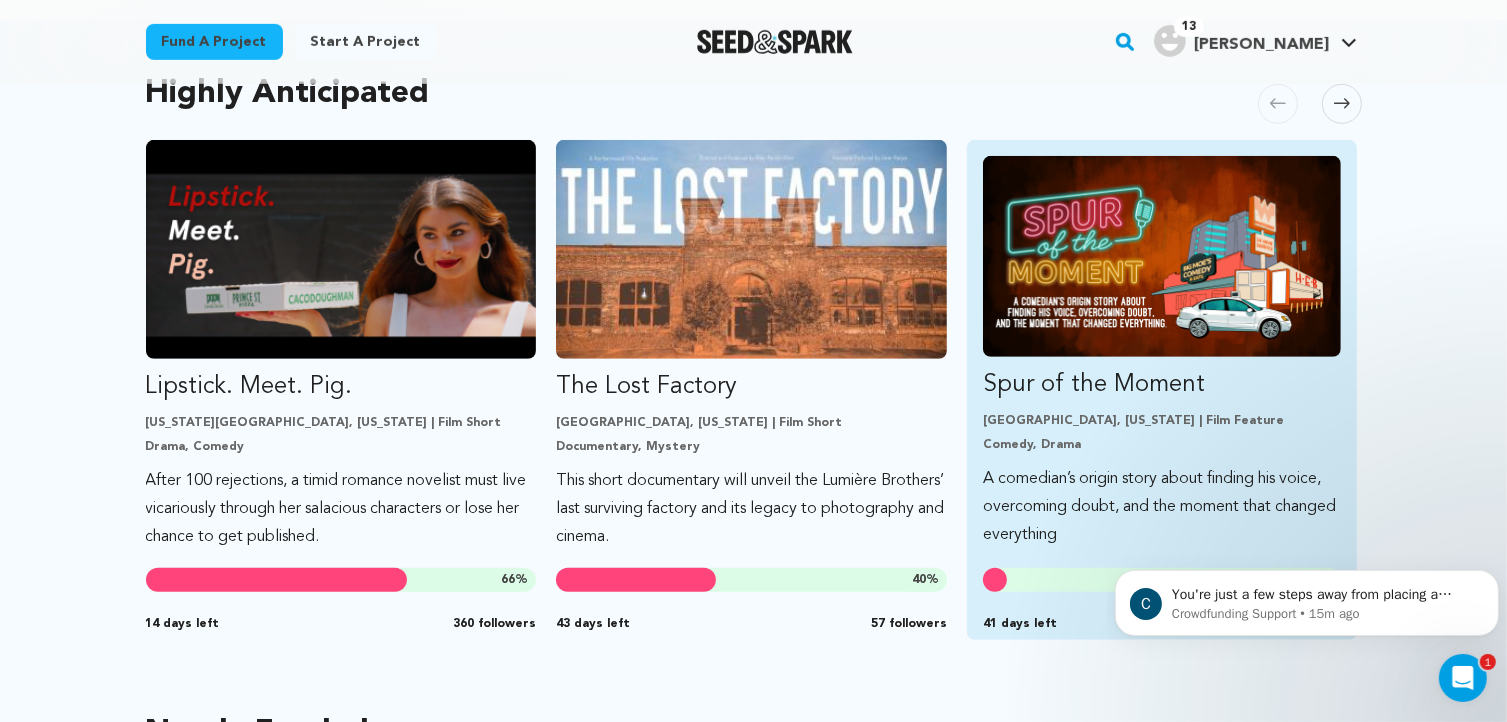 click at bounding box center [1162, 256] 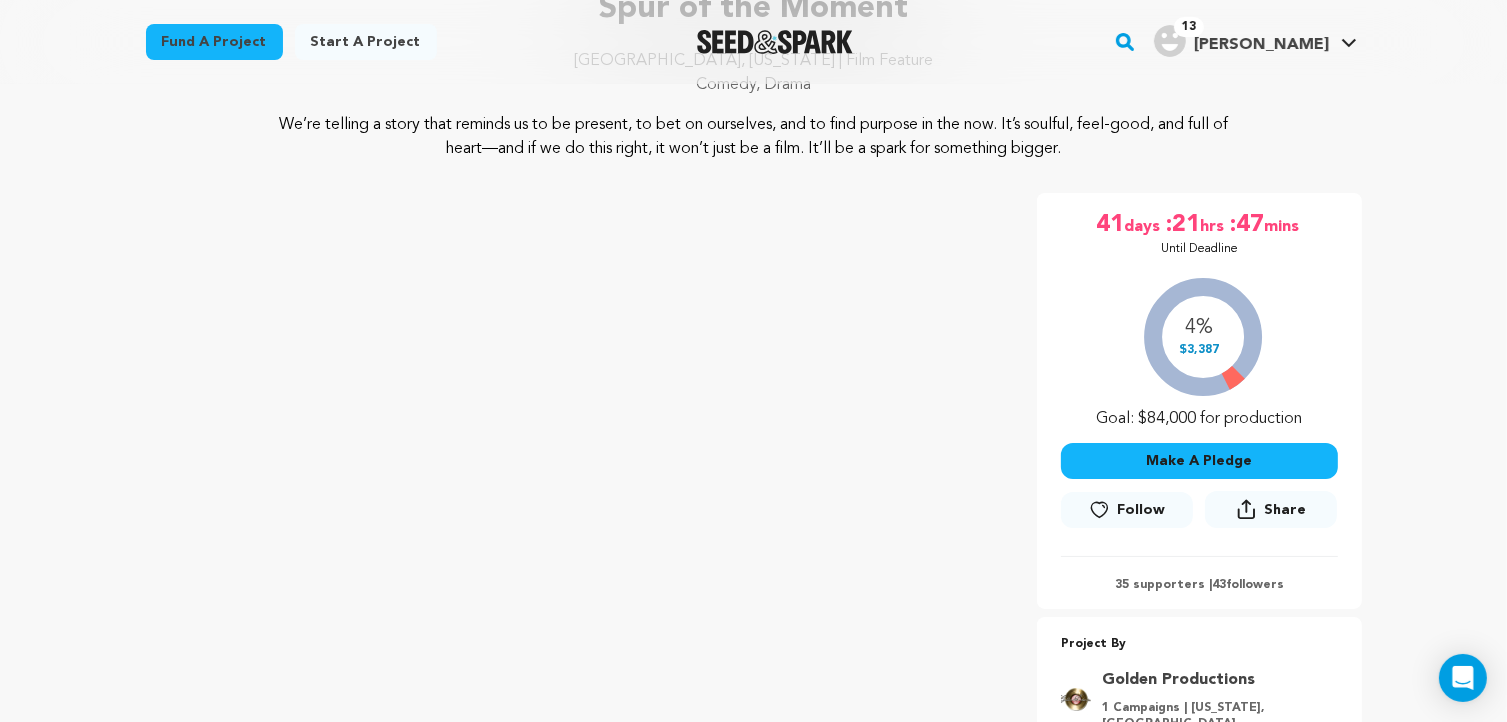 scroll, scrollTop: 200, scrollLeft: 0, axis: vertical 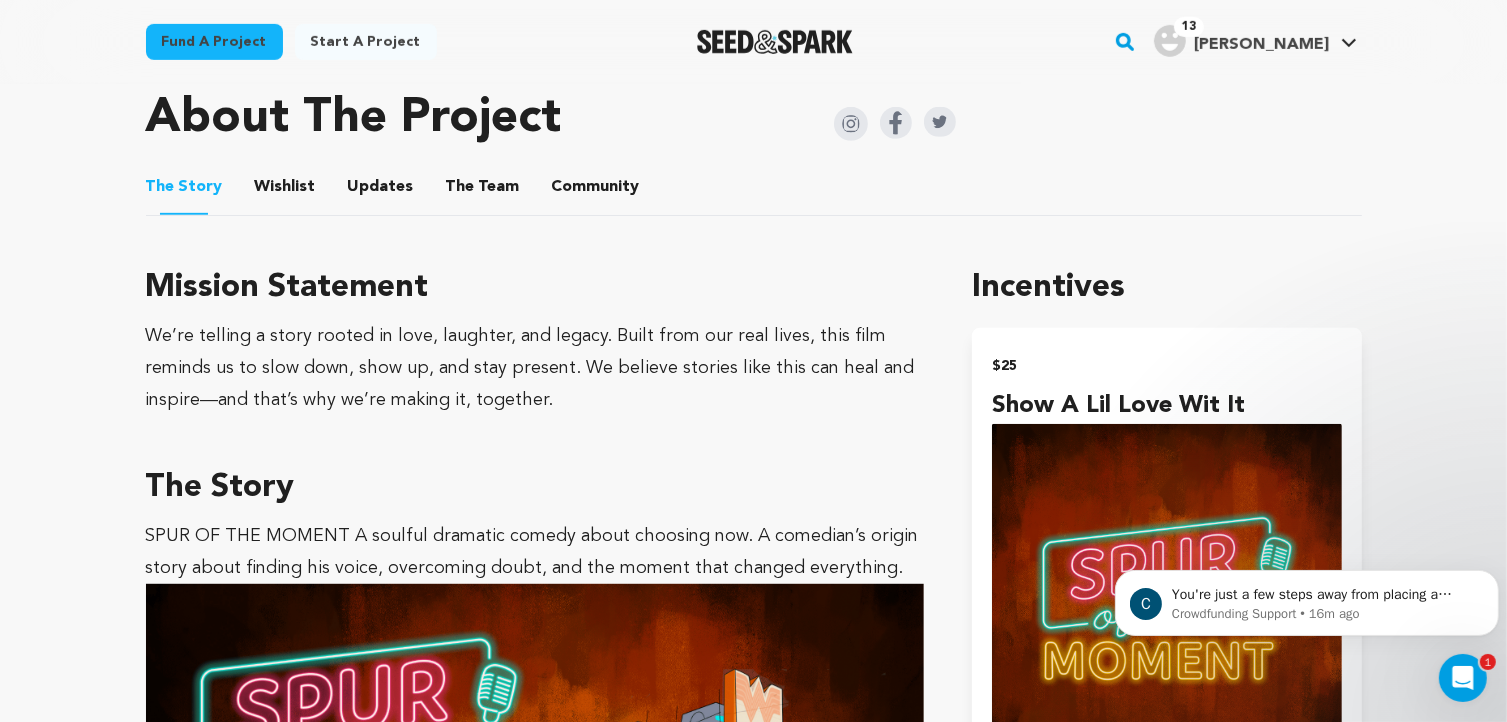 click on "The Team" at bounding box center (483, 191) 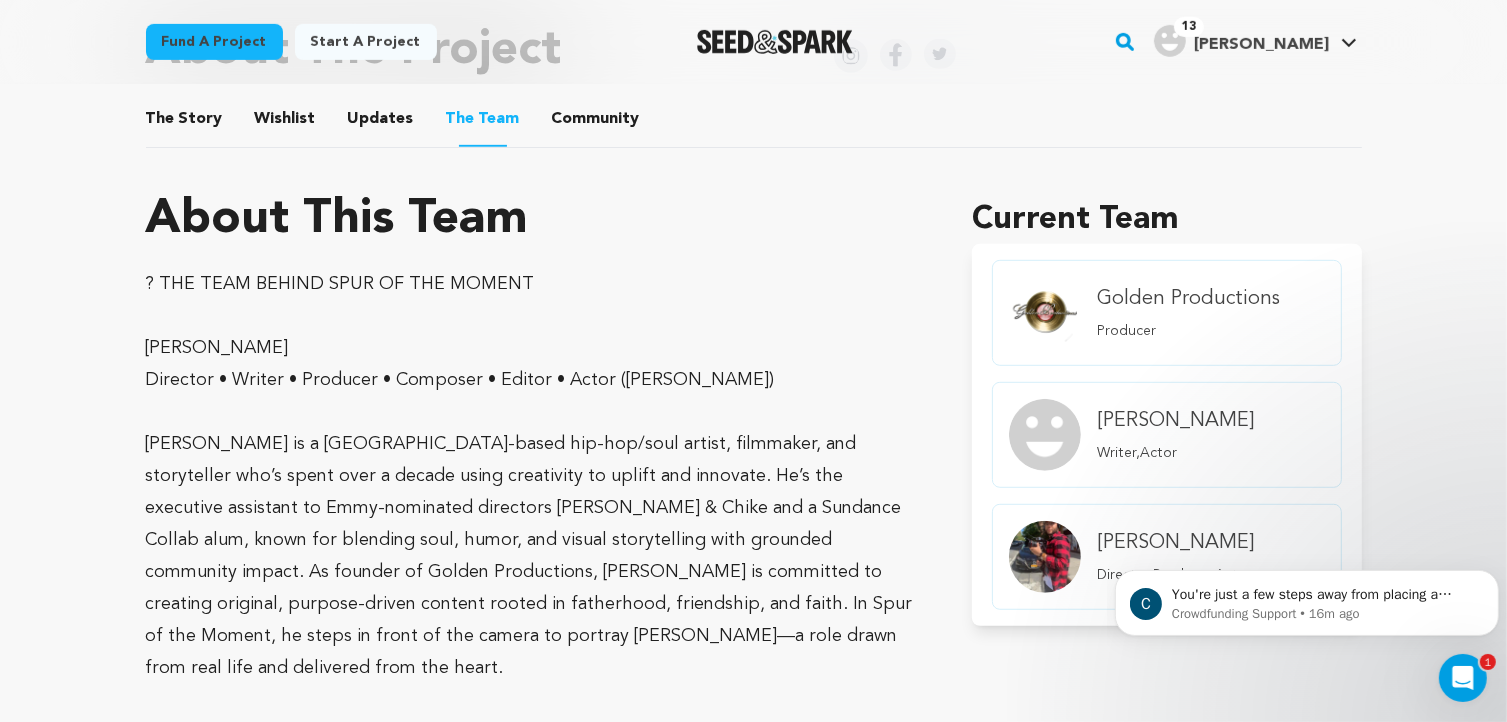 scroll, scrollTop: 800, scrollLeft: 0, axis: vertical 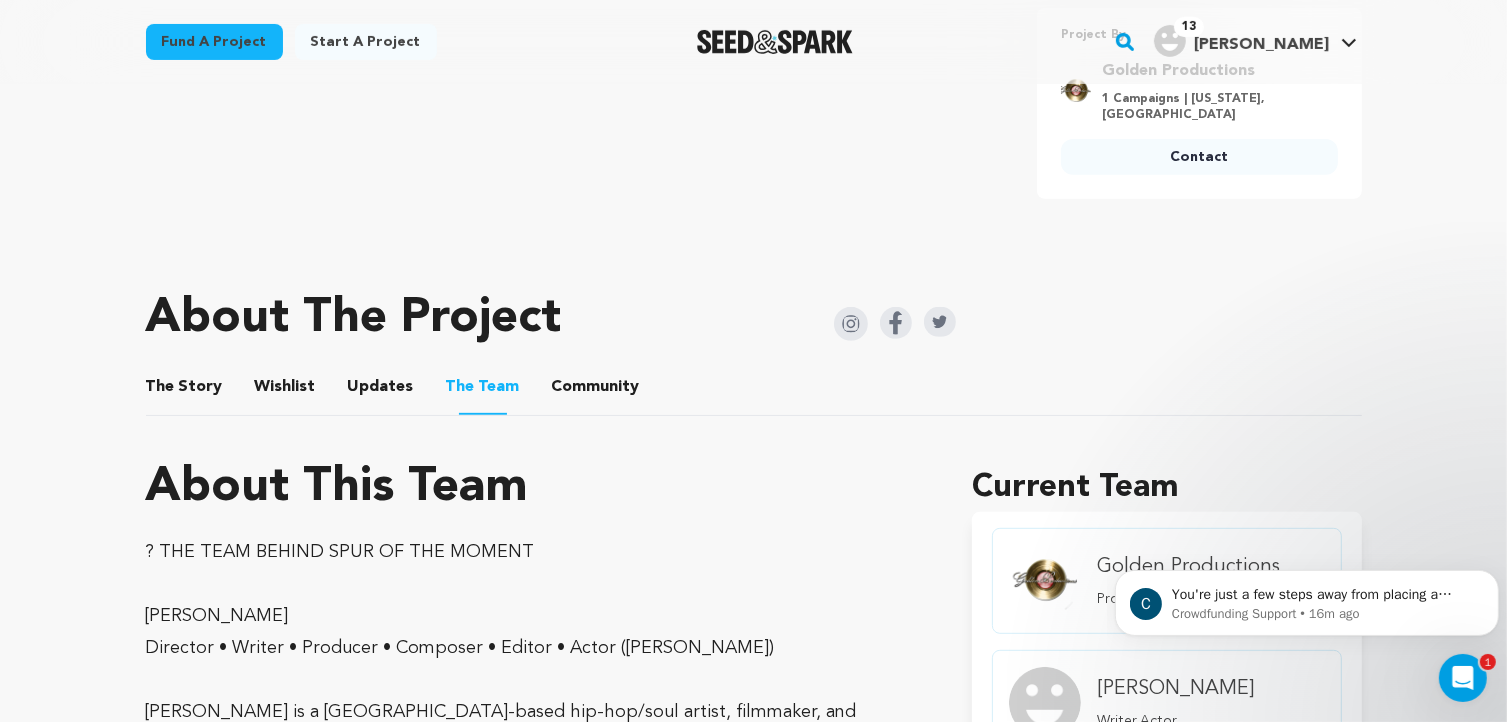 click at bounding box center [851, 324] 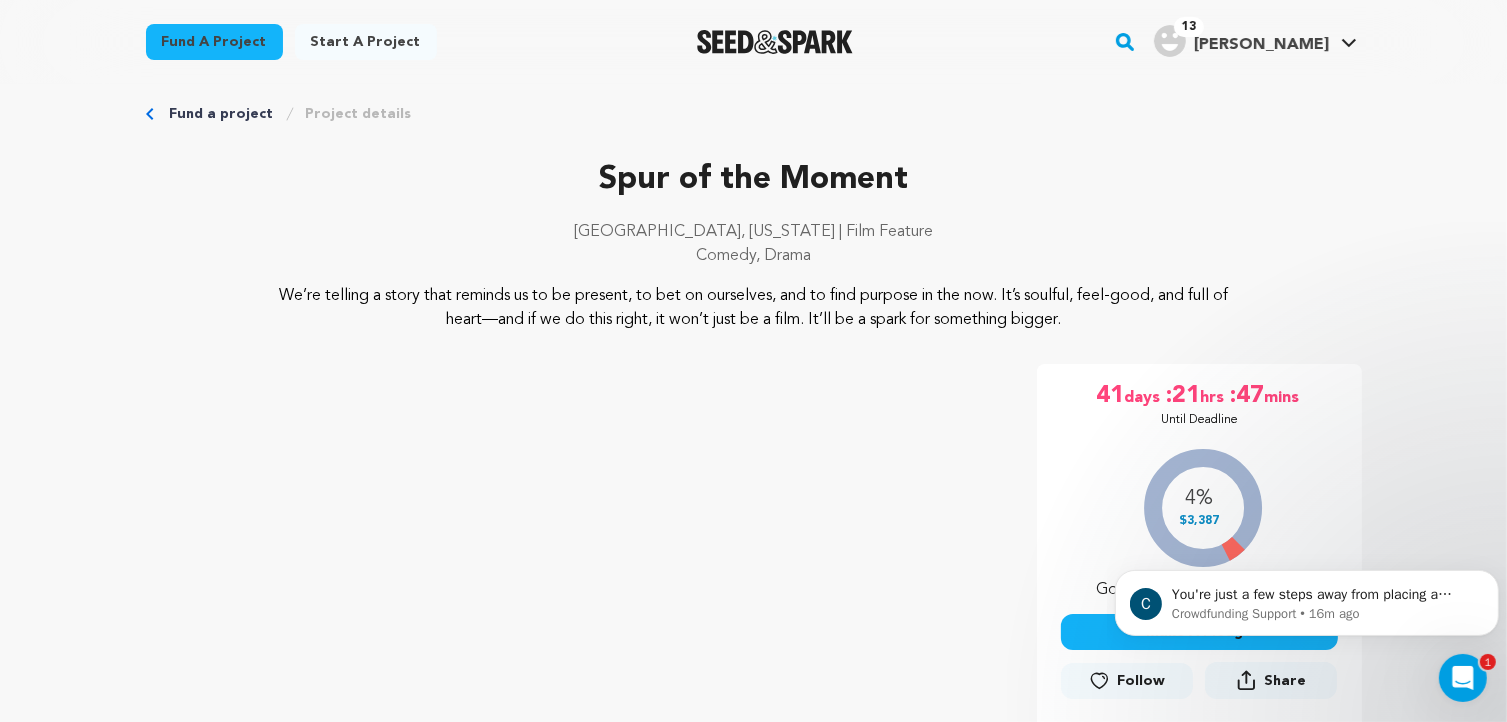 scroll, scrollTop: 0, scrollLeft: 0, axis: both 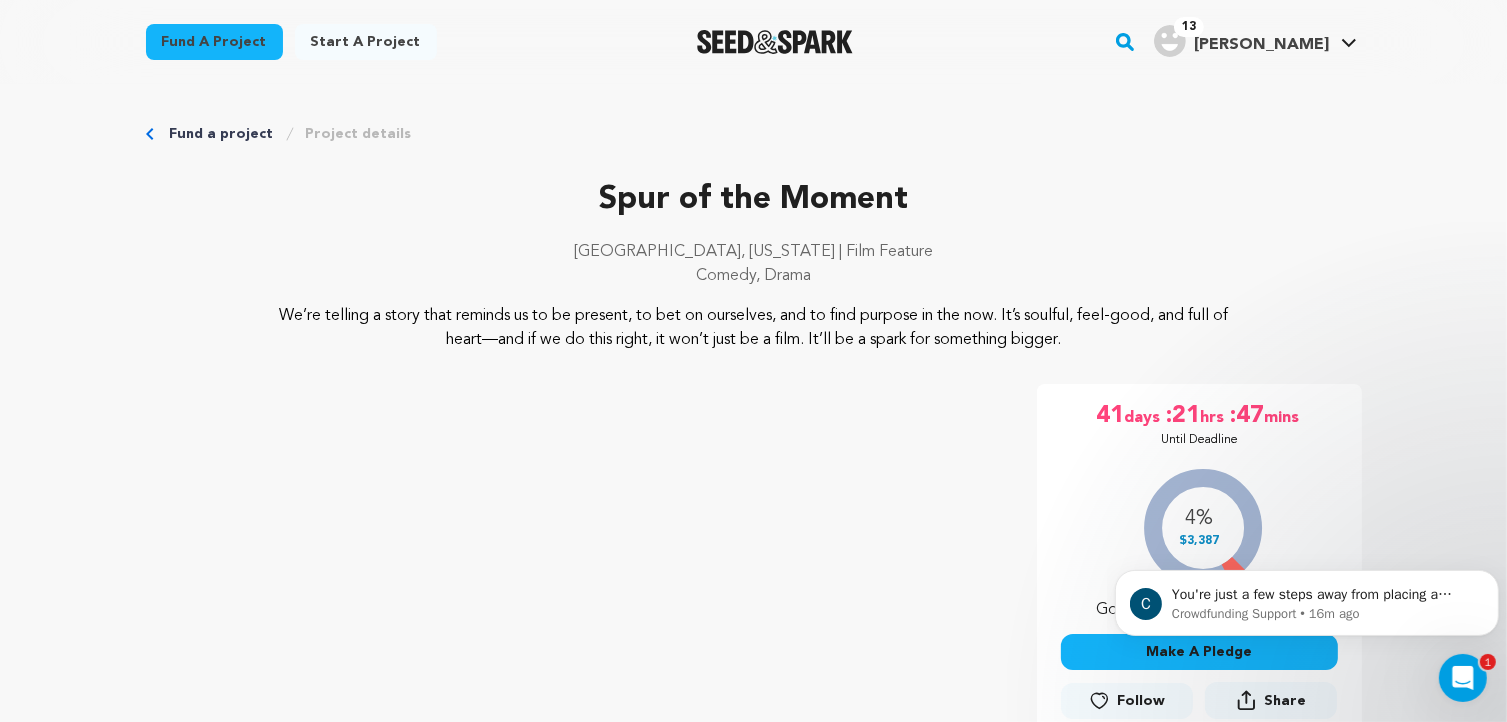 click on "Fund a project" at bounding box center (222, 134) 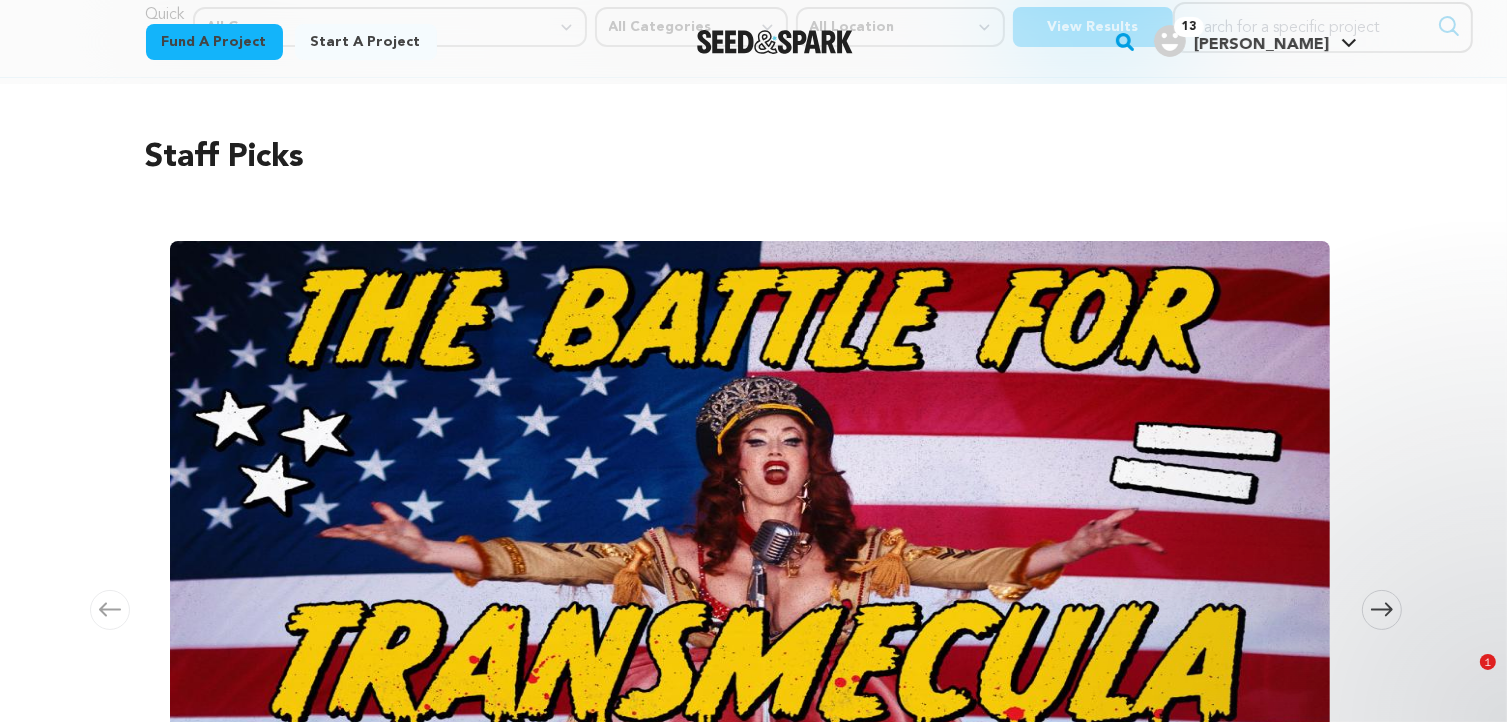 scroll, scrollTop: 385, scrollLeft: 0, axis: vertical 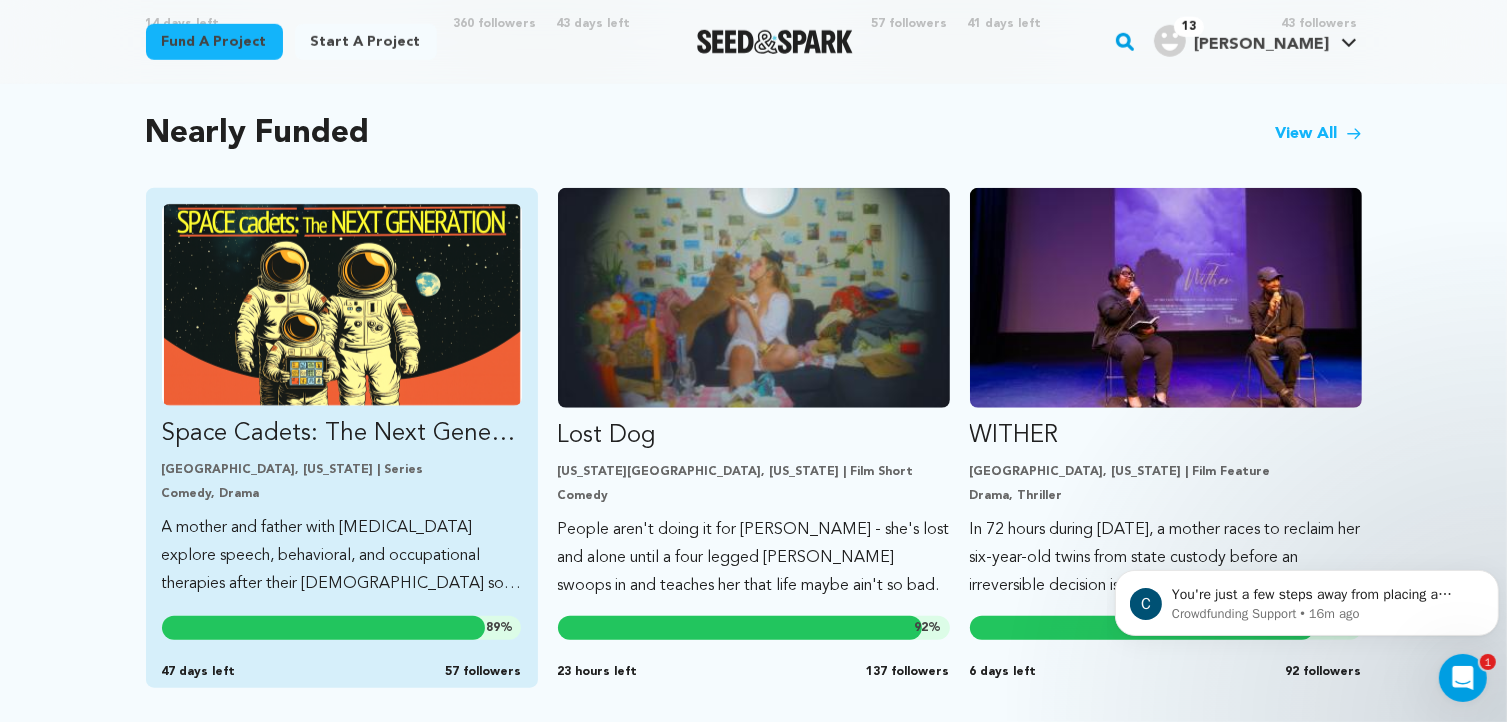 click on "Space Cadets: The Next Generation" at bounding box center [342, 434] 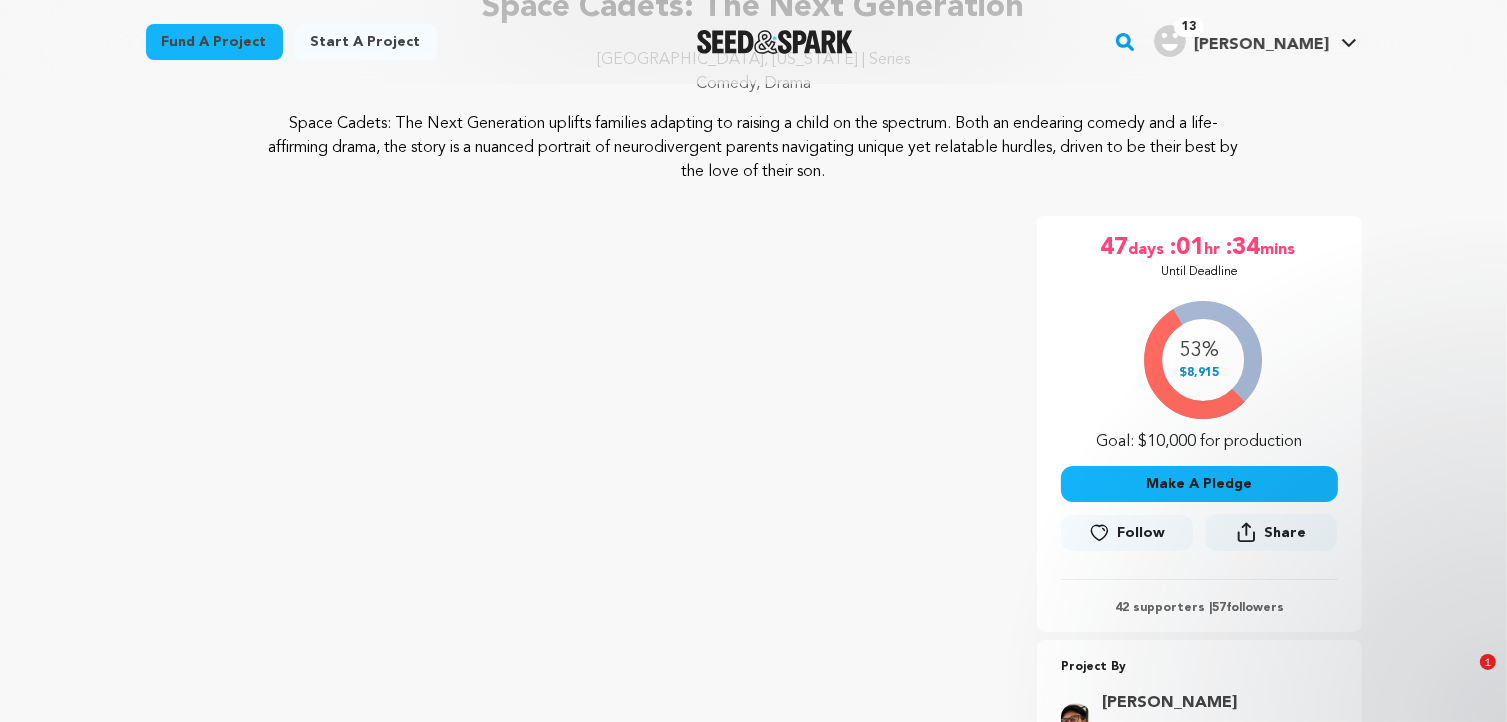 scroll, scrollTop: 600, scrollLeft: 0, axis: vertical 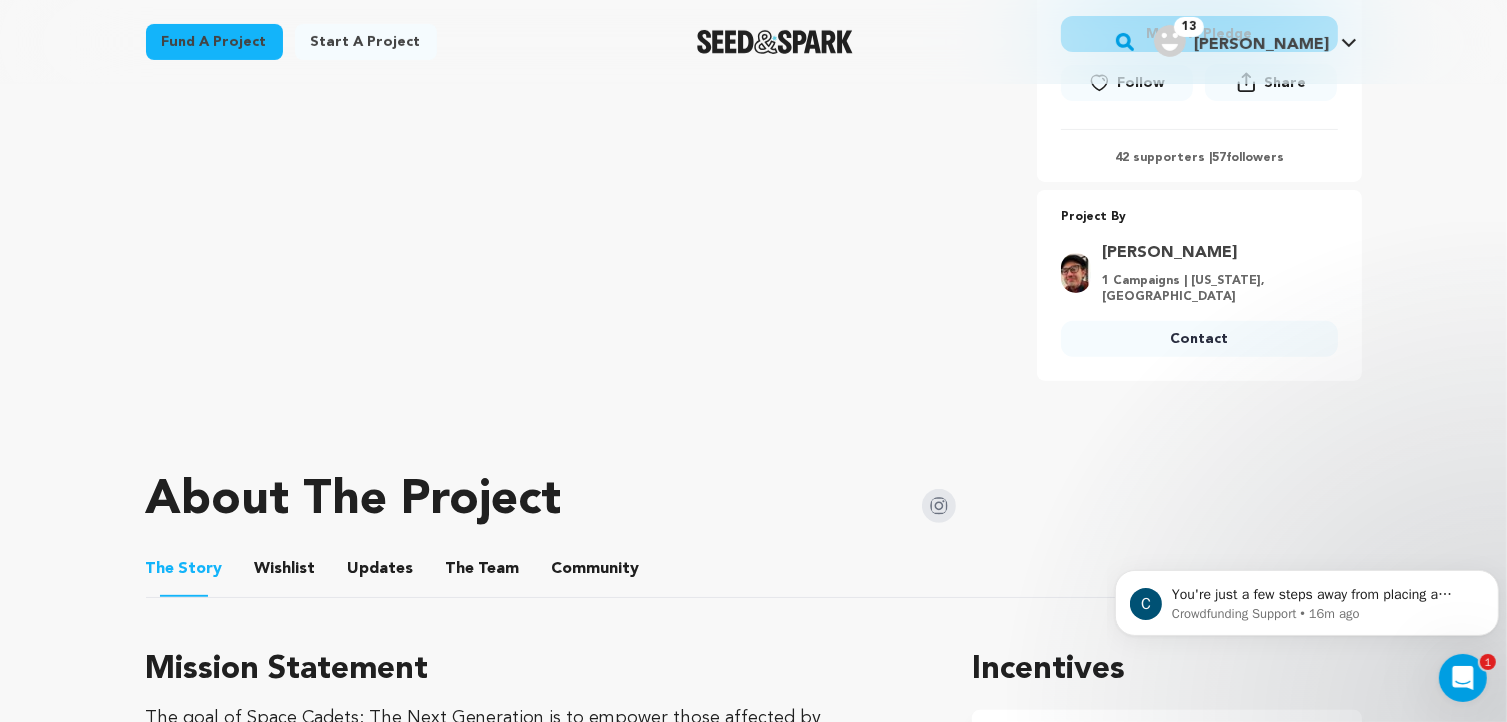click on "The Team" at bounding box center [483, 573] 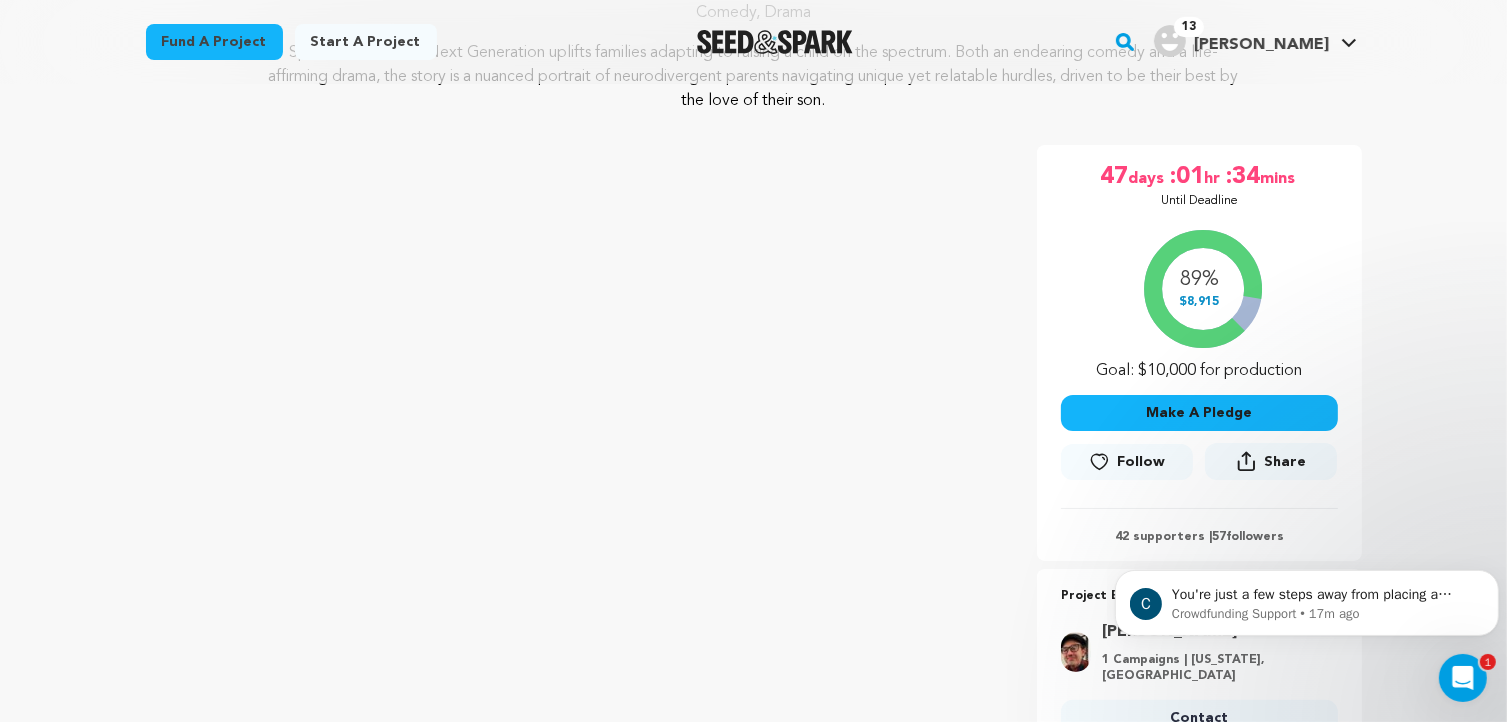 scroll, scrollTop: 242, scrollLeft: 0, axis: vertical 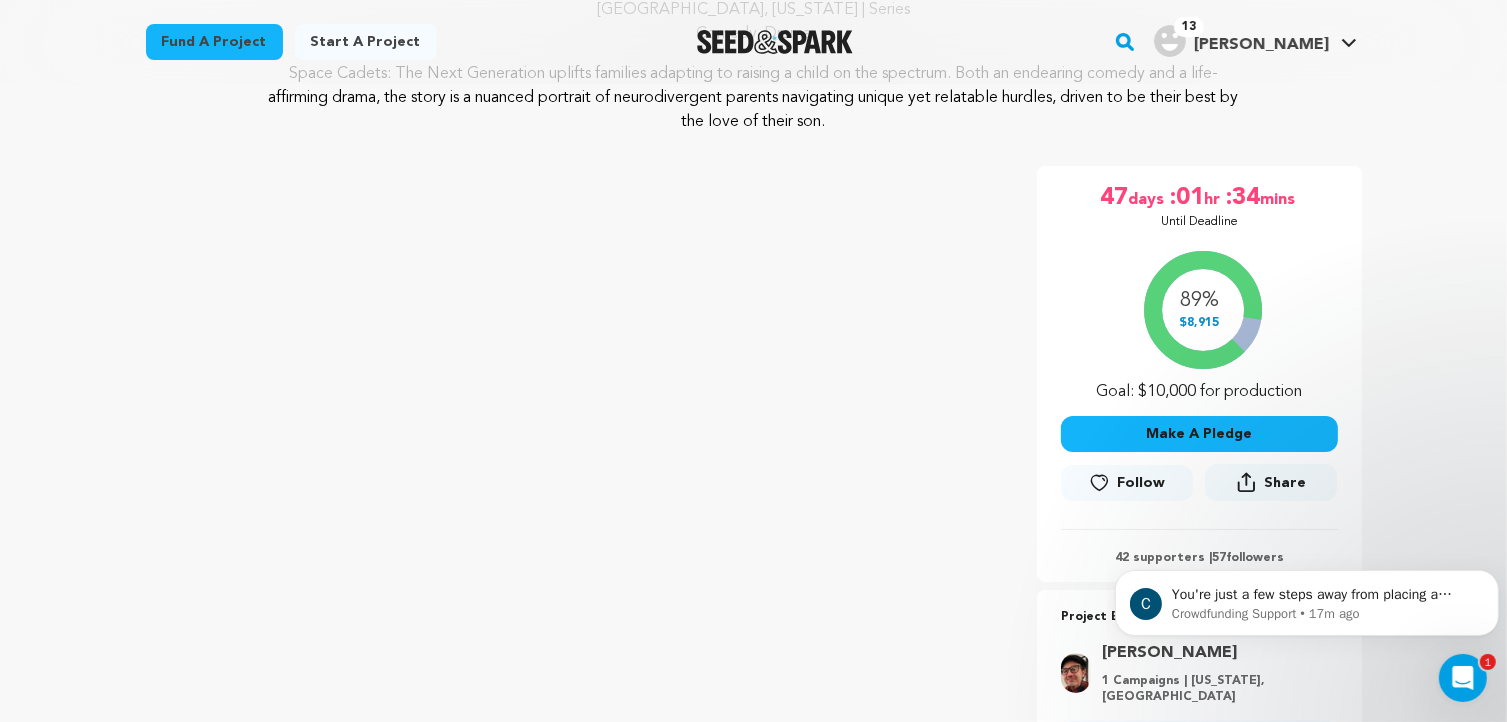click on "Fund a project" at bounding box center [214, 42] 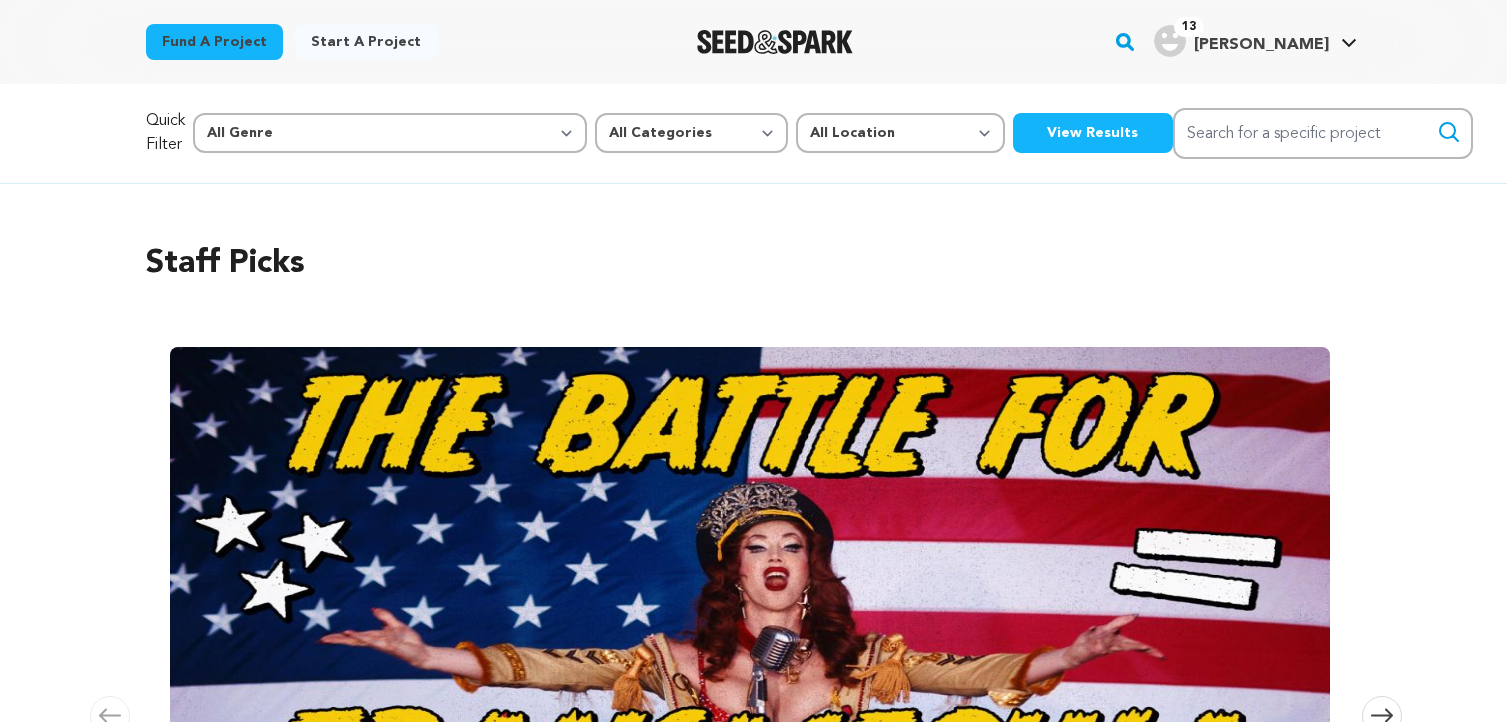 scroll, scrollTop: 0, scrollLeft: 0, axis: both 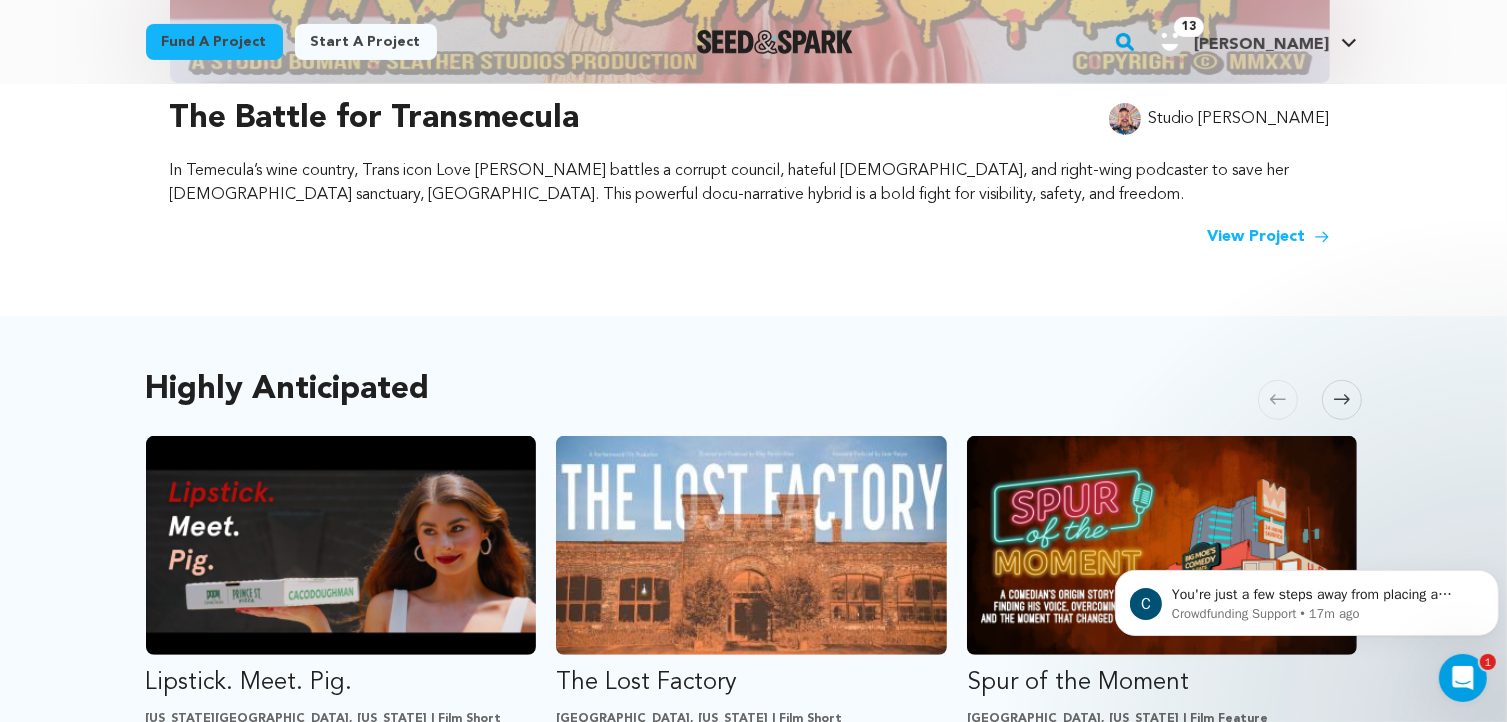 click at bounding box center (1342, 400) 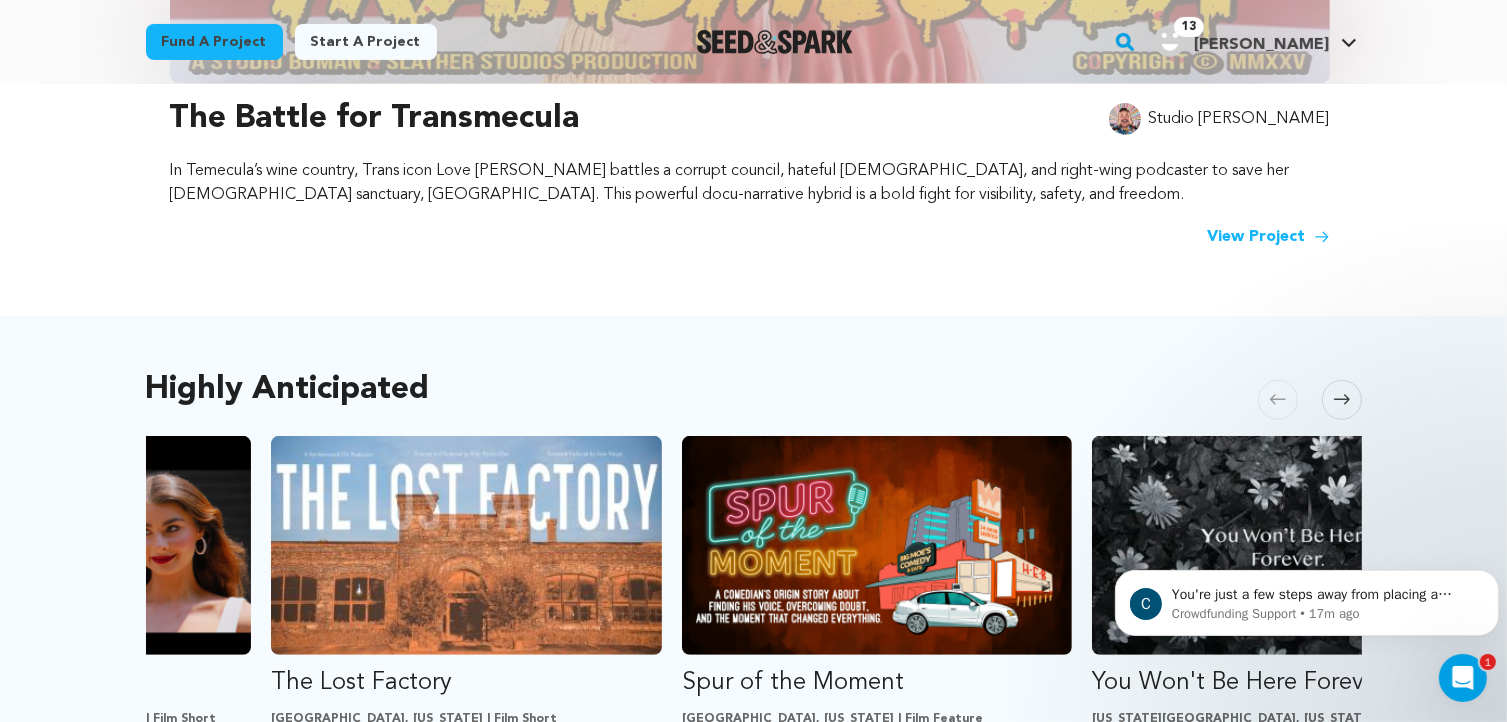 scroll, scrollTop: 0, scrollLeft: 410, axis: horizontal 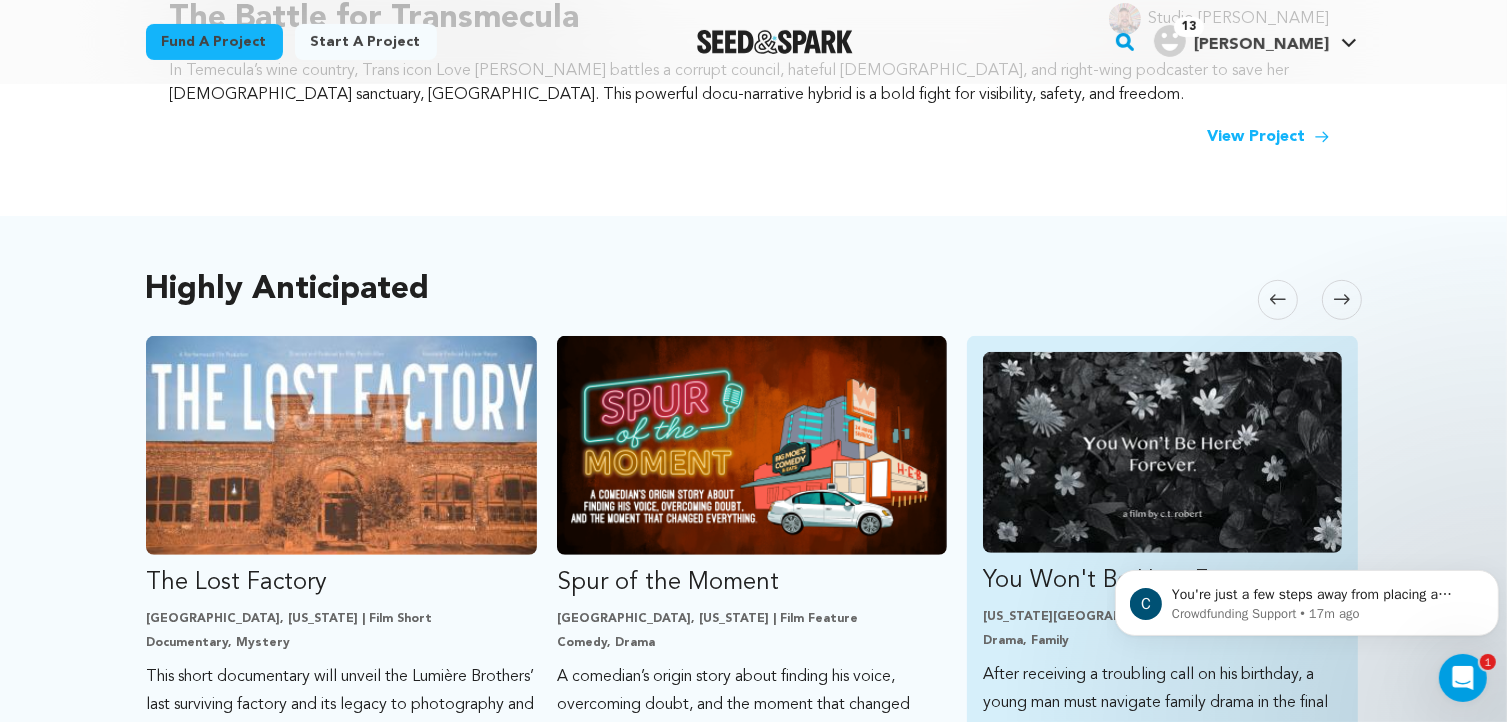 click at bounding box center (1162, 452) 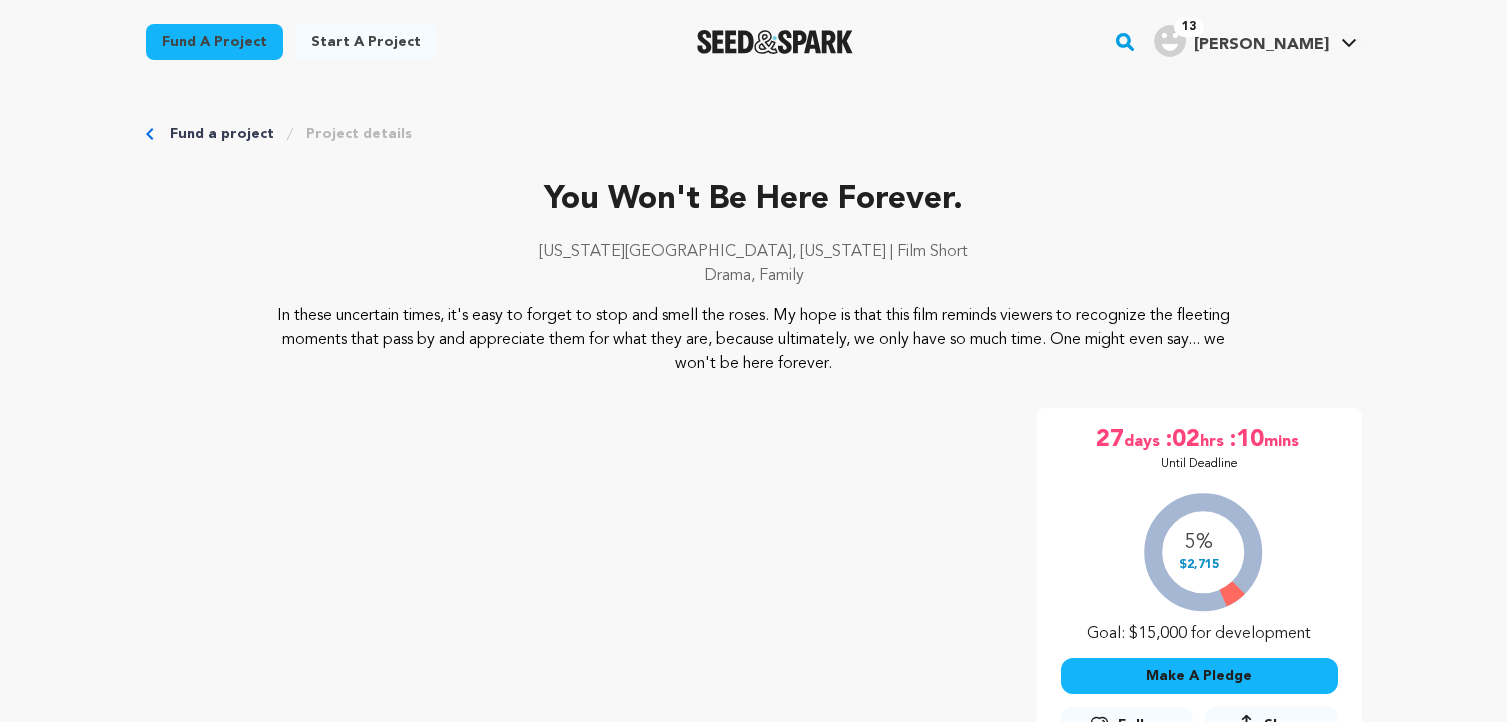 scroll, scrollTop: 0, scrollLeft: 0, axis: both 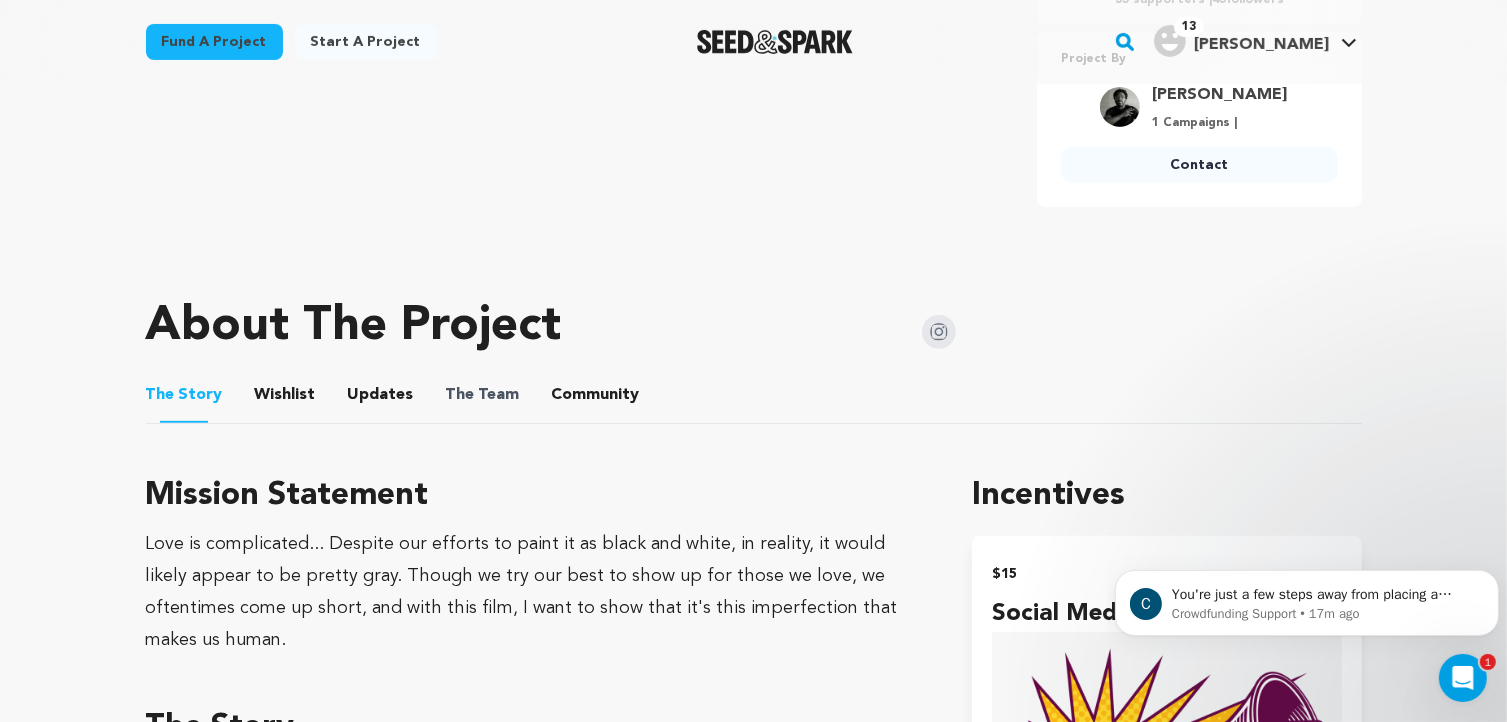 click on "The   Team" at bounding box center [483, 395] 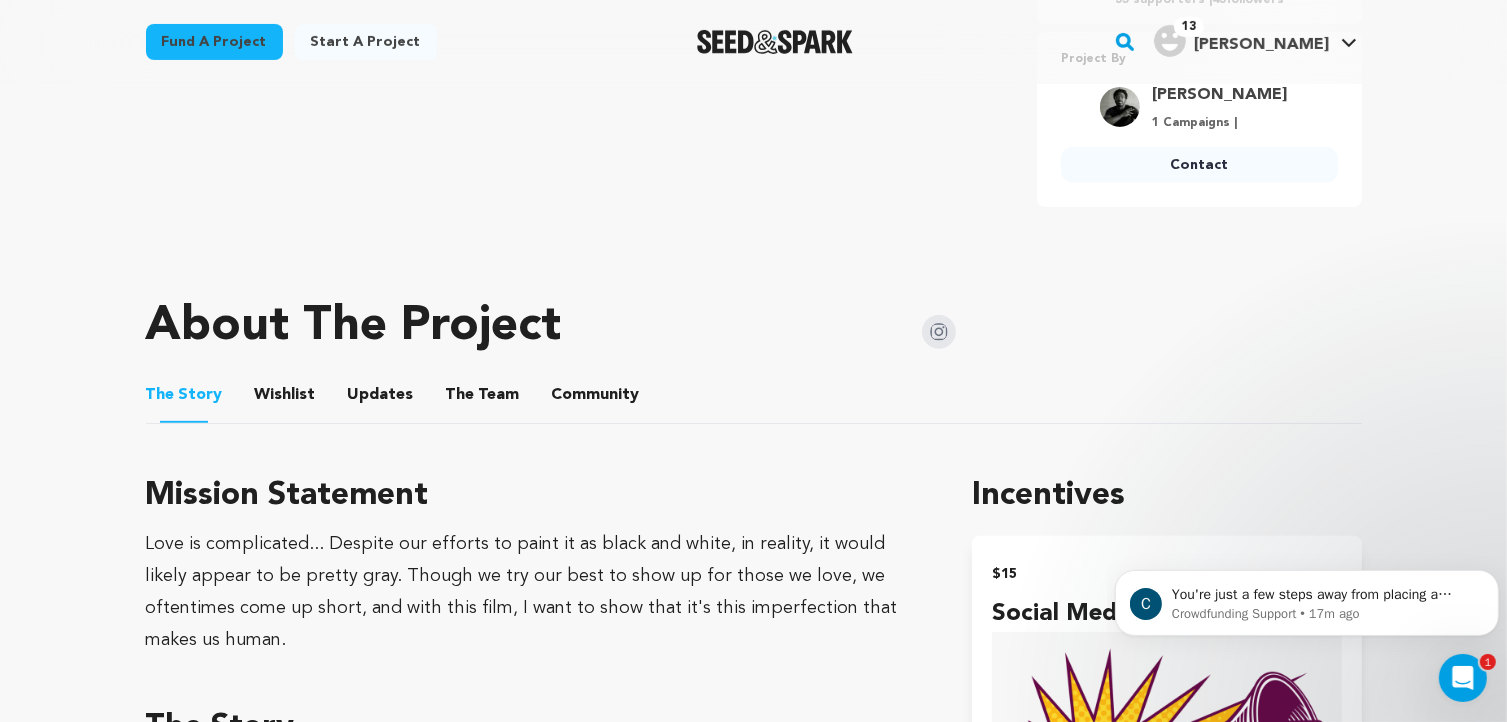 click on "The Team" at bounding box center (483, 399) 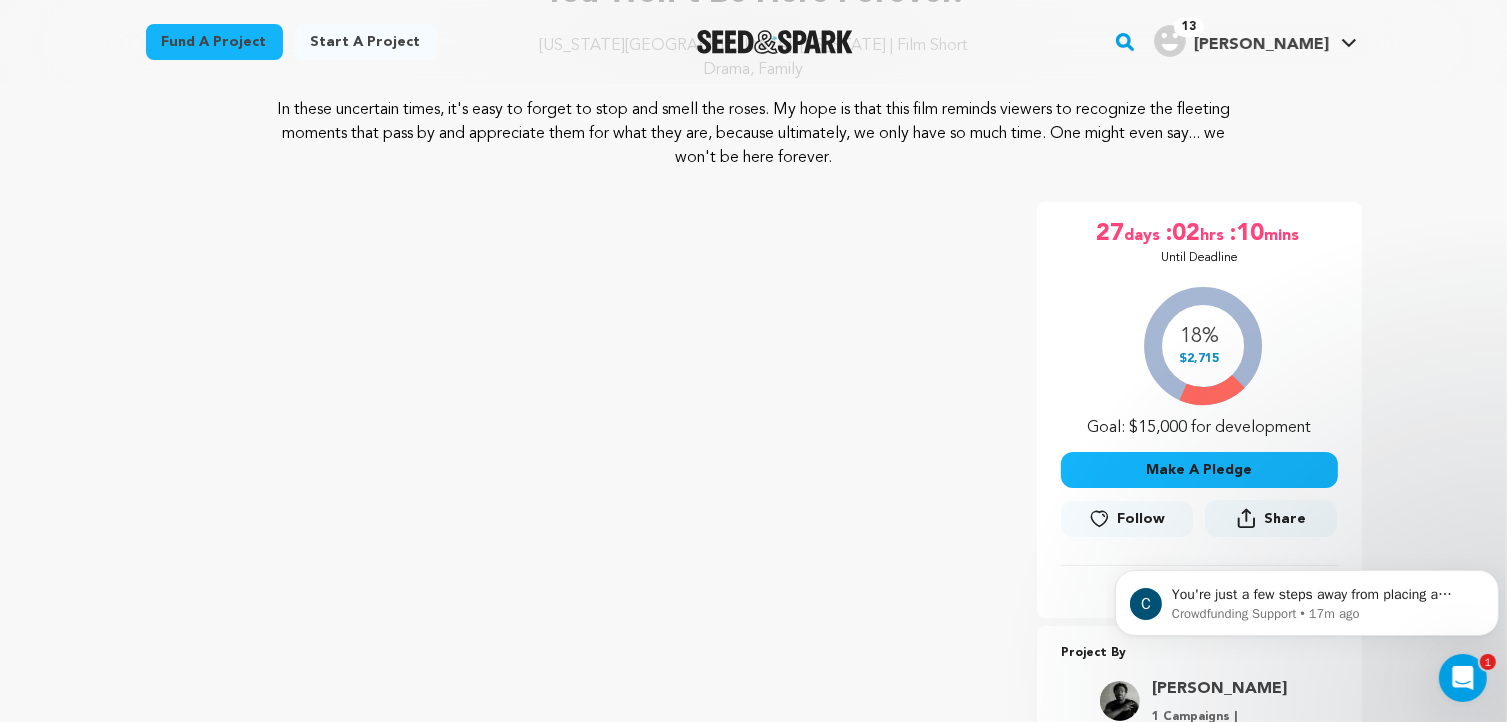 scroll, scrollTop: 0, scrollLeft: 0, axis: both 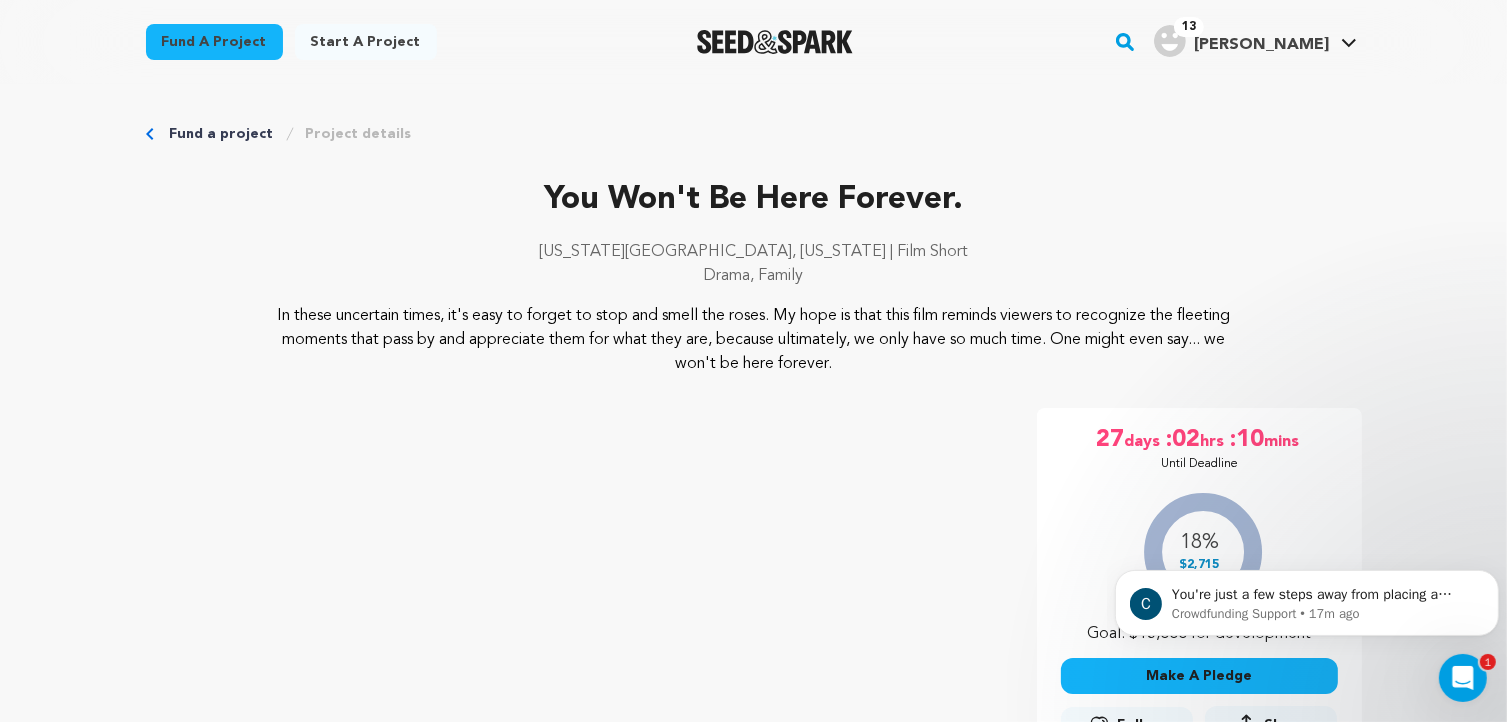 click on "Fund a project" at bounding box center (222, 134) 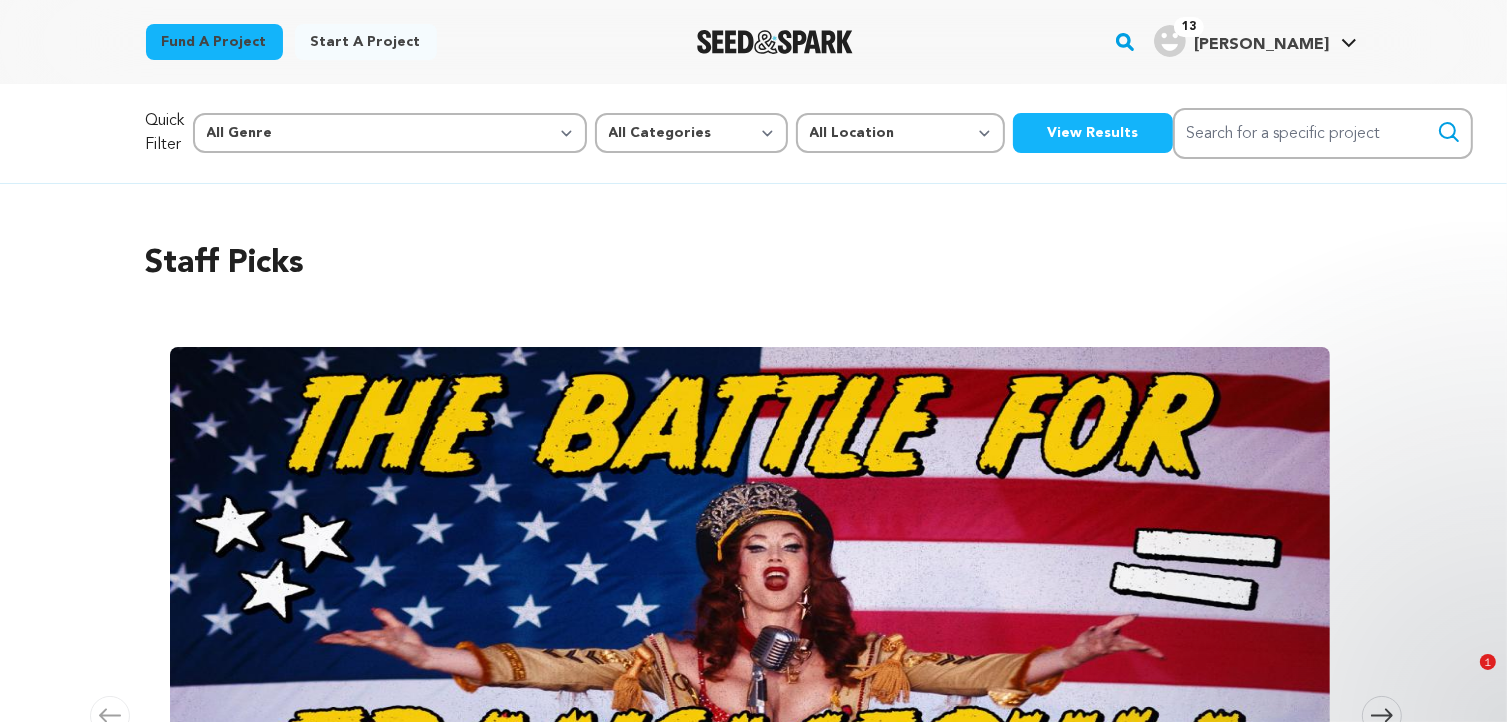 scroll, scrollTop: 616, scrollLeft: 0, axis: vertical 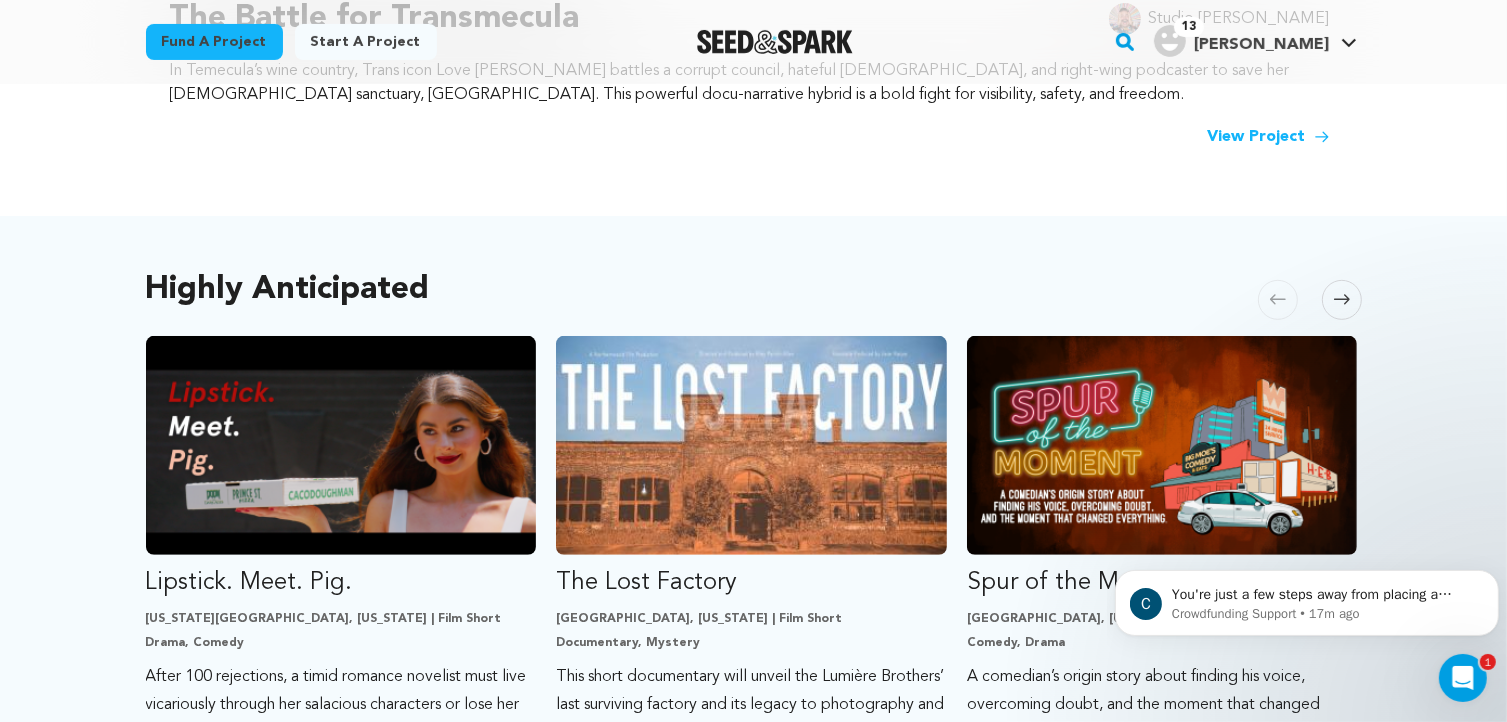 click 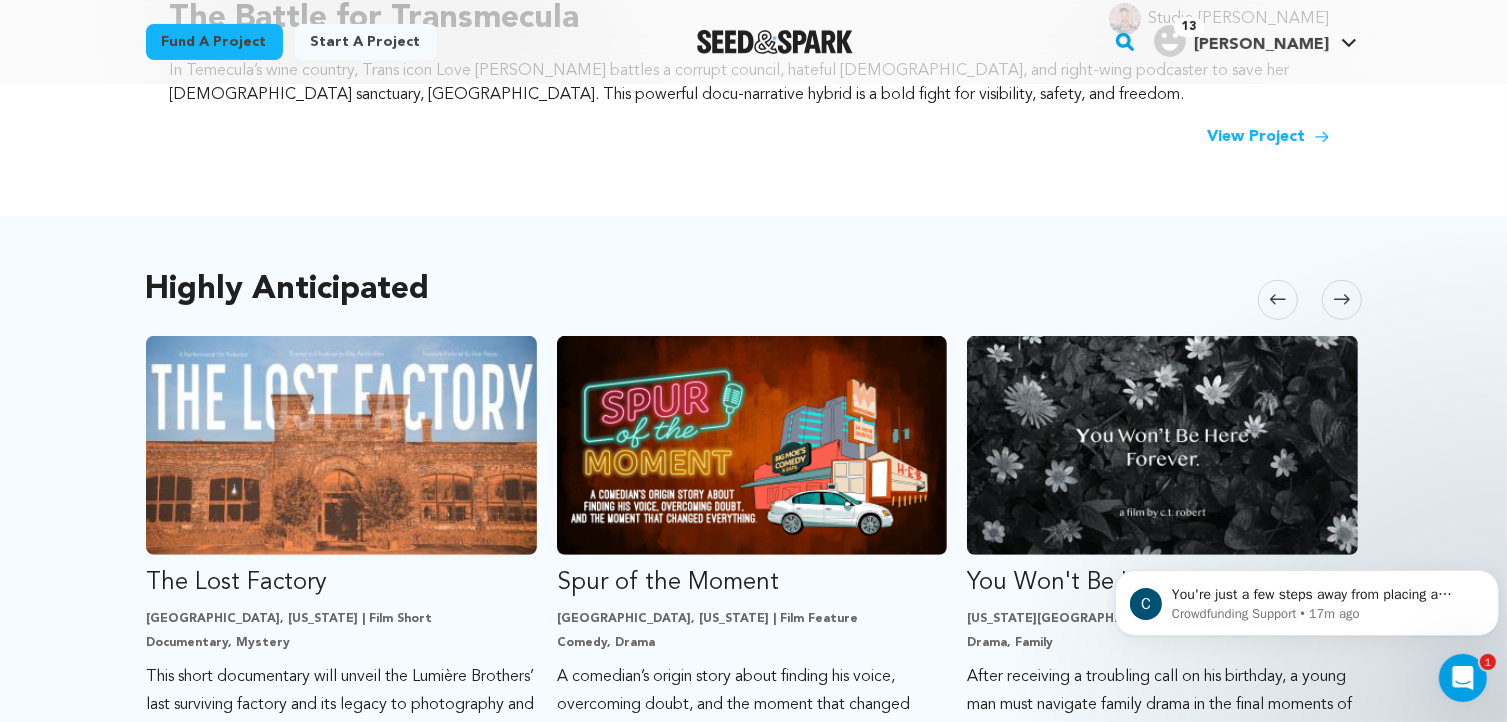 click 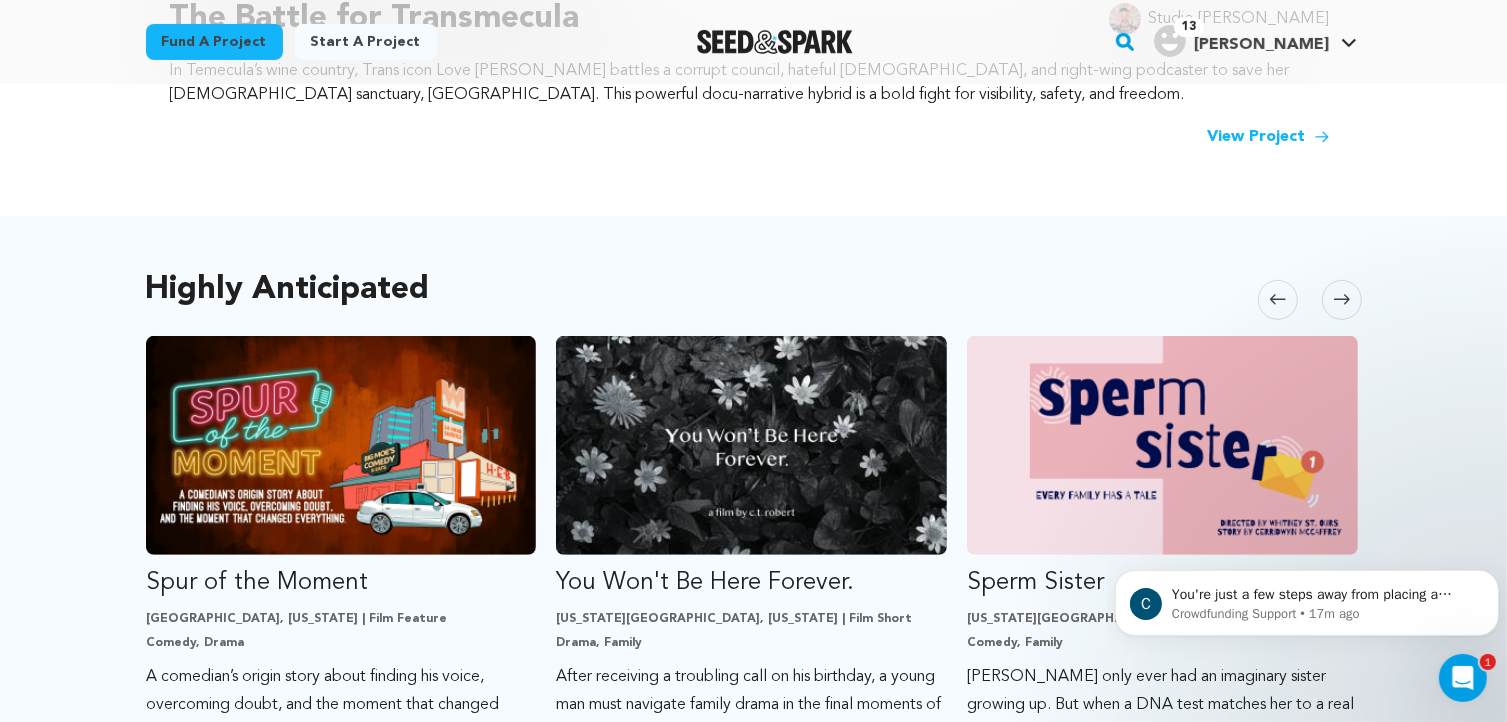 click 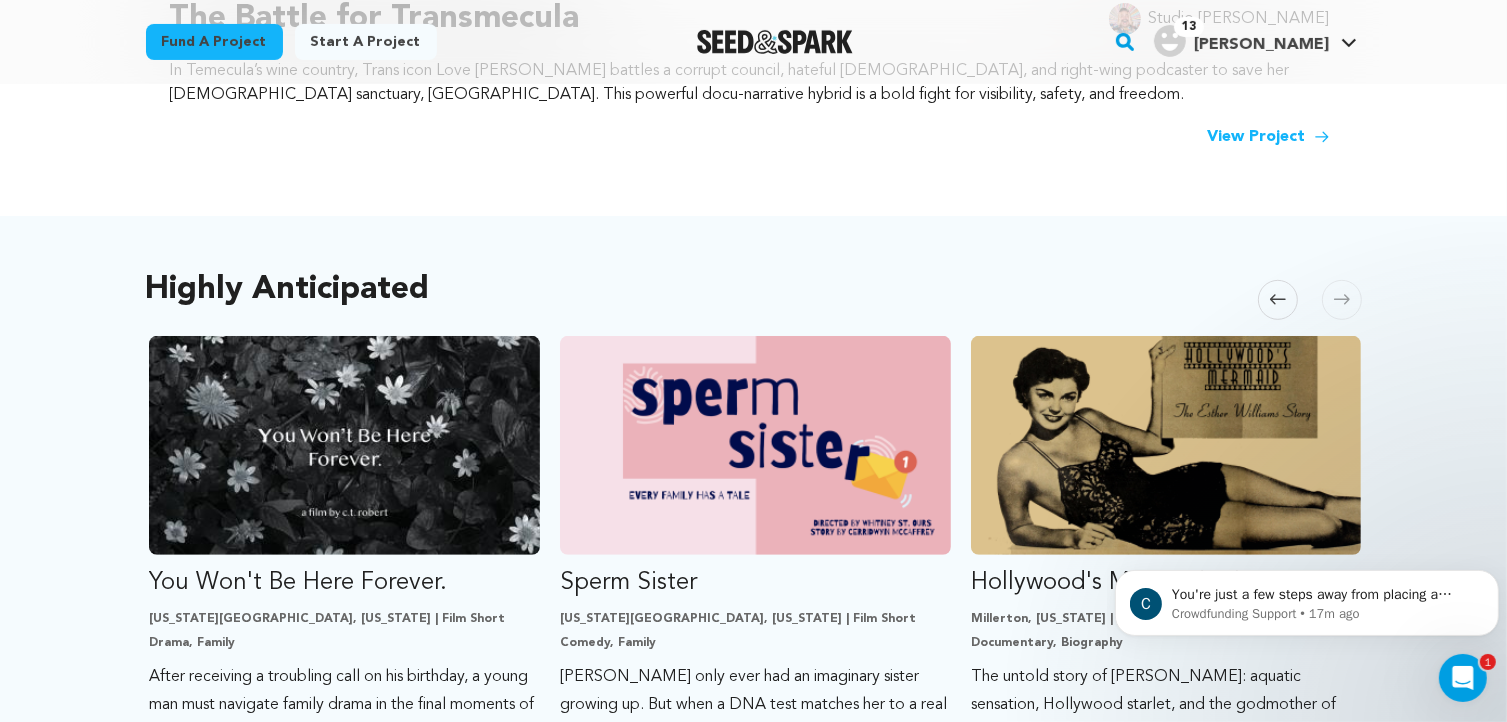 scroll, scrollTop: 0, scrollLeft: 1232, axis: horizontal 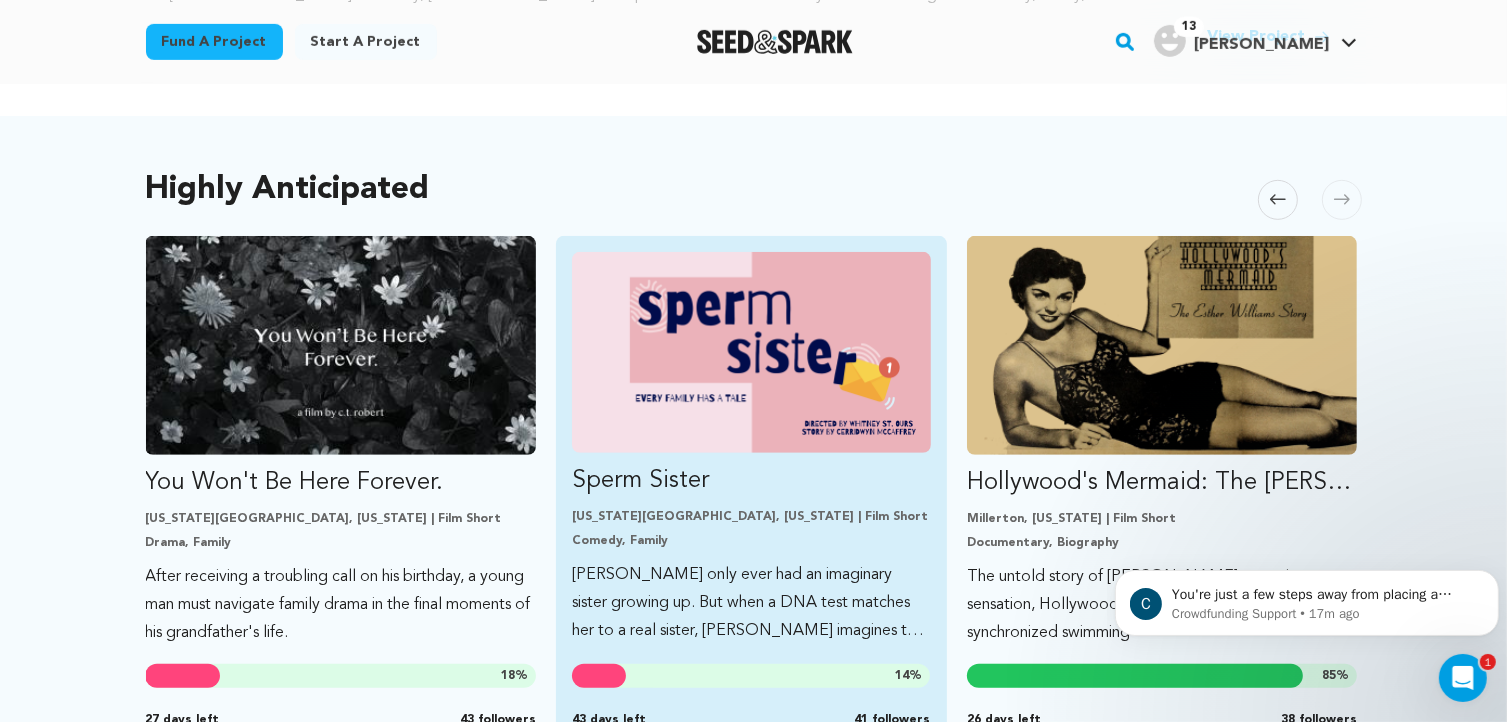 click at bounding box center (751, 352) 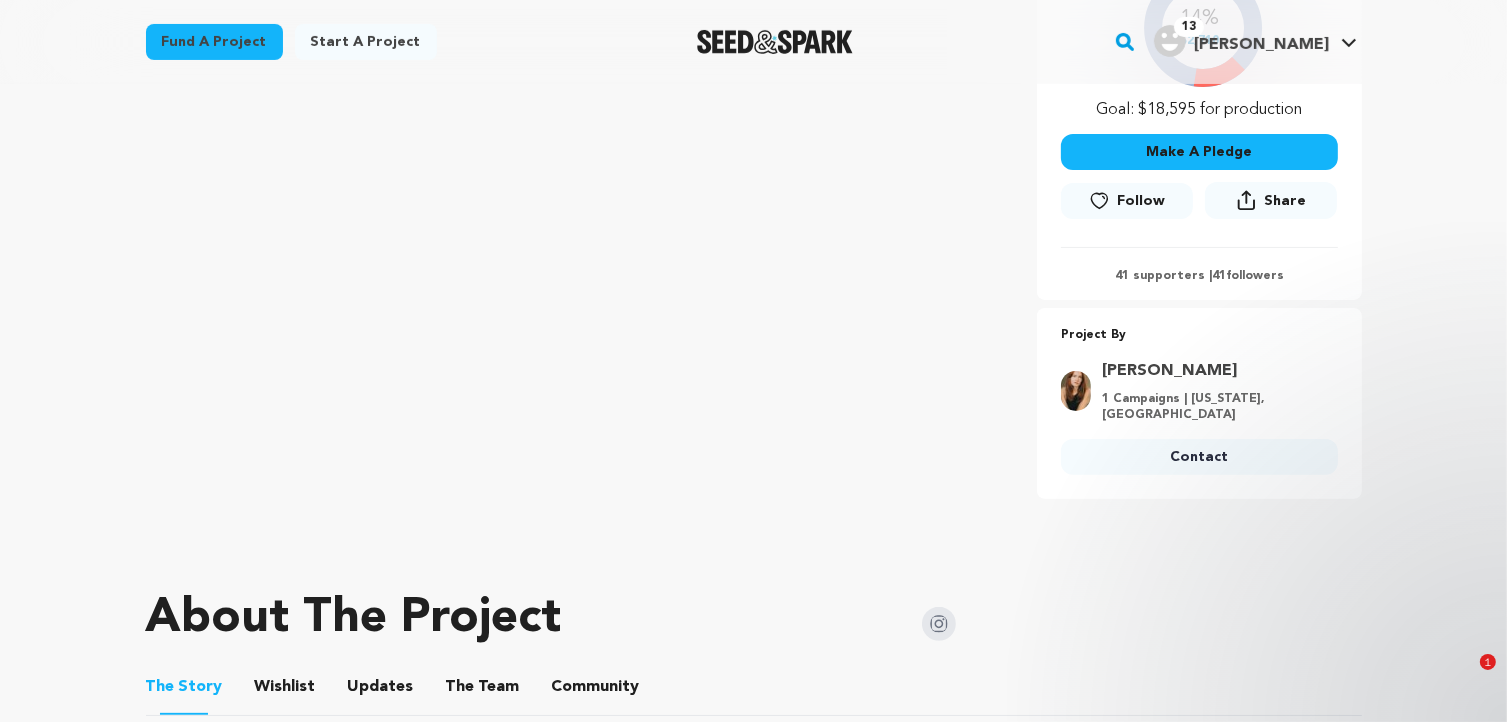 scroll, scrollTop: 579, scrollLeft: 0, axis: vertical 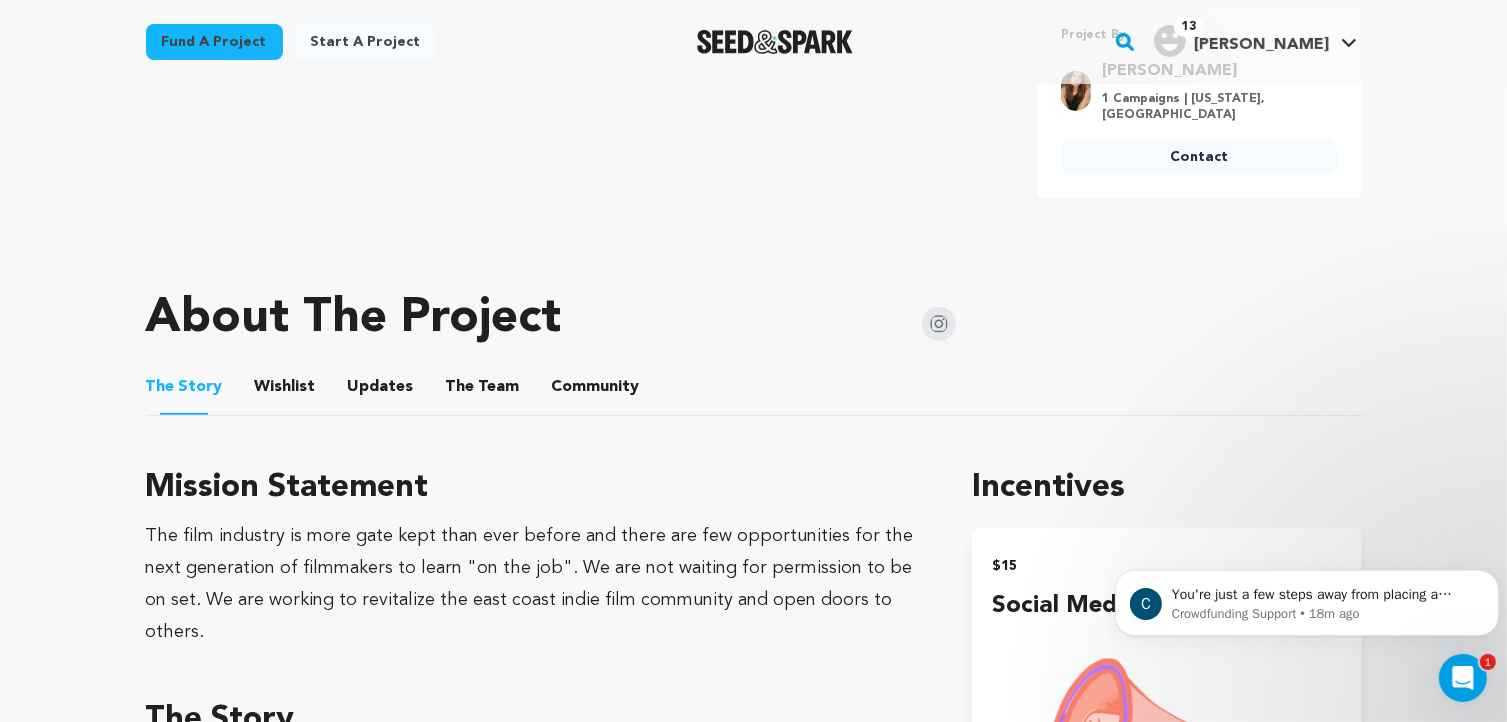 click on "The Team" at bounding box center (483, 391) 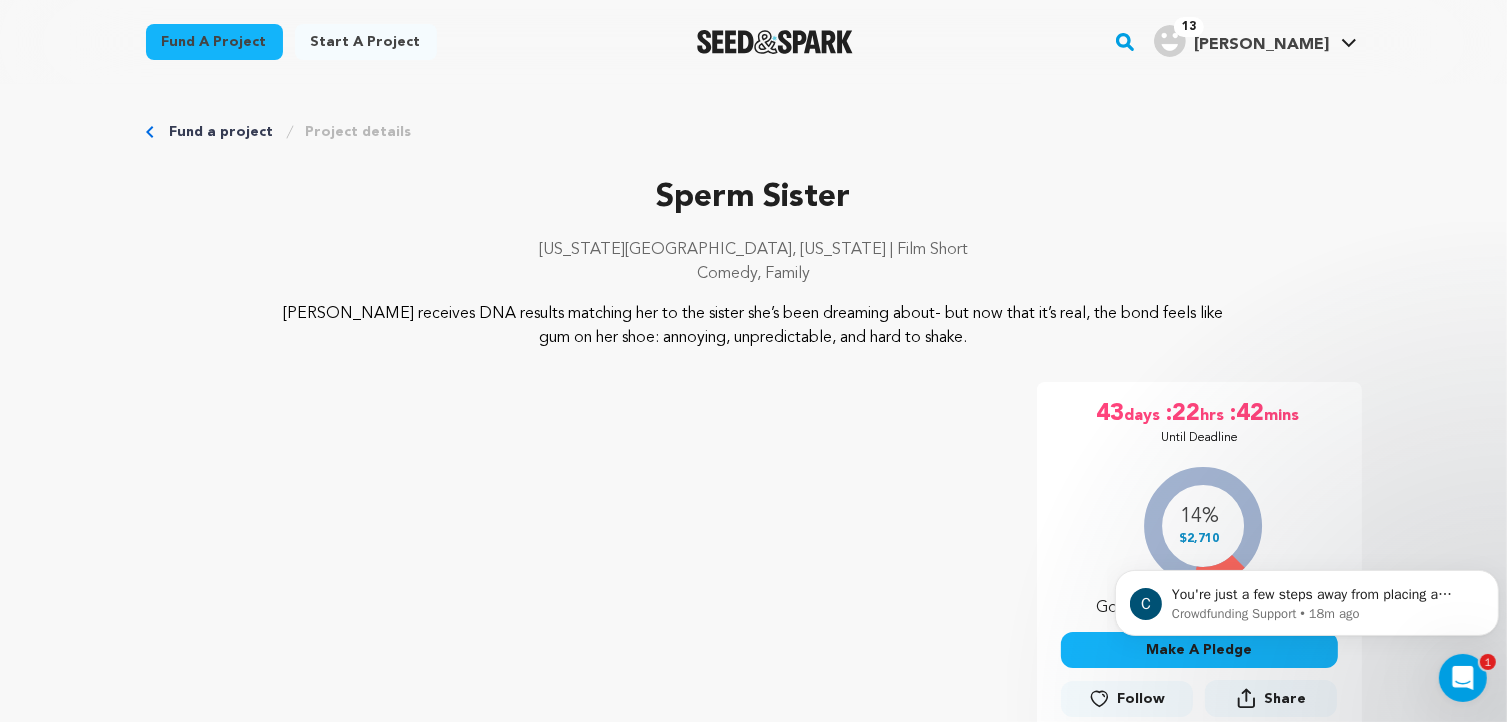 scroll, scrollTop: 0, scrollLeft: 0, axis: both 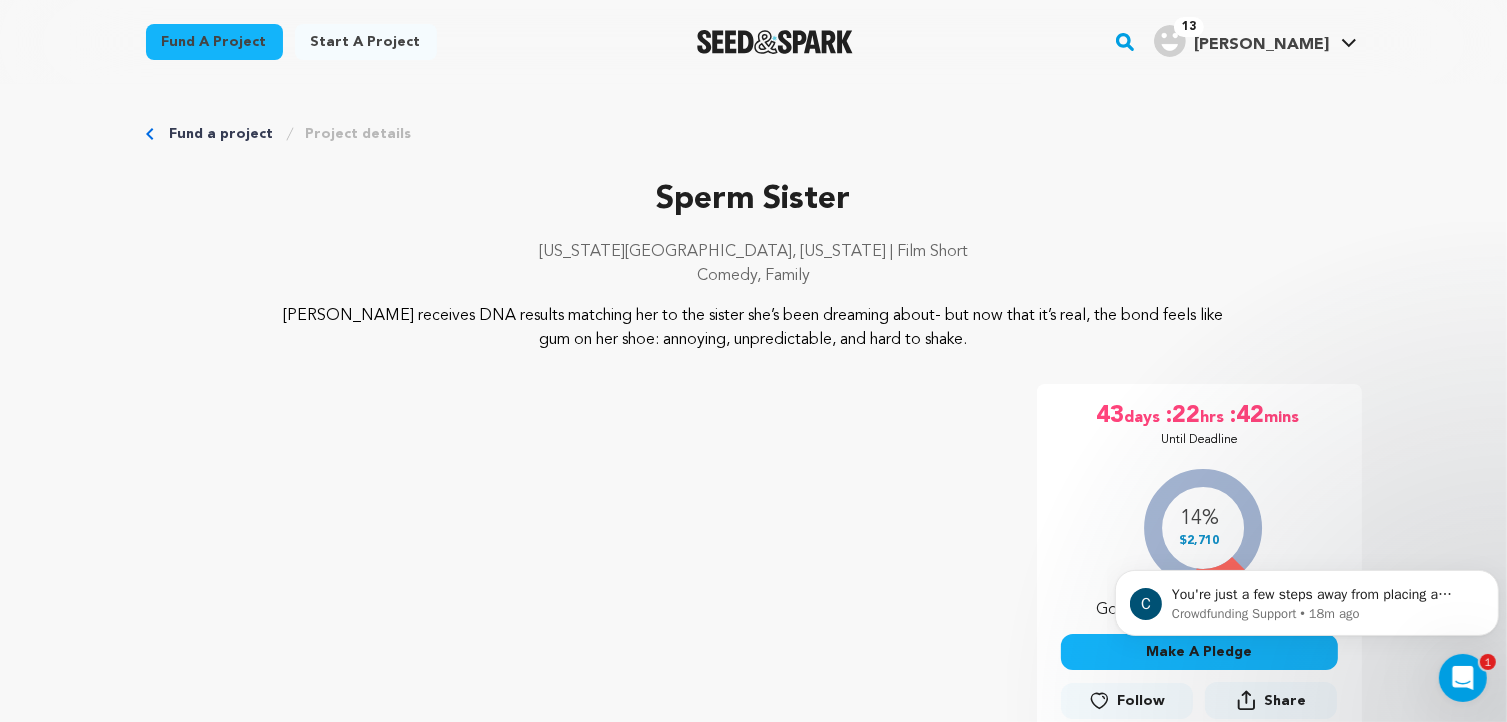 click on "Fund a project" at bounding box center [222, 134] 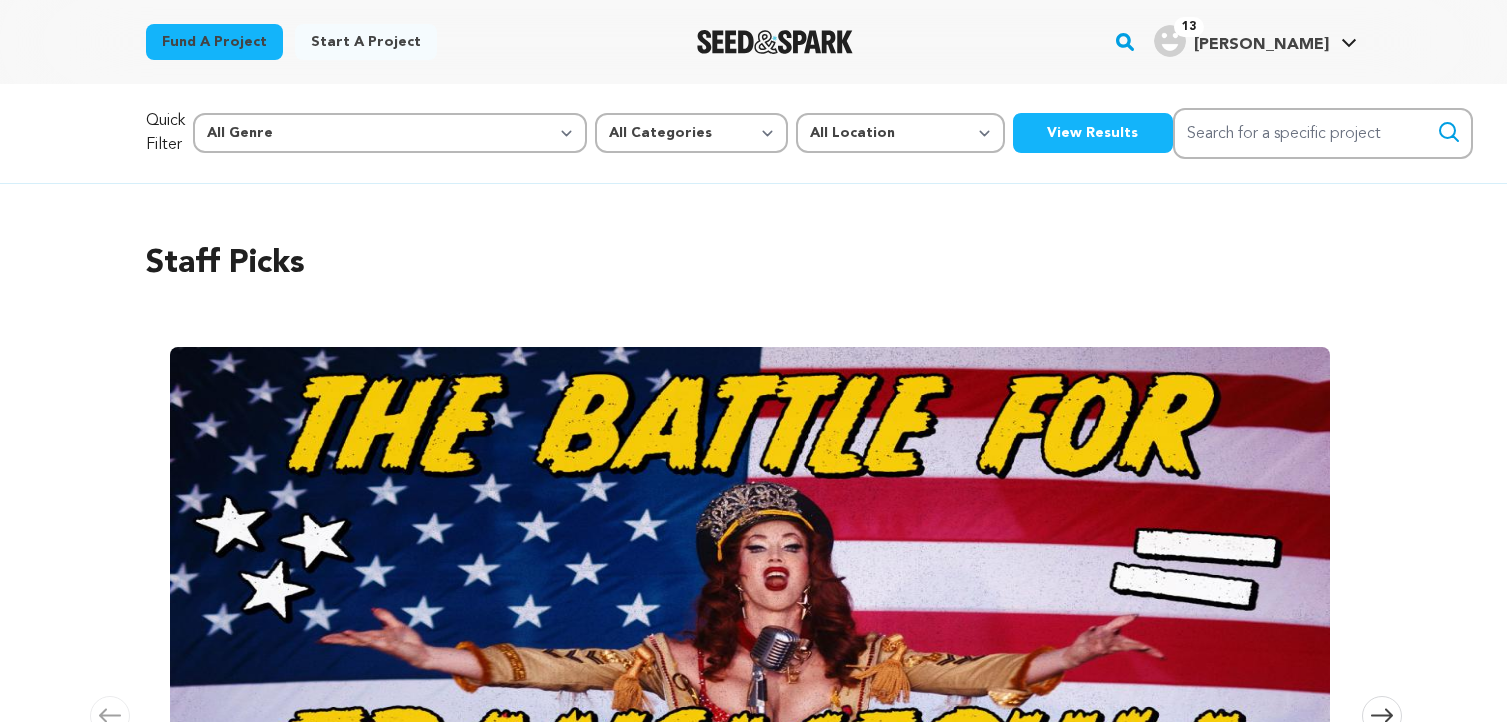 scroll, scrollTop: 0, scrollLeft: 0, axis: both 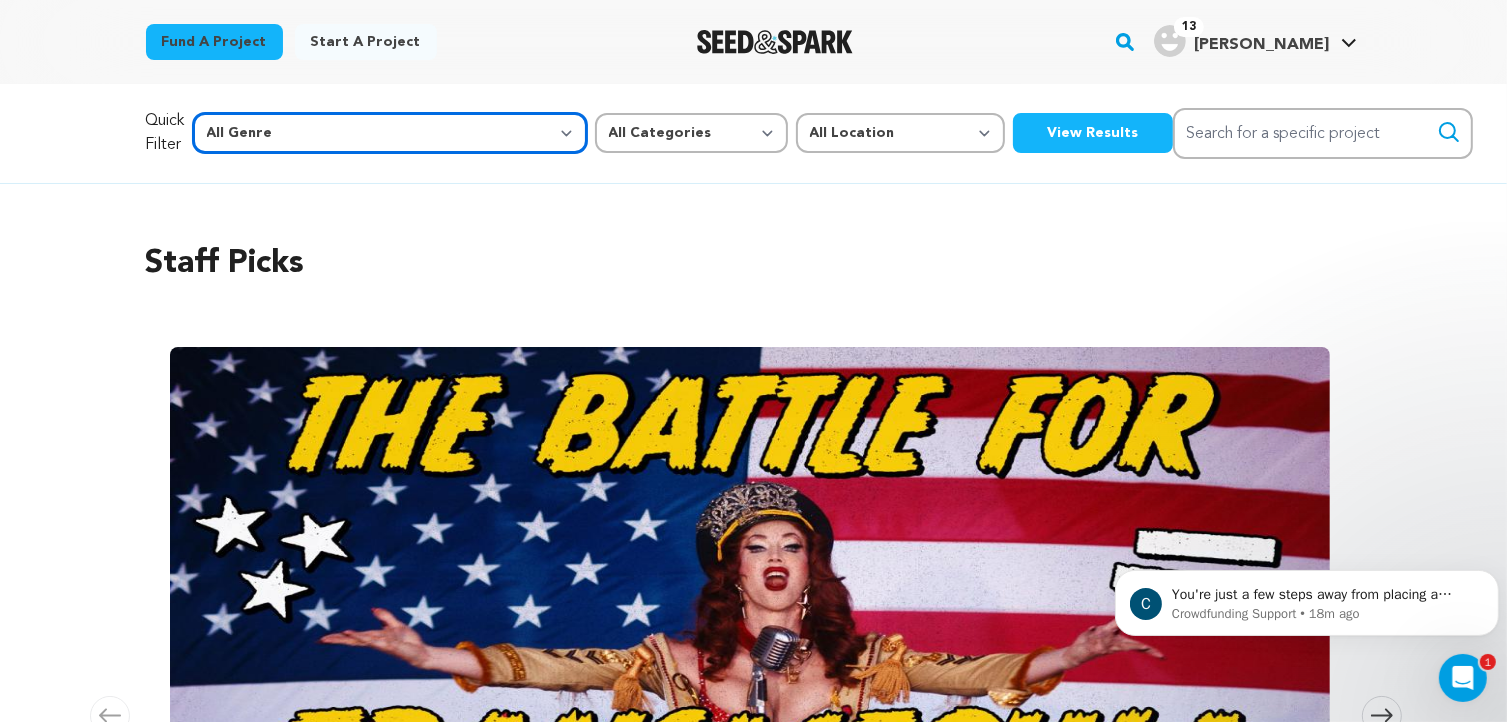 click on "All Genre
Action
Adventure
Afrobeat
Alternative
Ambient
Animation
Bebop
Big Band
Biography
Bluegrass
Blues
Classical
Comedy
Country
Crime
Disco
Documentary
Drama
Dubstep
Electronic/Dance
Emo
Experimental
Family
Fantasy
Film-Noir
Film-related Business
Filmmaker Resource
Folk
Foreign Film
Funk
Game-Show
Garage Grime" at bounding box center (390, 133) 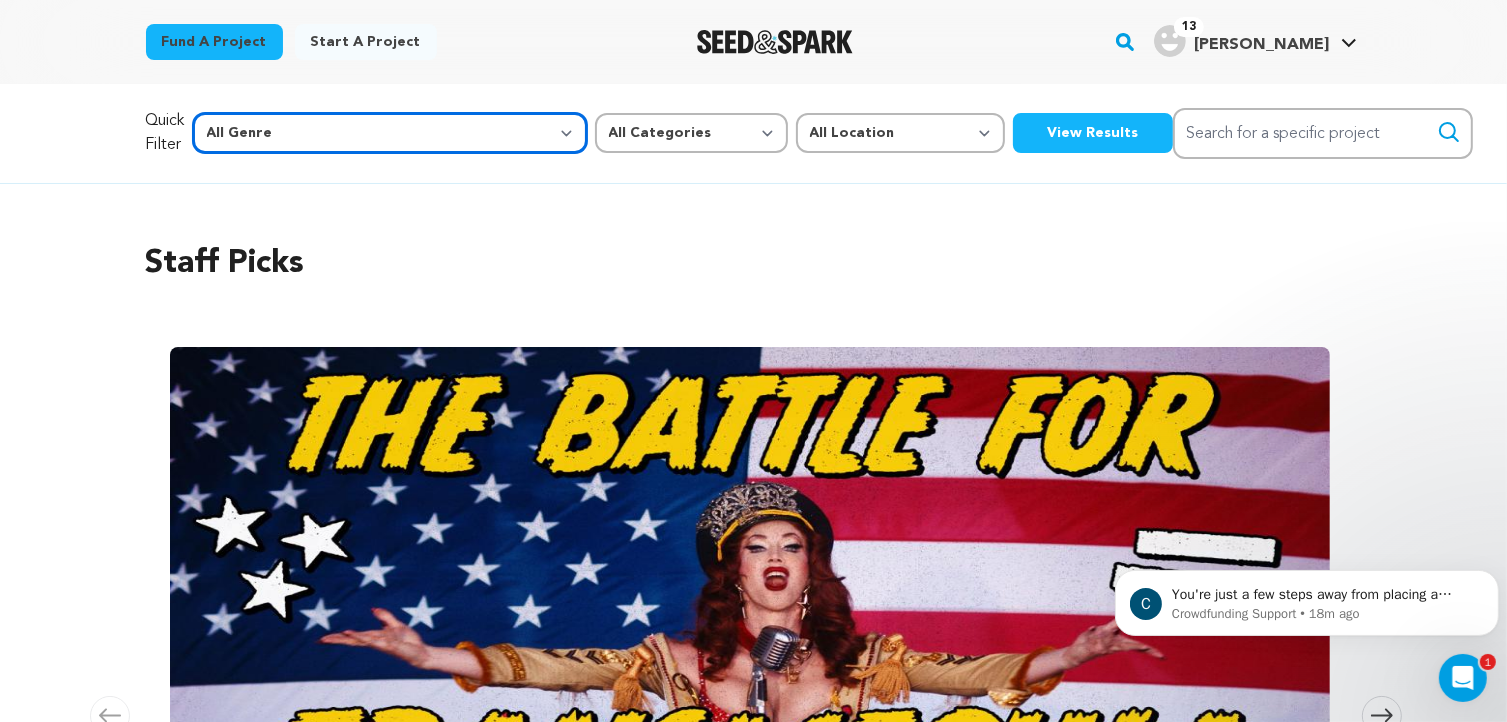 select on "5" 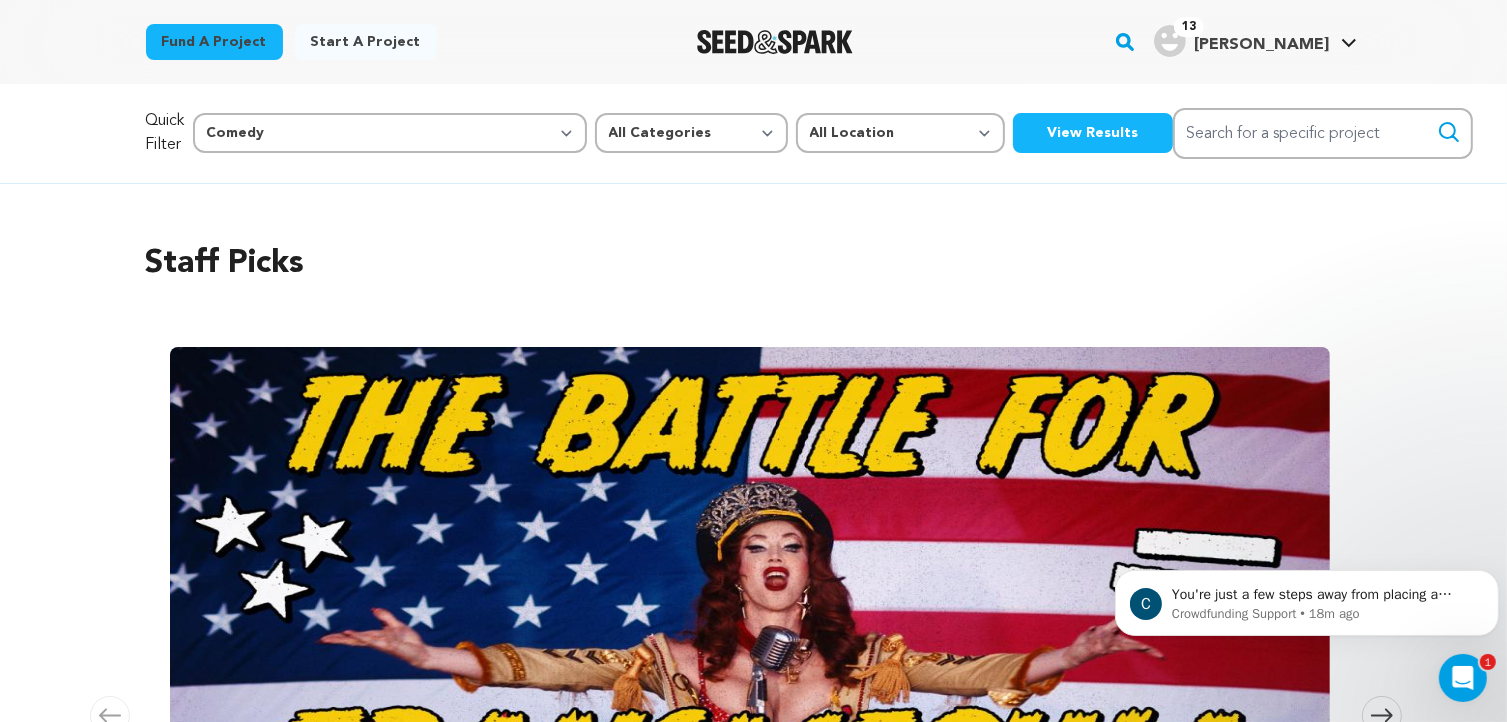 click on "View Results" at bounding box center (1093, 133) 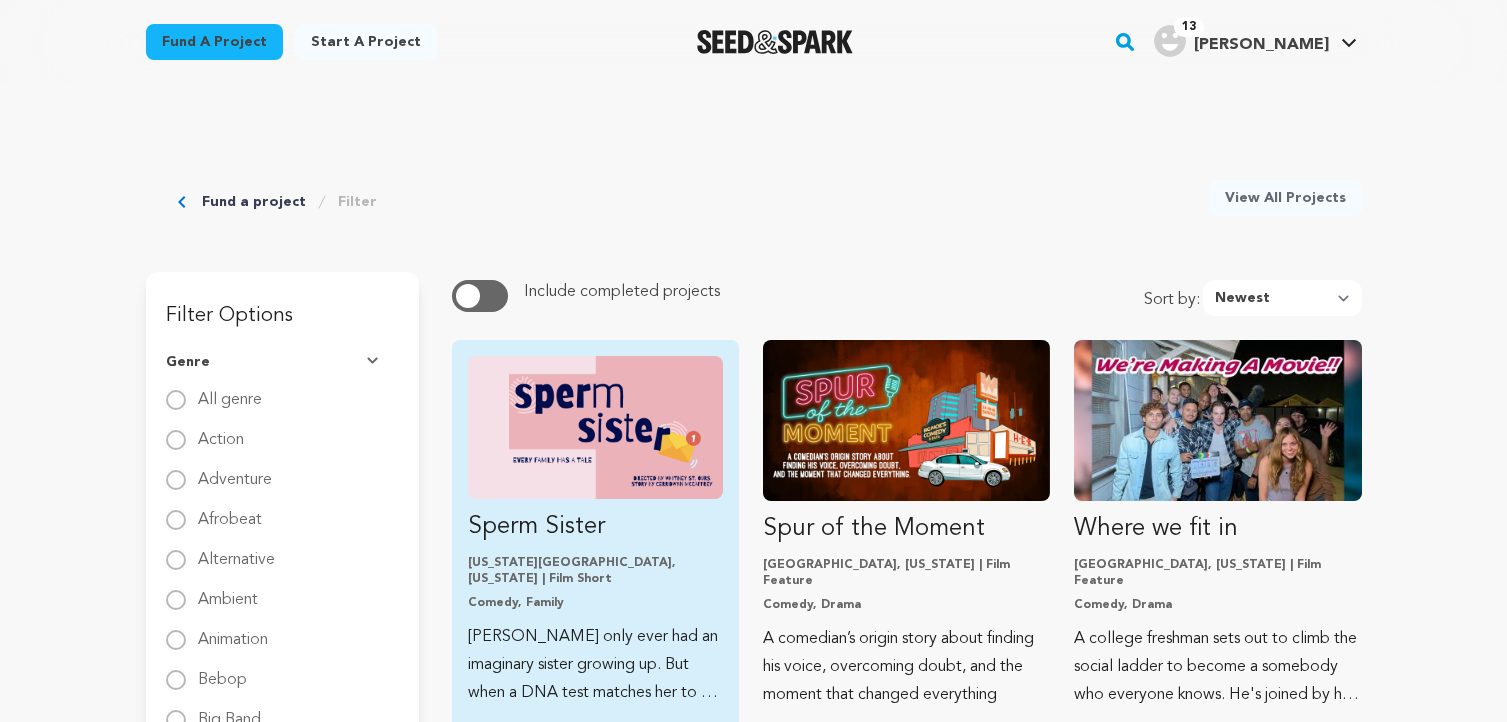 scroll, scrollTop: 0, scrollLeft: 0, axis: both 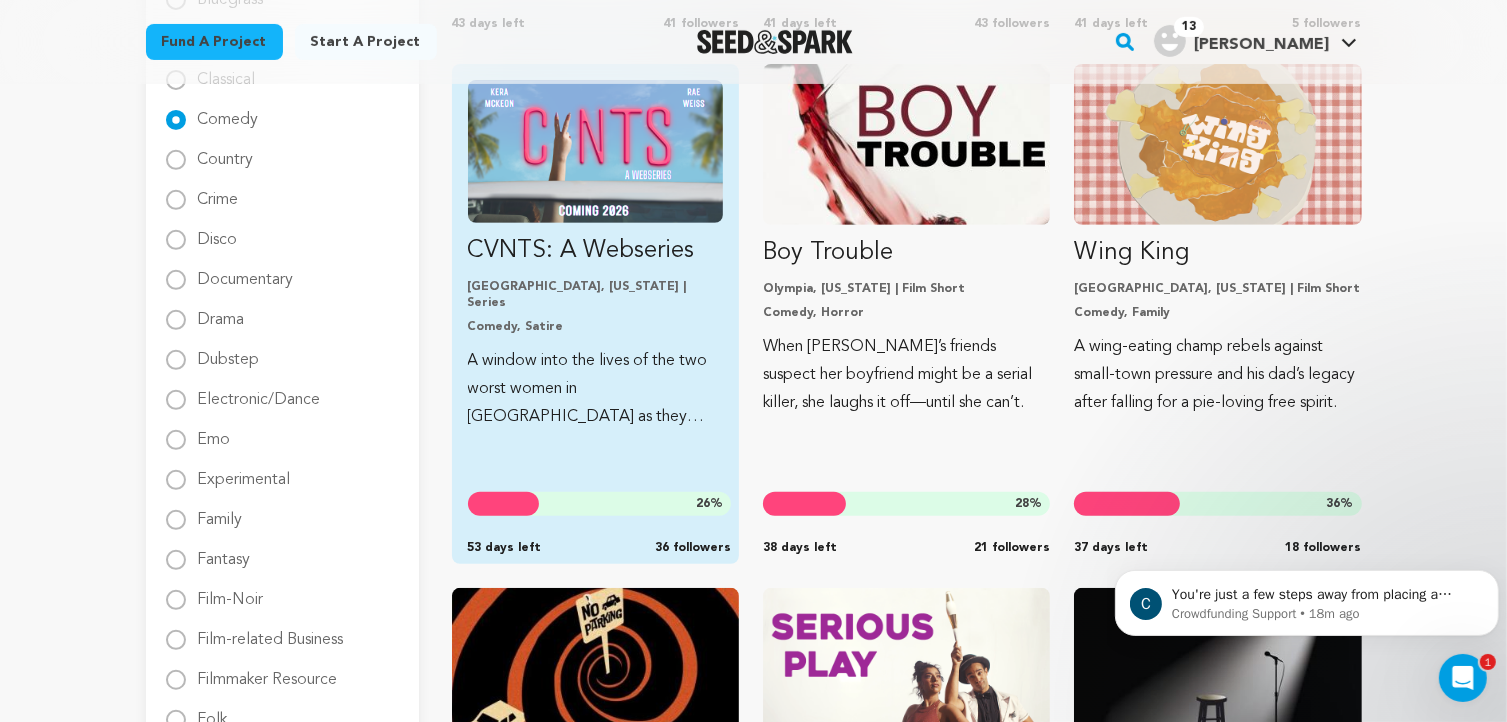 click on "[GEOGRAPHIC_DATA], [US_STATE] | Series" at bounding box center [595, 295] 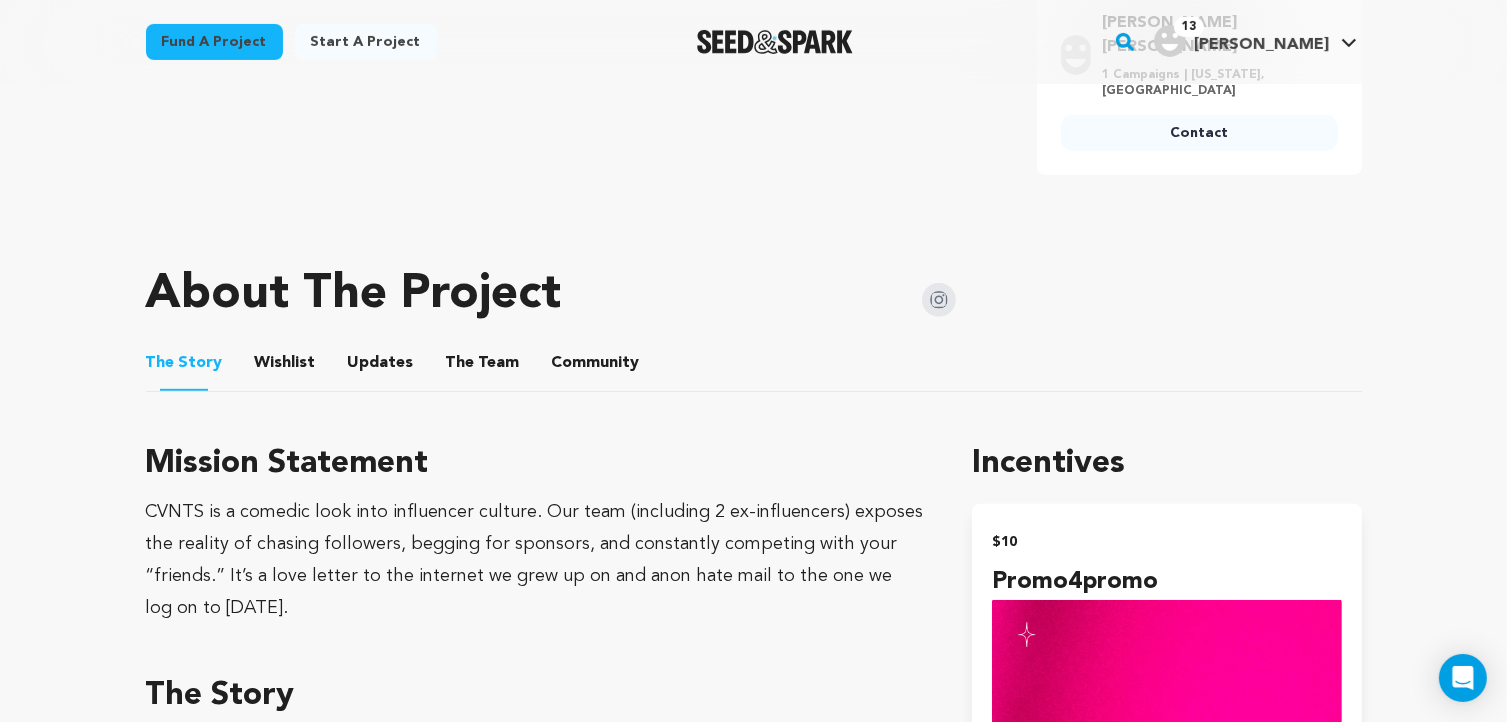 scroll, scrollTop: 900, scrollLeft: 0, axis: vertical 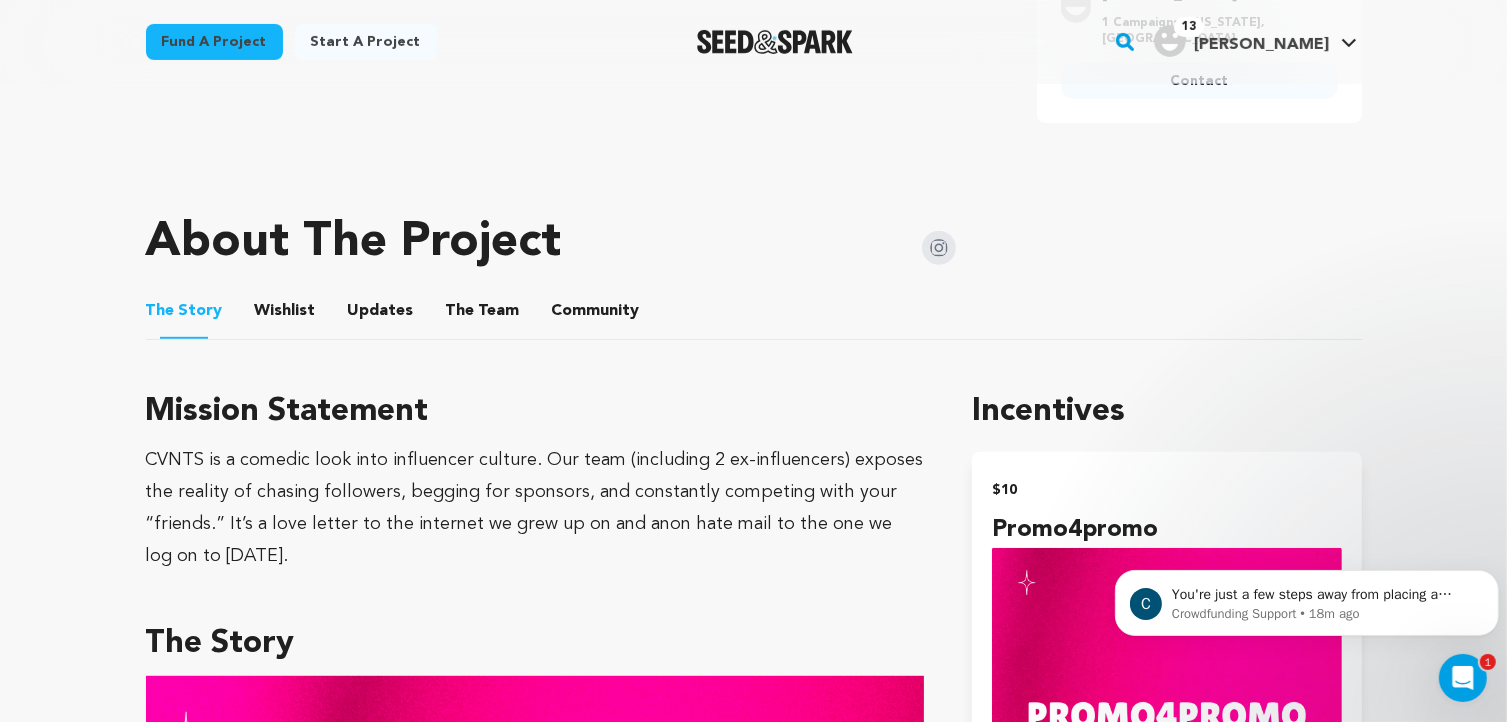 click on "The Team" at bounding box center [483, 315] 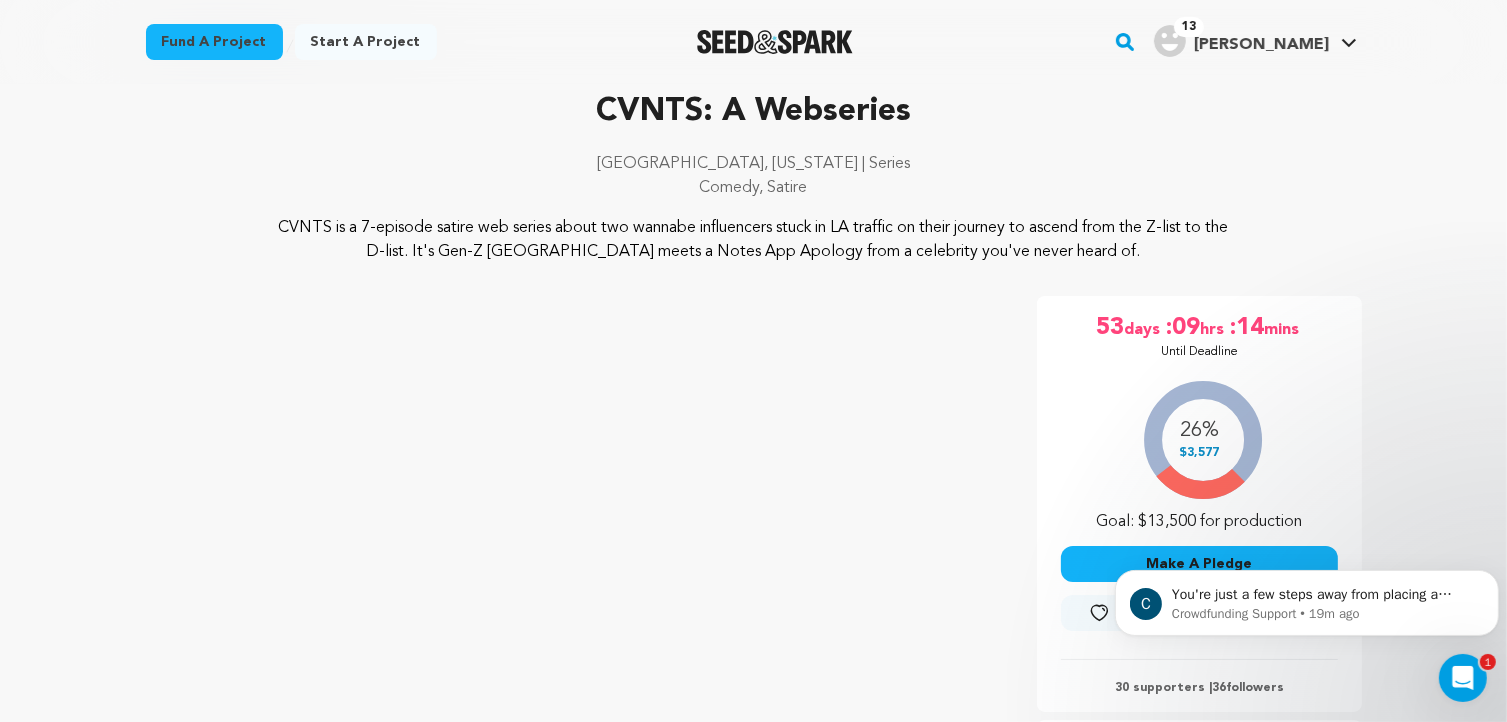 scroll, scrollTop: 75, scrollLeft: 0, axis: vertical 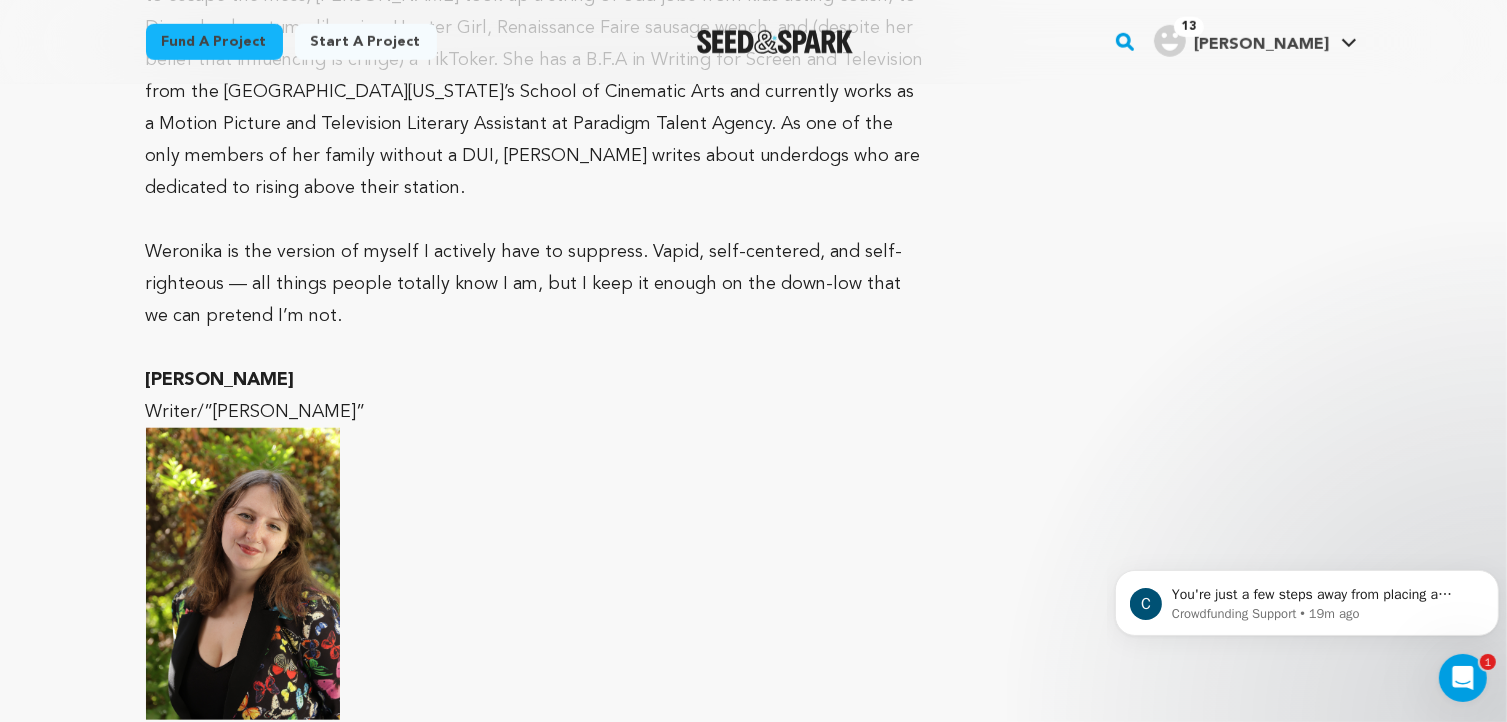 click on "Rae Weiss" at bounding box center (220, 380) 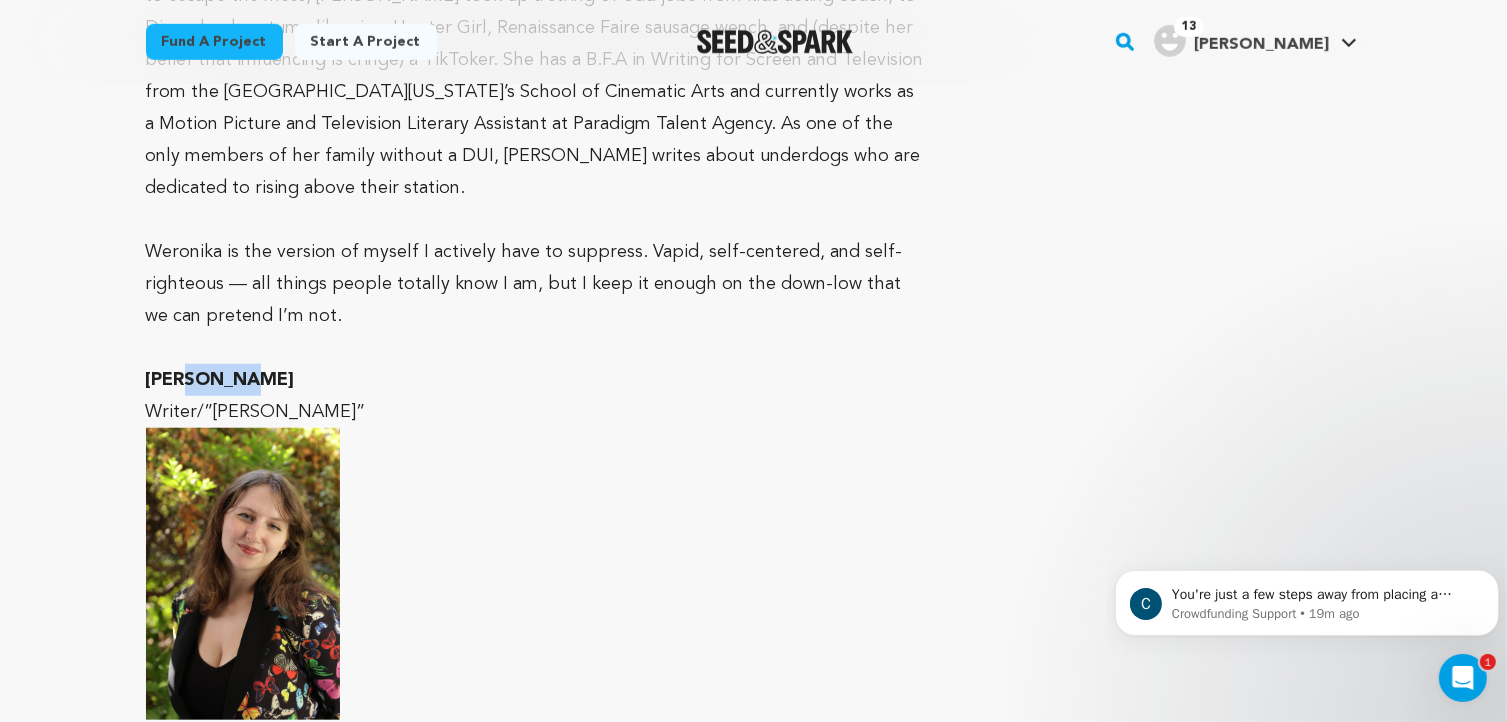 click on "Rae Weiss" at bounding box center [220, 380] 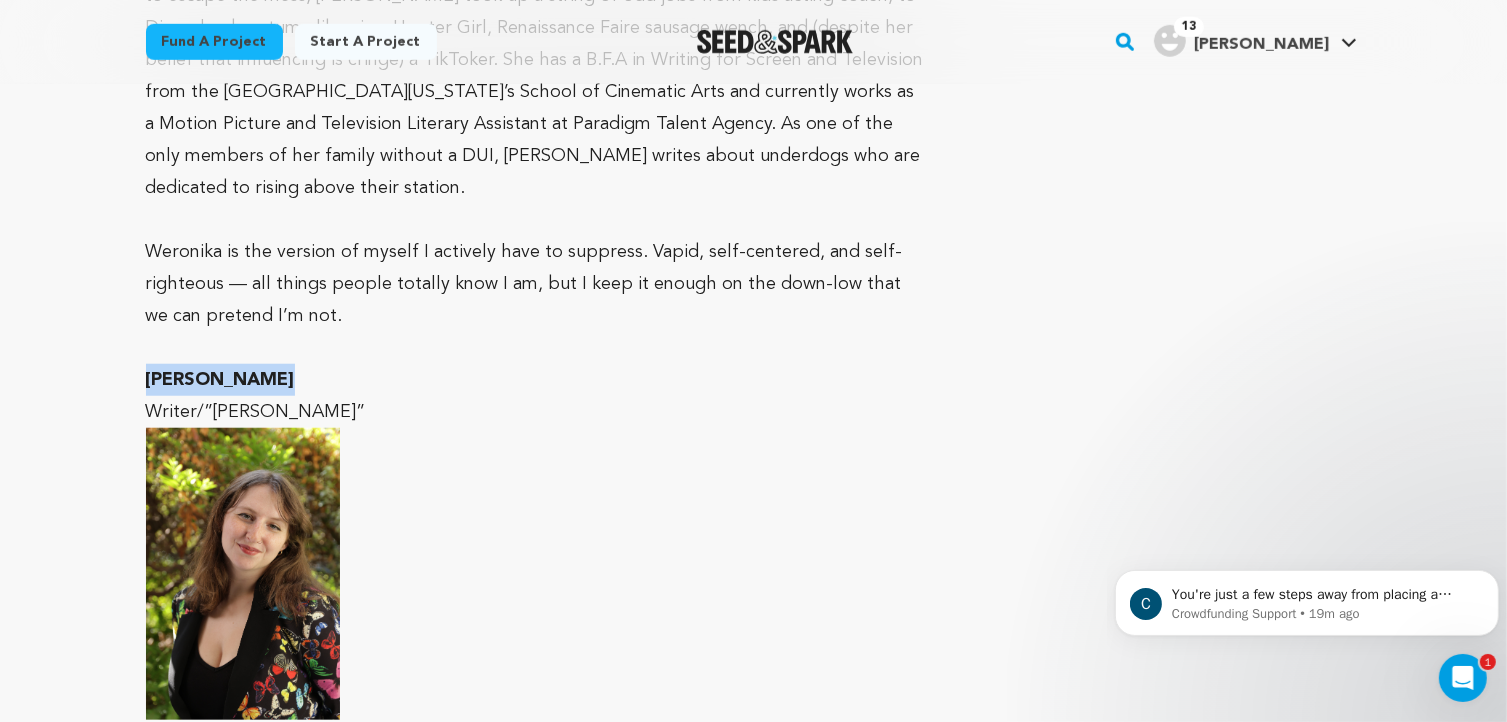 click on "Rae Weiss" at bounding box center [220, 380] 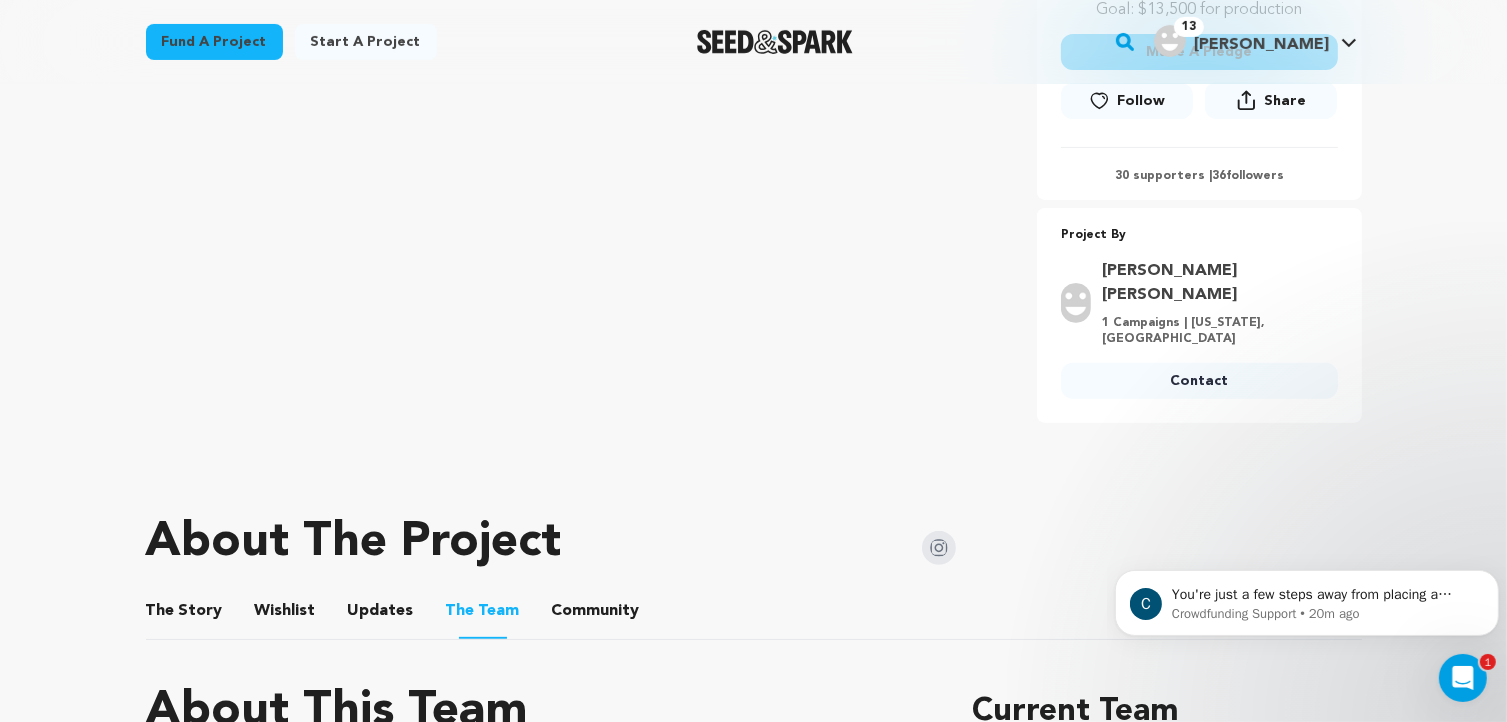 scroll, scrollTop: 200, scrollLeft: 0, axis: vertical 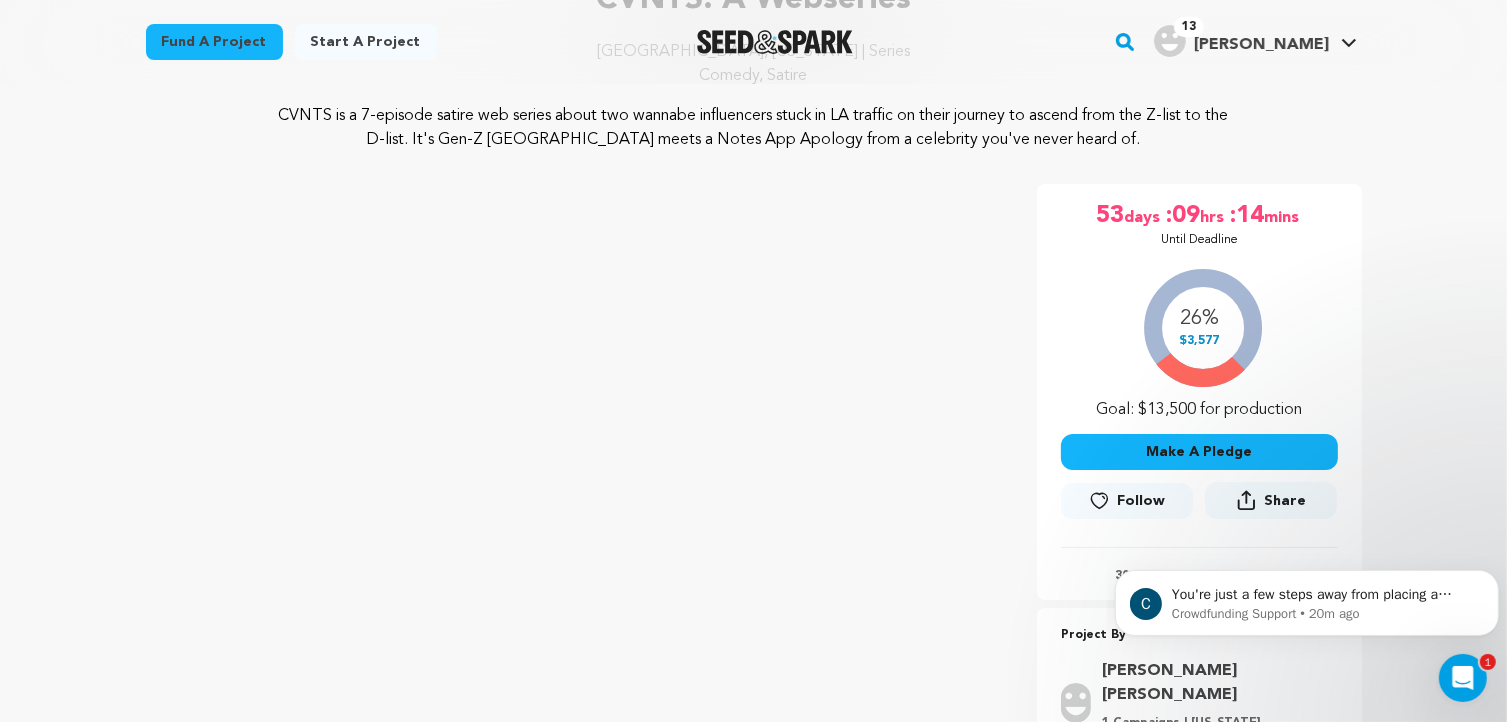 click on "Fund a project" at bounding box center [214, 42] 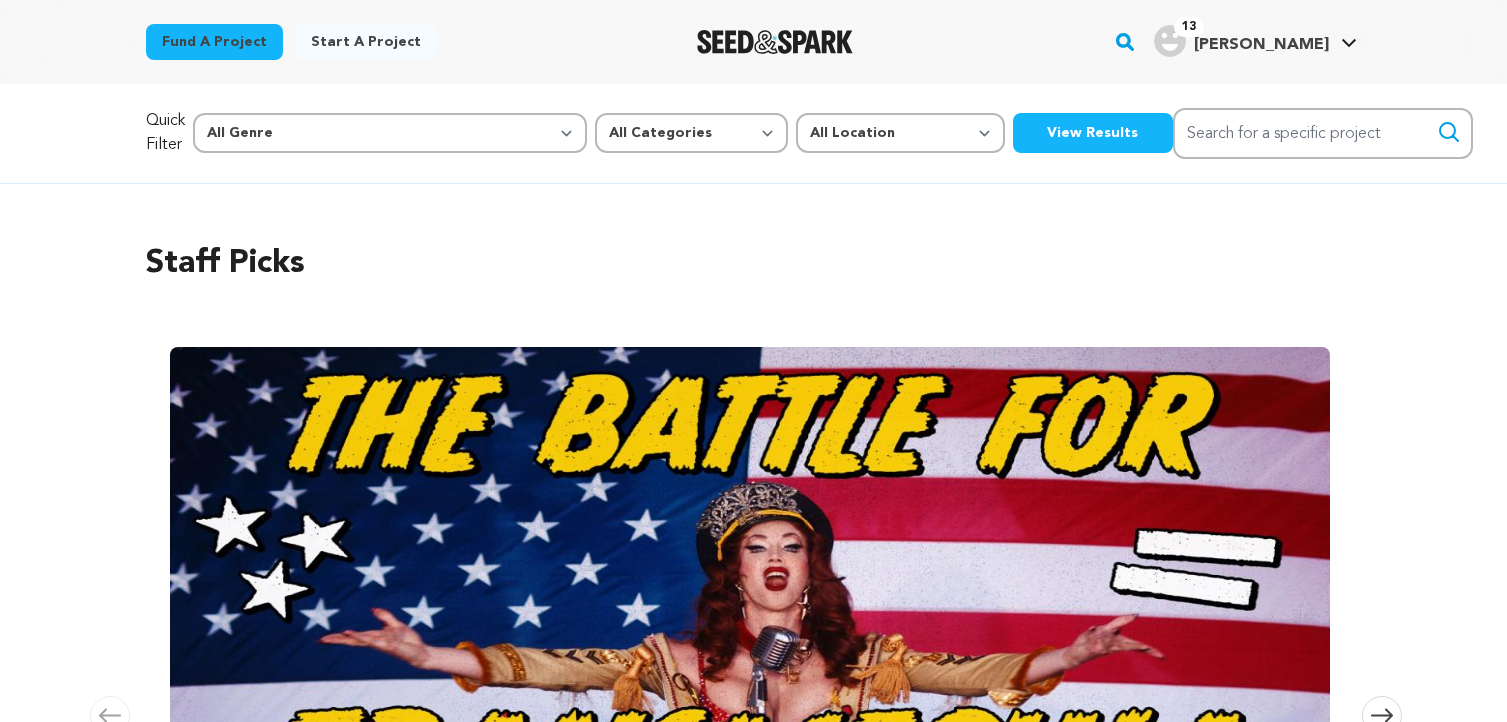 scroll, scrollTop: 0, scrollLeft: 0, axis: both 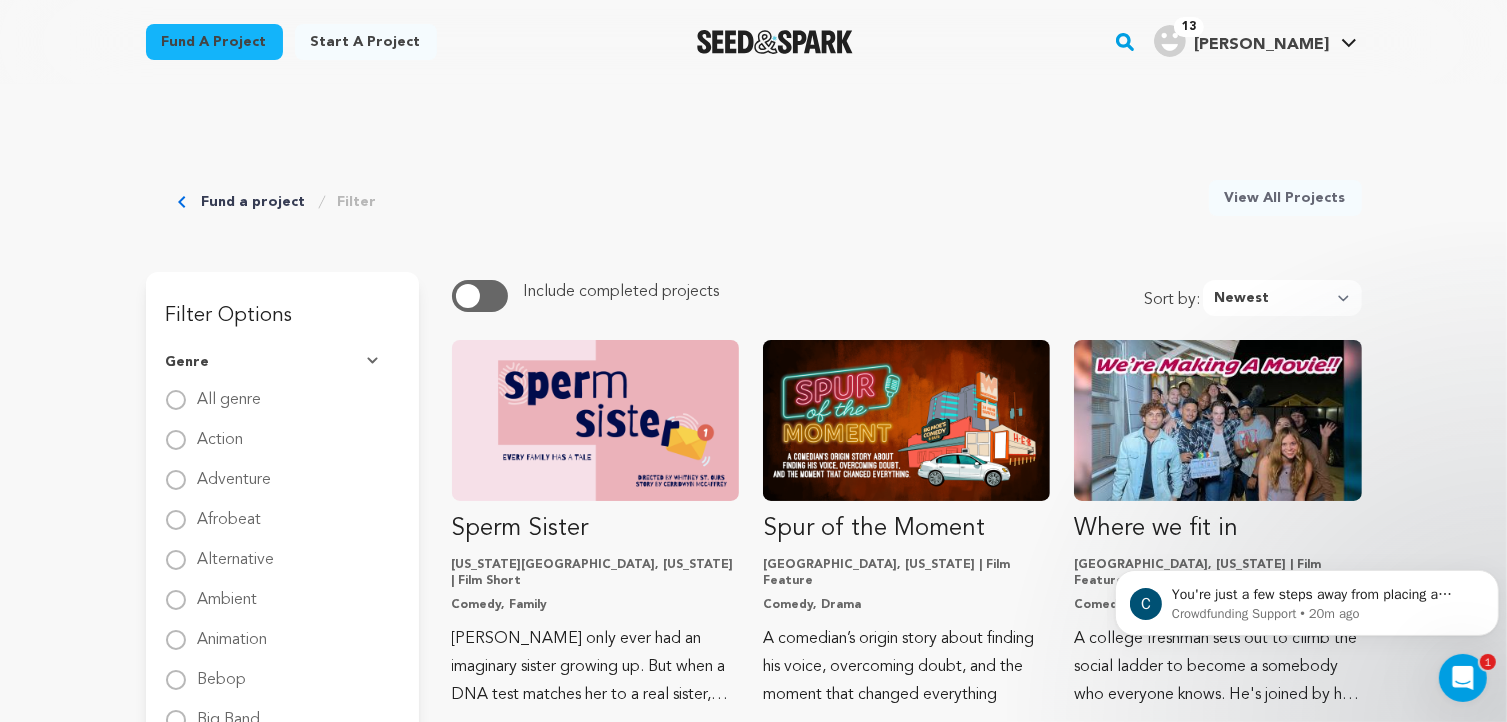 click on "Fund a project" at bounding box center (254, 202) 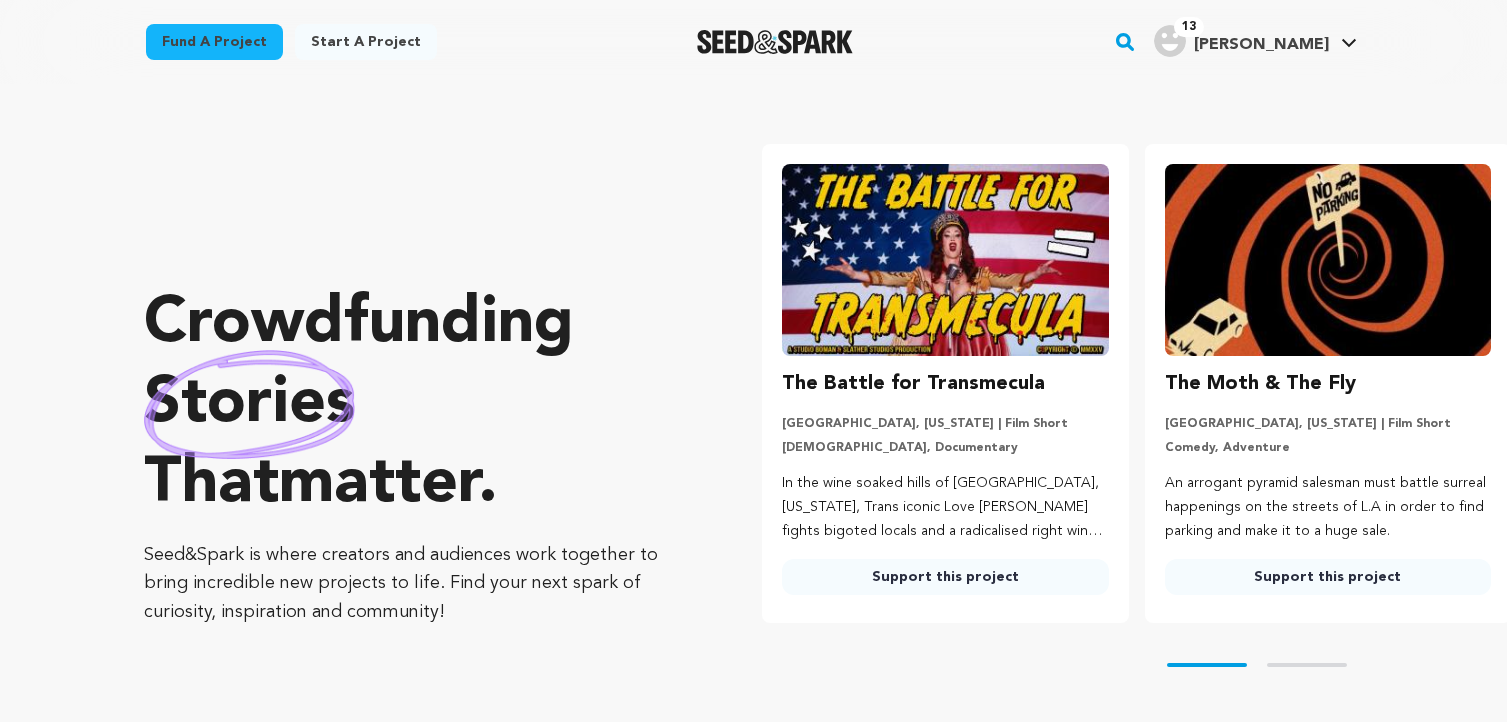 scroll, scrollTop: 0, scrollLeft: 0, axis: both 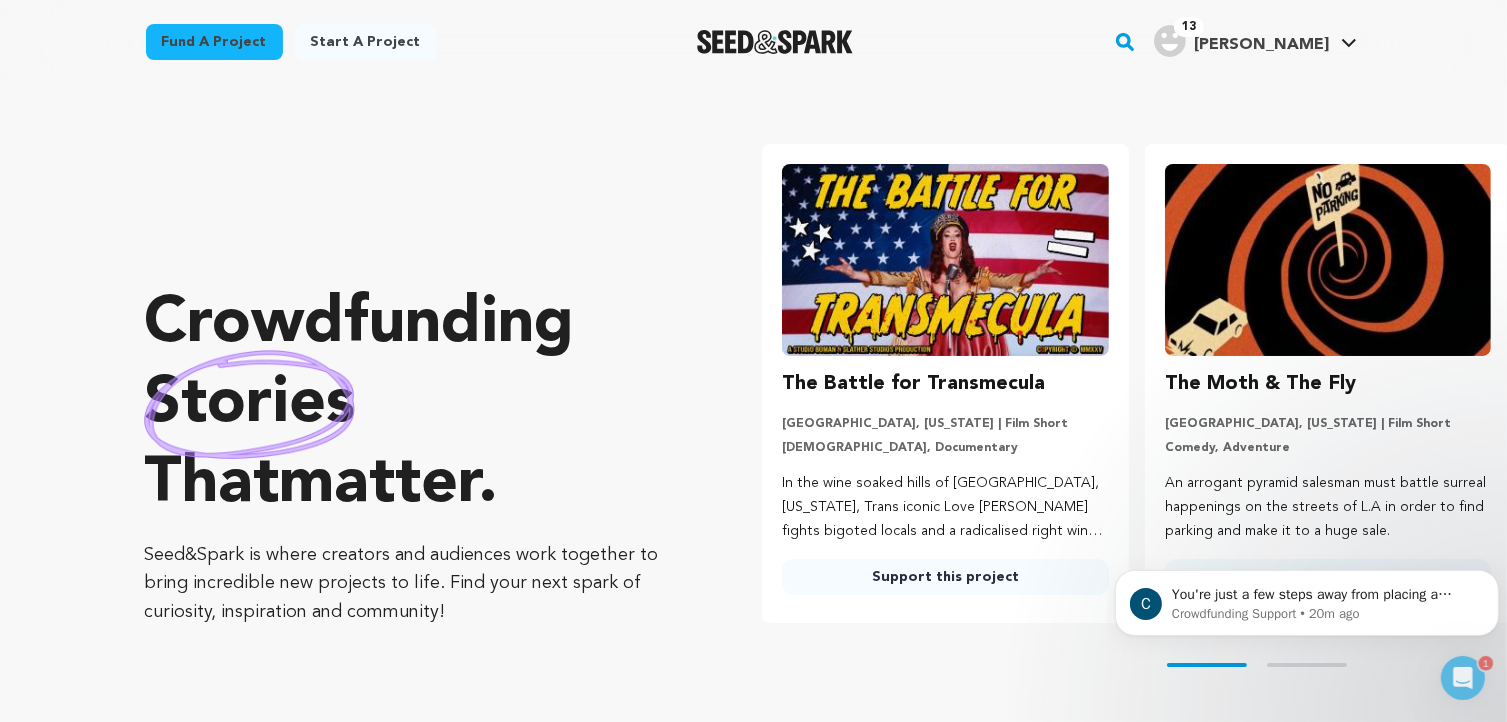 click on "Fund a project" at bounding box center [214, 42] 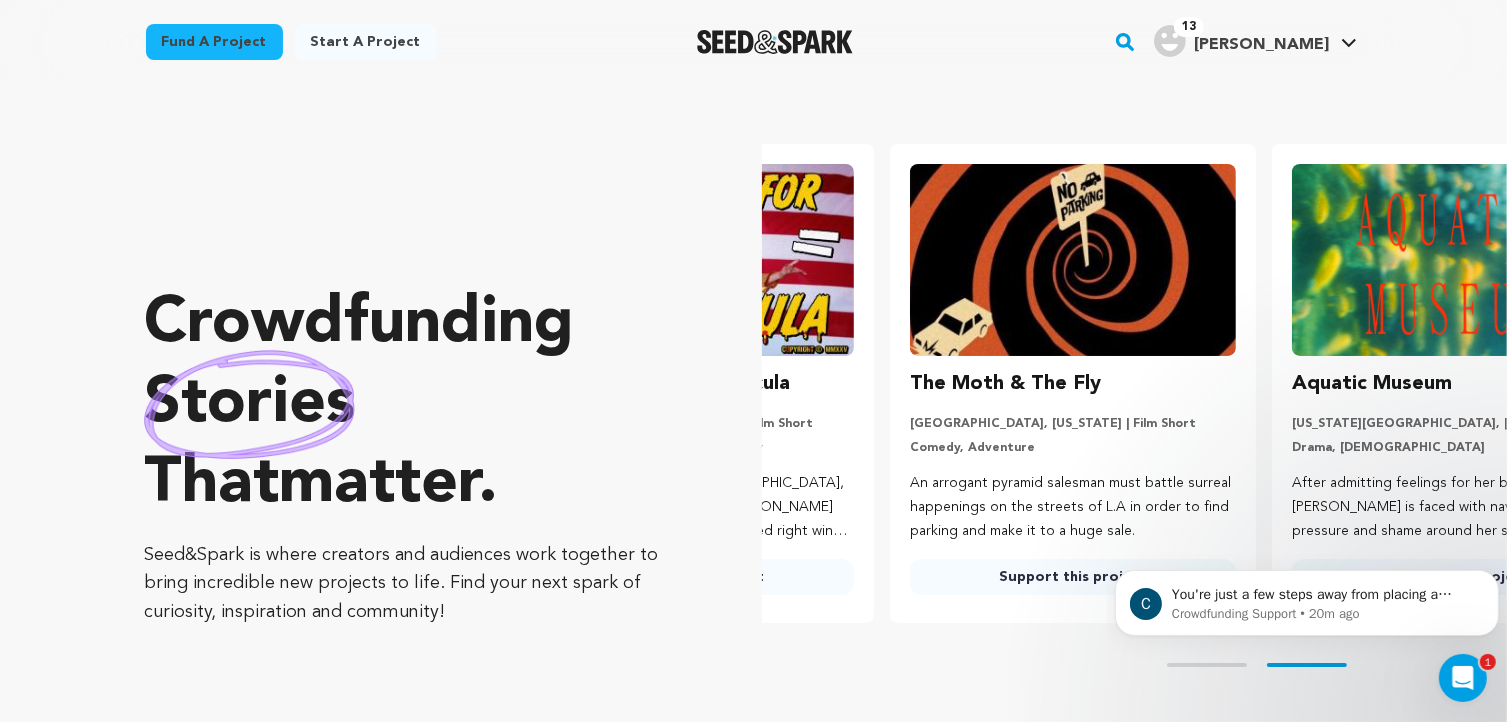 scroll, scrollTop: 0, scrollLeft: 398, axis: horizontal 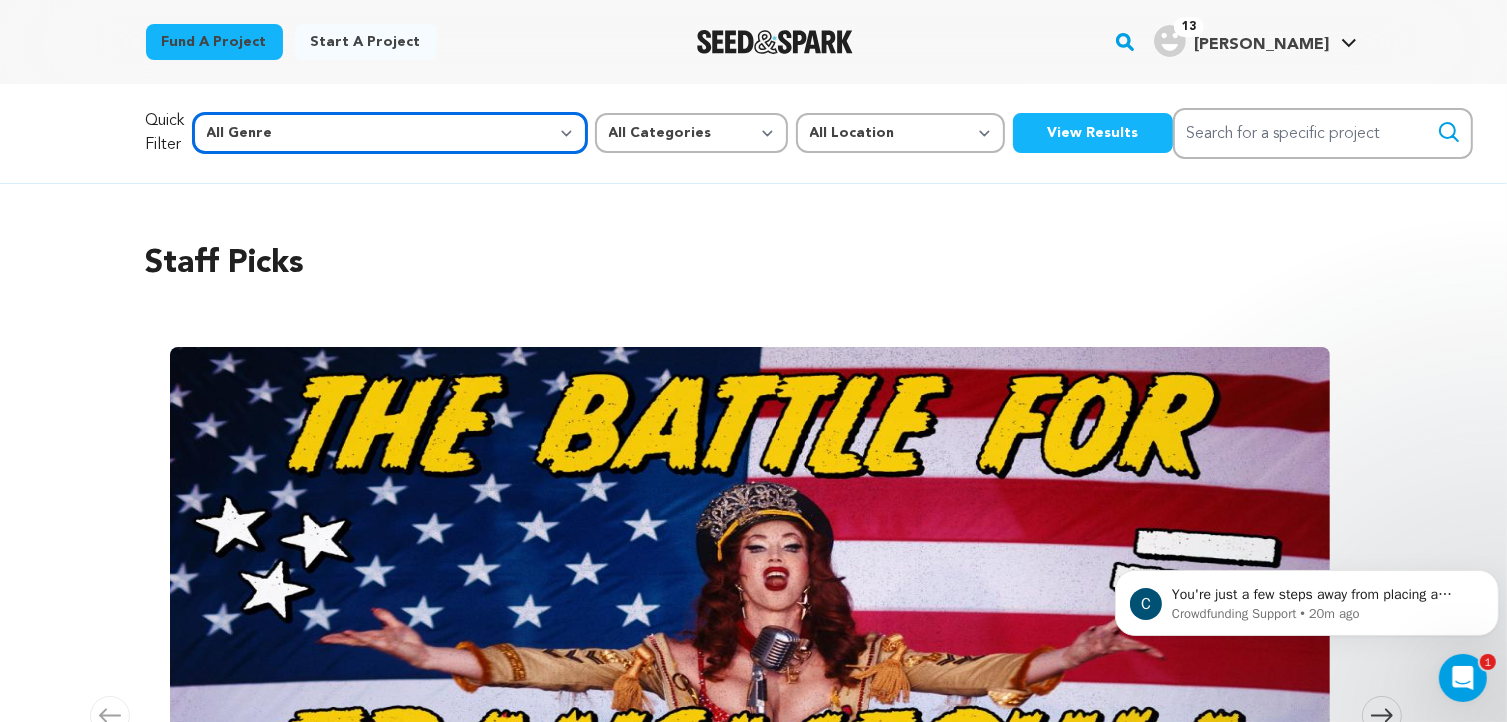 click on "All Genre
Action
Adventure
Afrobeat
Alternative
Ambient
Animation
Bebop
Big Band
Biography
Bluegrass
Blues
Classical
Comedy
Country
Crime
Disco
Documentary
Drama
Dubstep
Electronic/Dance
Emo
Experimental
Family
Fantasy
Film-Noir
Film-related Business
Filmmaker Resource
Folk
Foreign Film
Funk
Game-Show
Garage Grime" at bounding box center [390, 133] 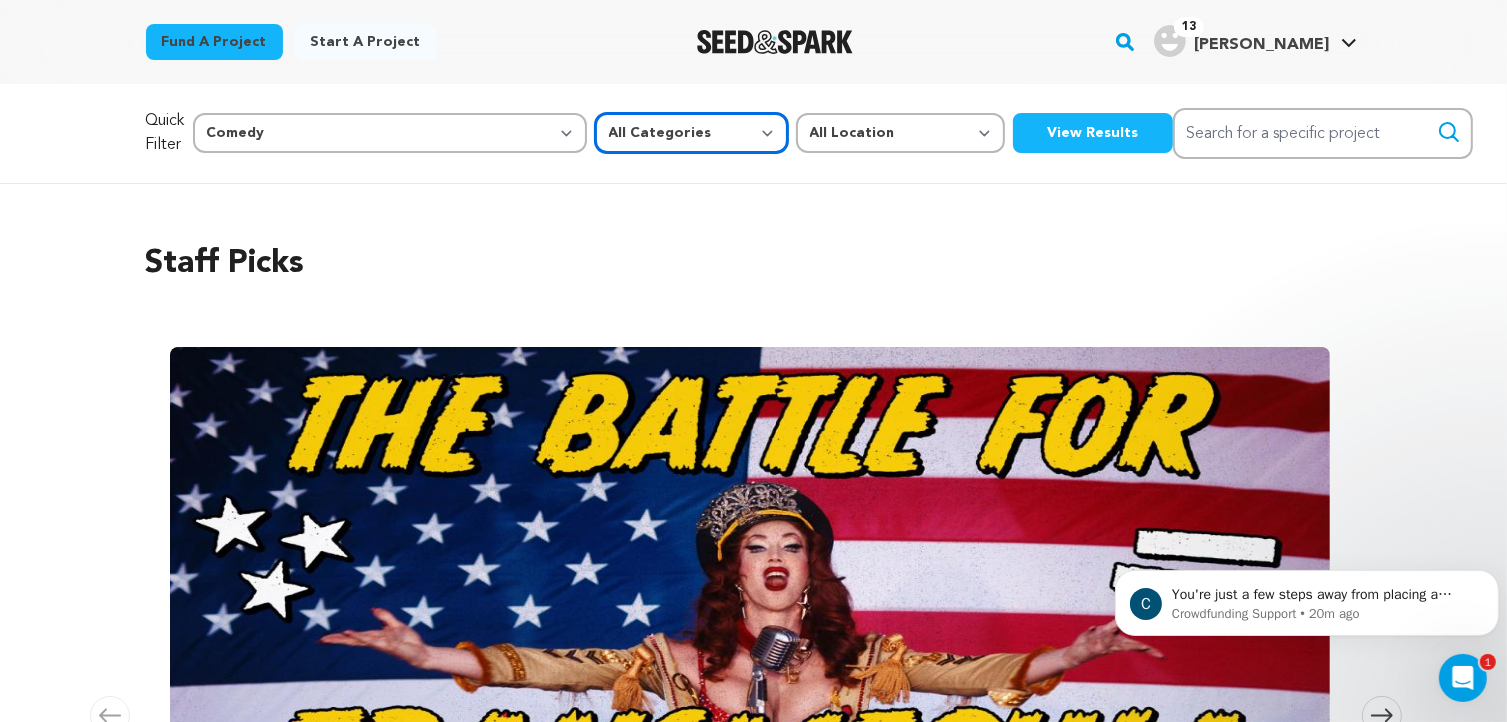click on "All Categories
Film Feature
Film Short
Series
Music Video
Comics
Artist Residency
Art & Photography
Collective
Dance
Games
Music
Radio & Podcasts
Orgs & Companies
Venue & Spaces" at bounding box center (691, 133) 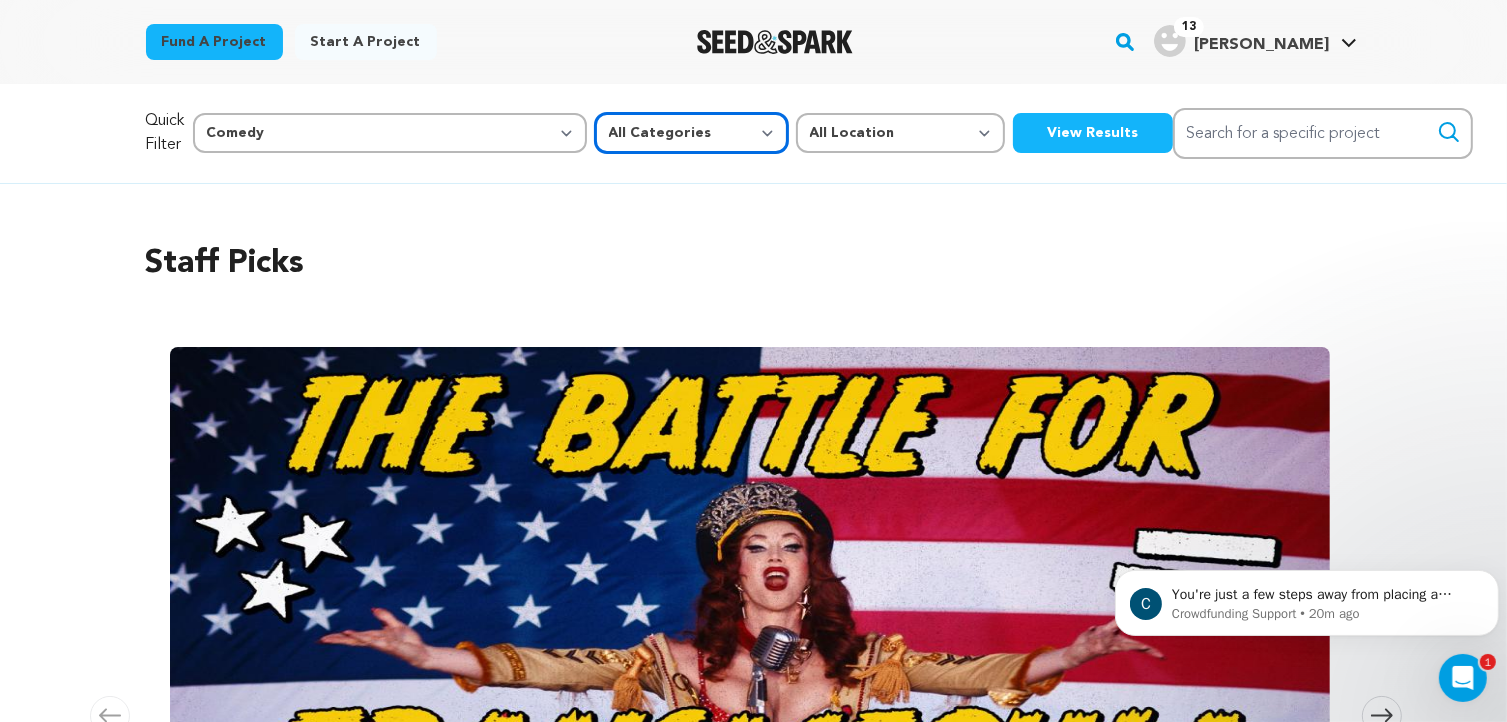 click on "All Categories
Film Feature
Film Short
Series
Music Video
Comics
Artist Residency
Art & Photography
Collective
Dance
Games
Music
Radio & Podcasts
Orgs & Companies
Venue & Spaces" at bounding box center [691, 133] 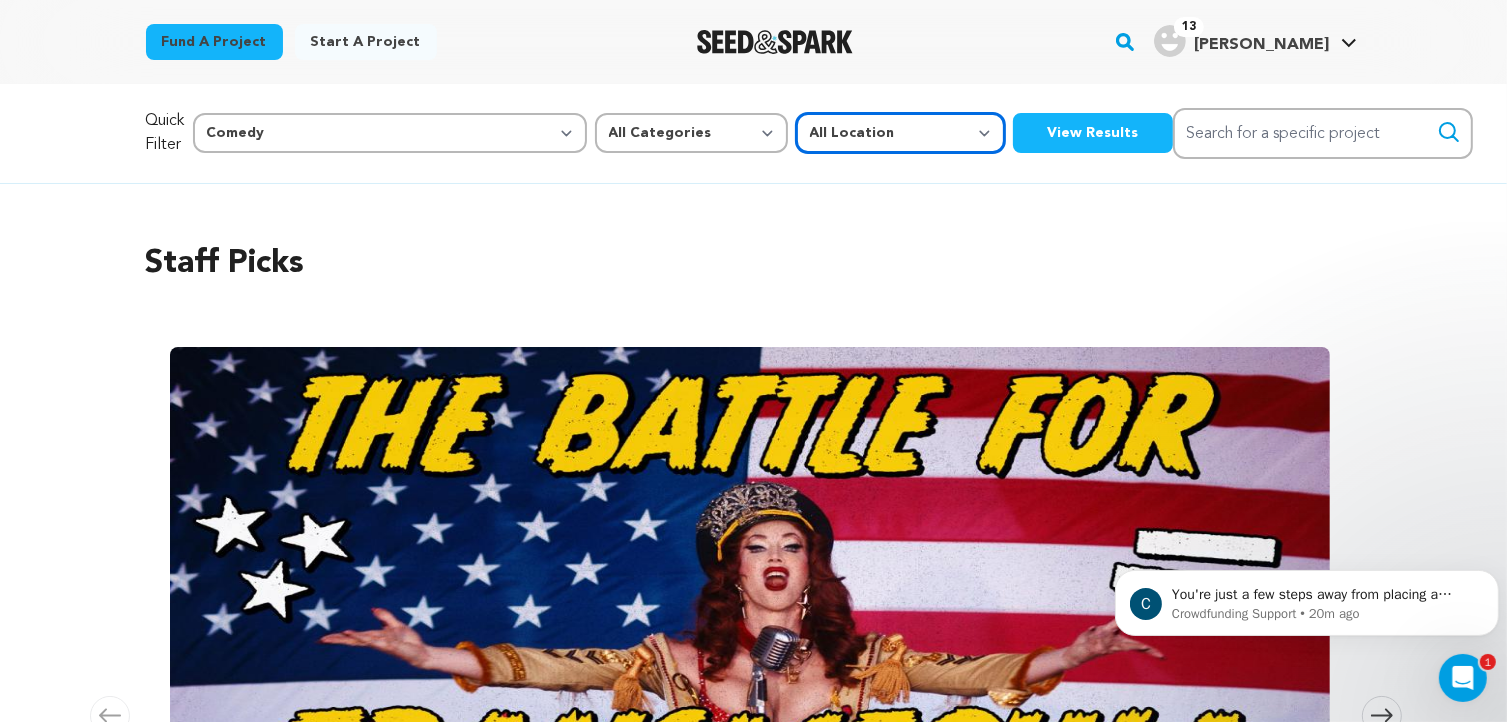click on "All Location
Everywhere
United States
Canada" at bounding box center [900, 133] 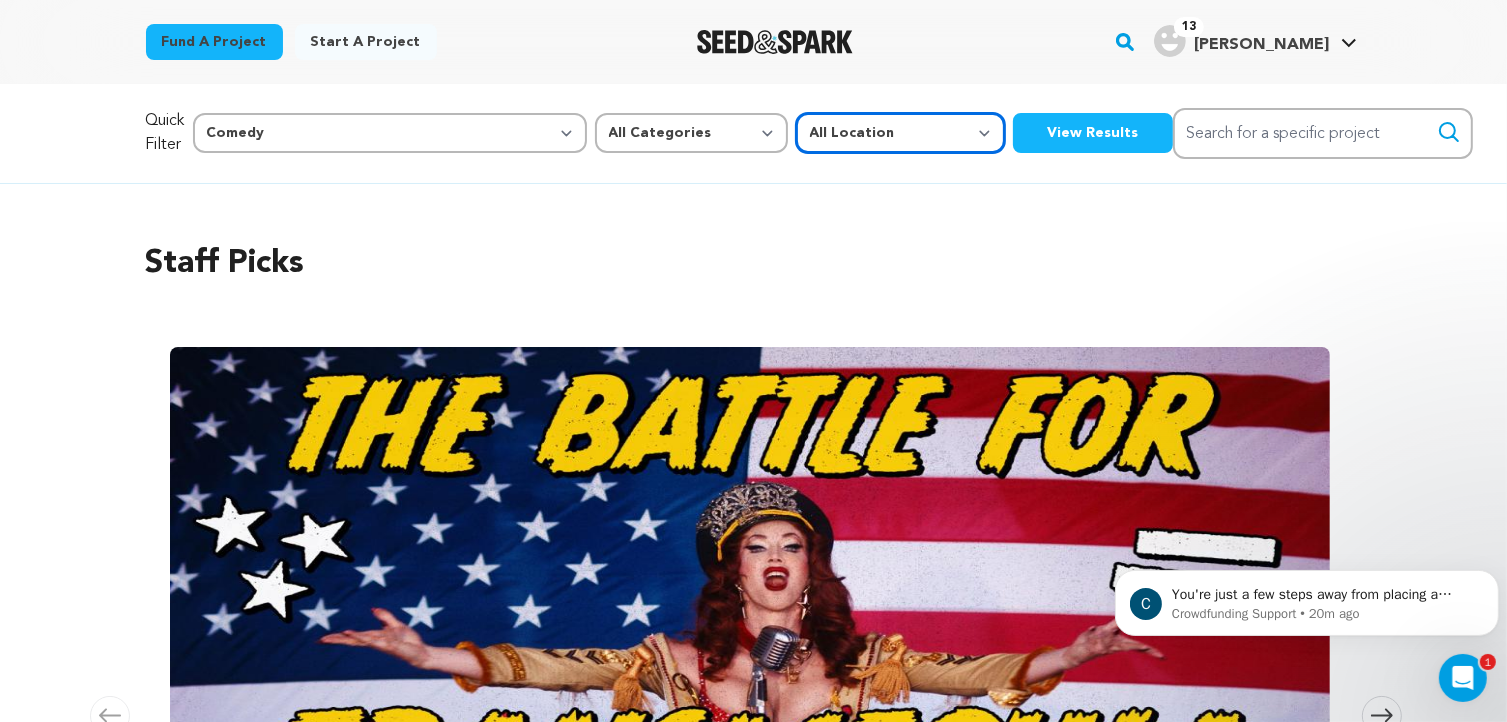 select on "1671" 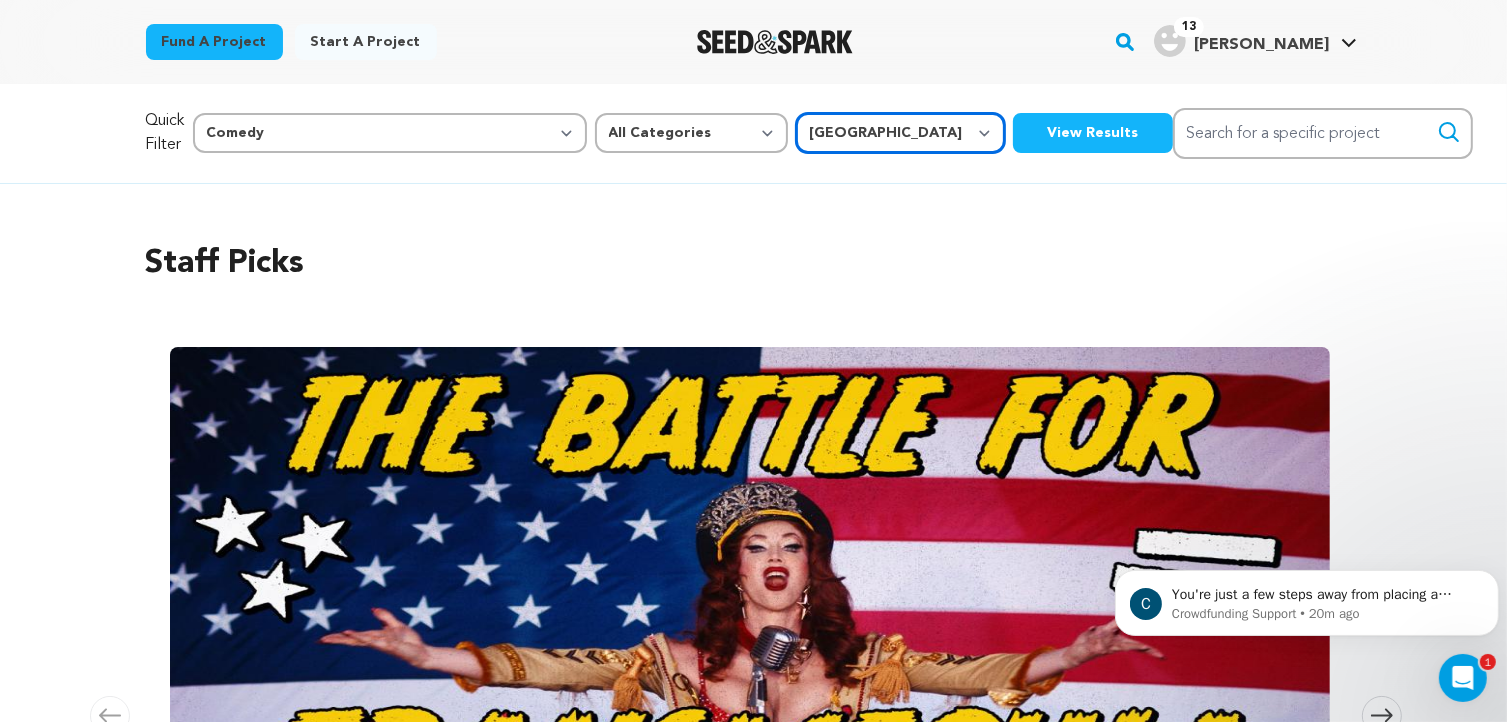 click on "All Location
Everywhere
United States
Canada" at bounding box center (900, 133) 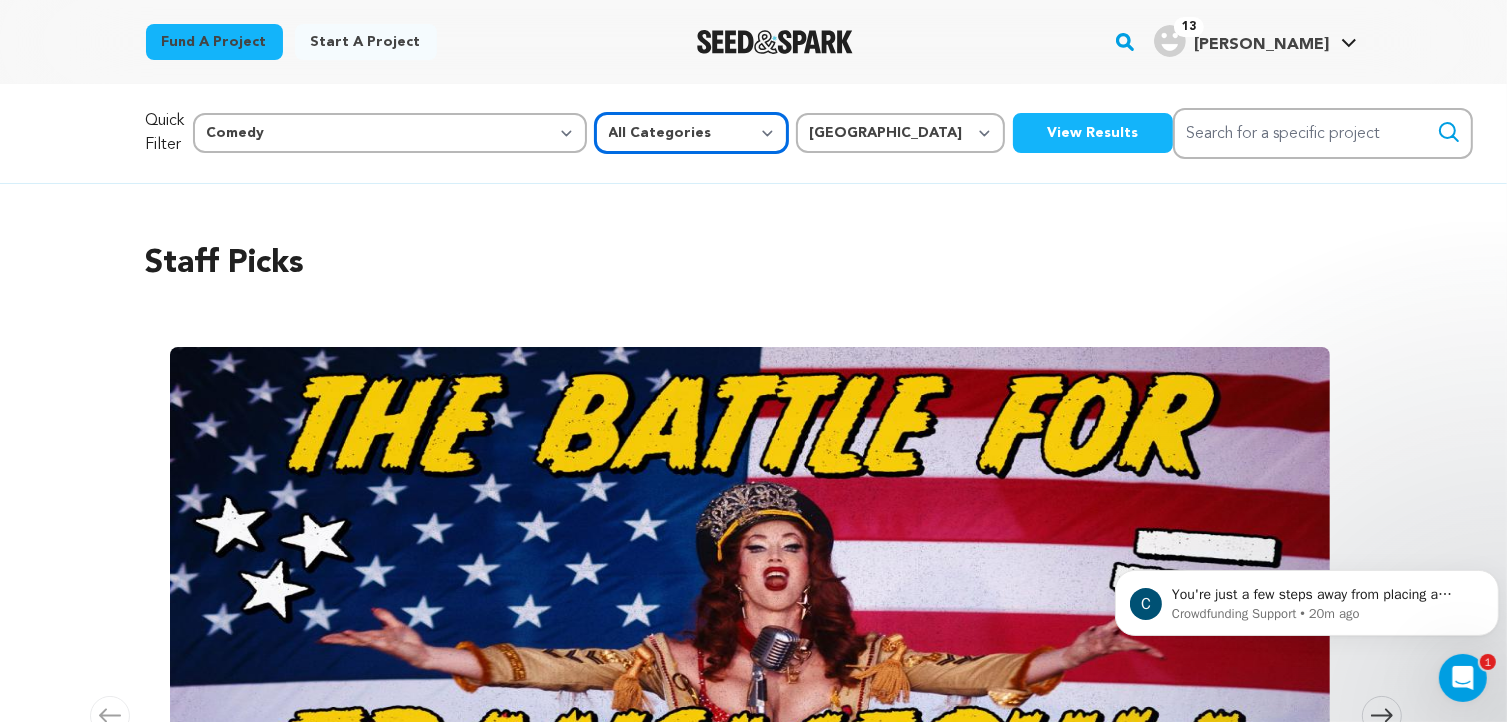 click on "All Categories
Film Feature
Film Short
Series
Music Video
Comics
Artist Residency
Art & Photography
Collective
Dance
Games
Music
Radio & Podcasts
Orgs & Companies
Venue & Spaces" at bounding box center [691, 133] 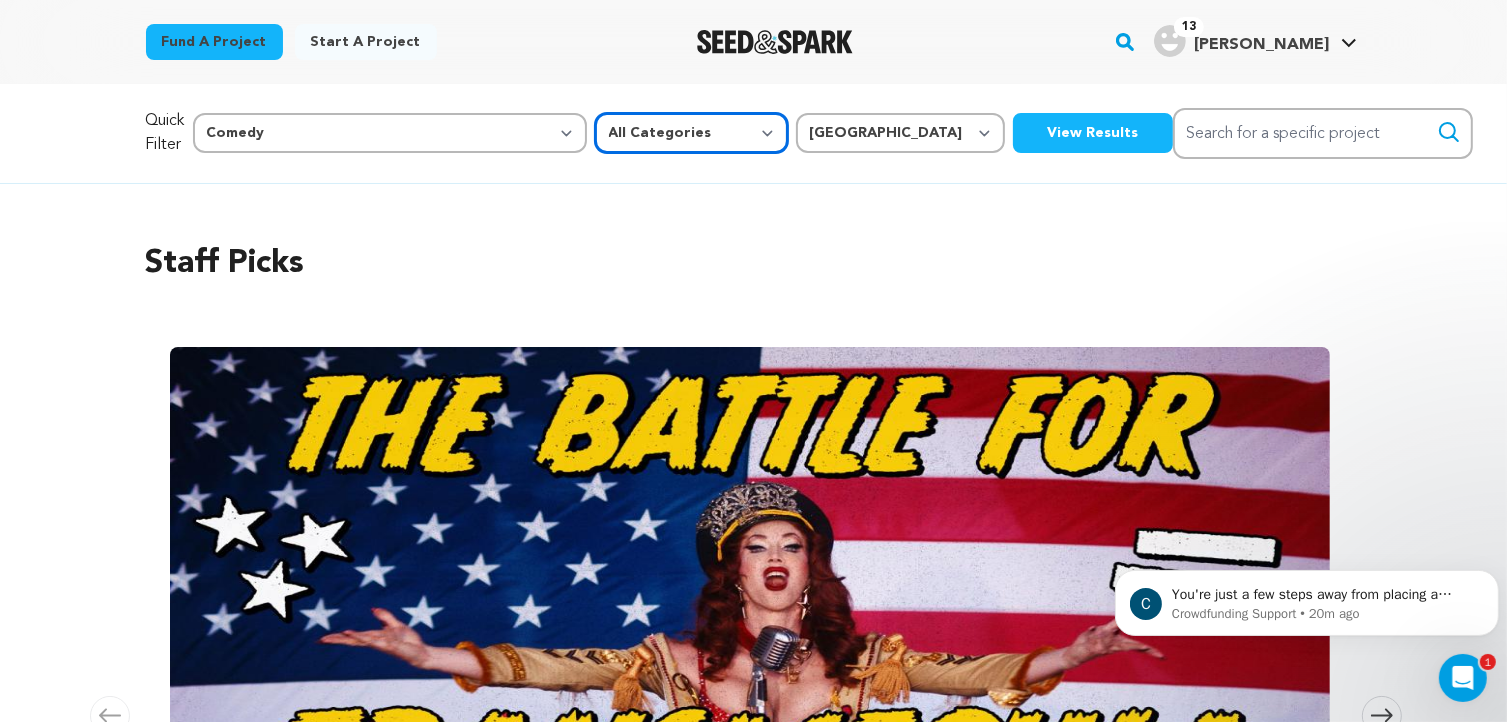 select on "383" 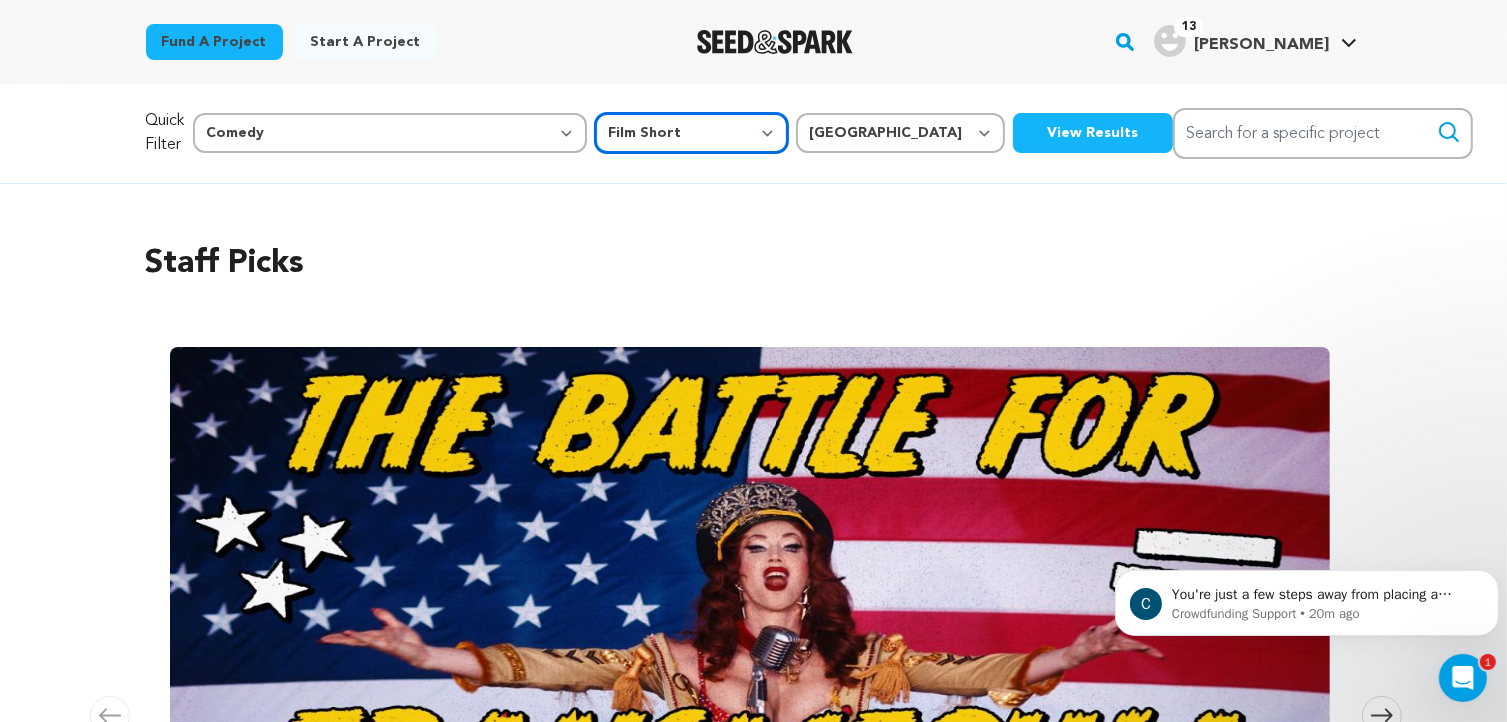click on "All Categories
Film Feature
Film Short
Series
Music Video
Comics
Artist Residency
Art & Photography
Collective
Dance
Games
Music
Radio & Podcasts
Orgs & Companies
Venue & Spaces" at bounding box center [691, 133] 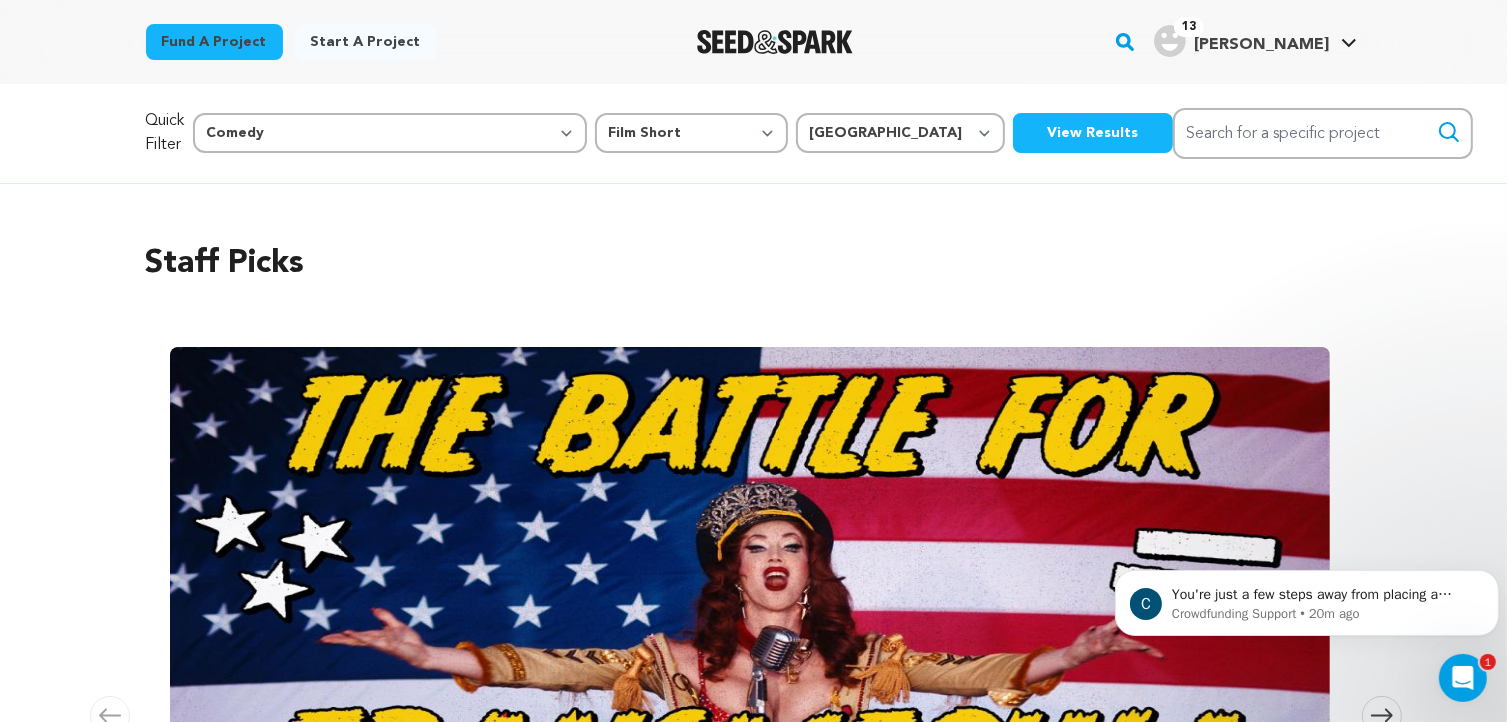 click on "View Results" at bounding box center [1093, 133] 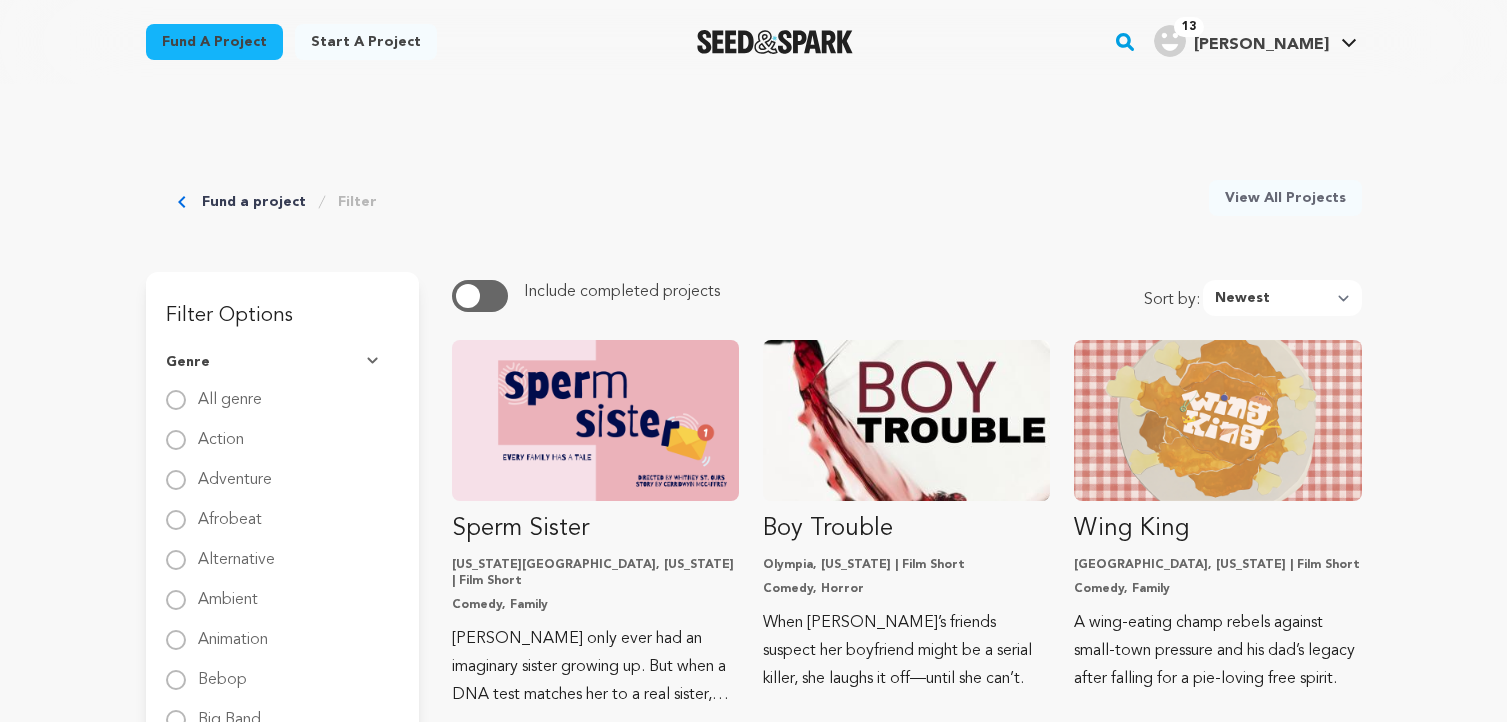 scroll, scrollTop: 0, scrollLeft: 0, axis: both 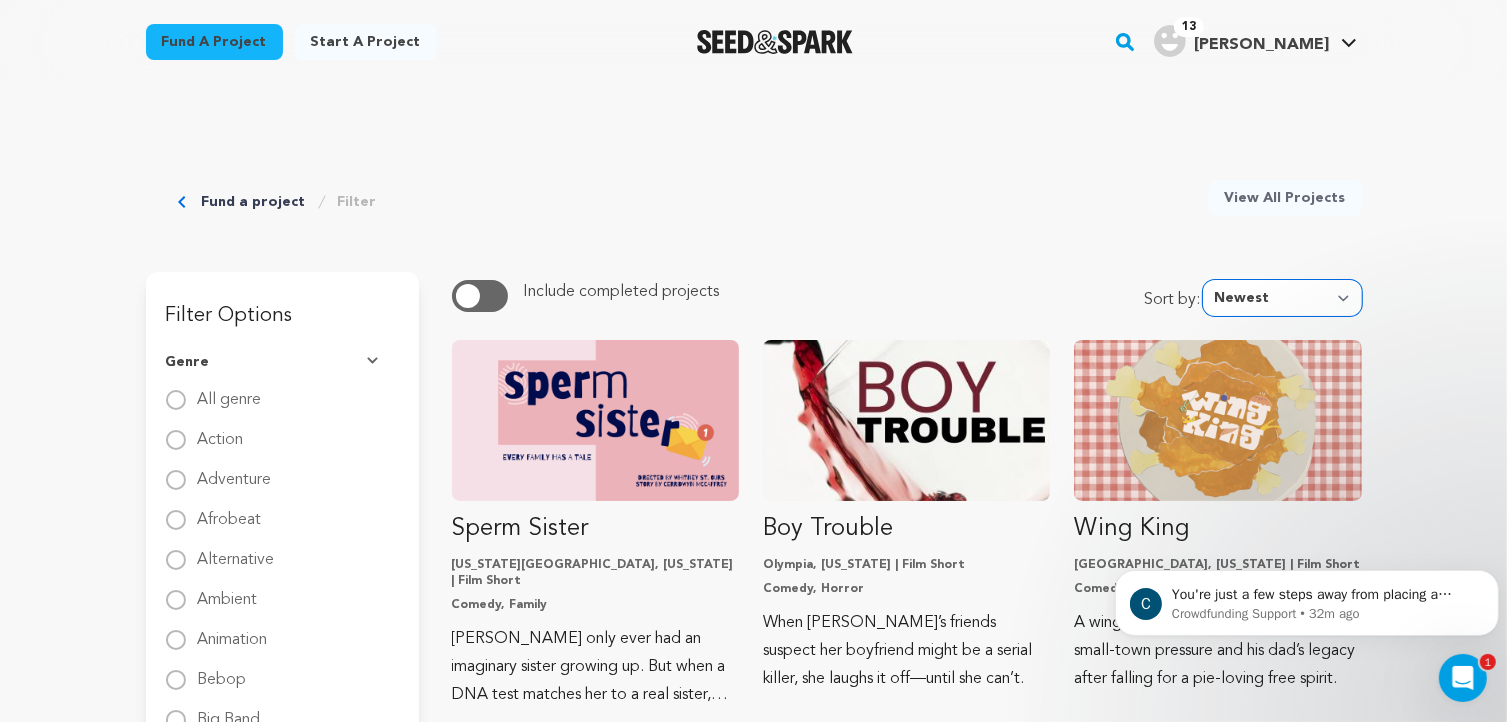 click on "Newest Most Popular Most Funded Trending Now Ending Now Amount Raised" at bounding box center [1282, 298] 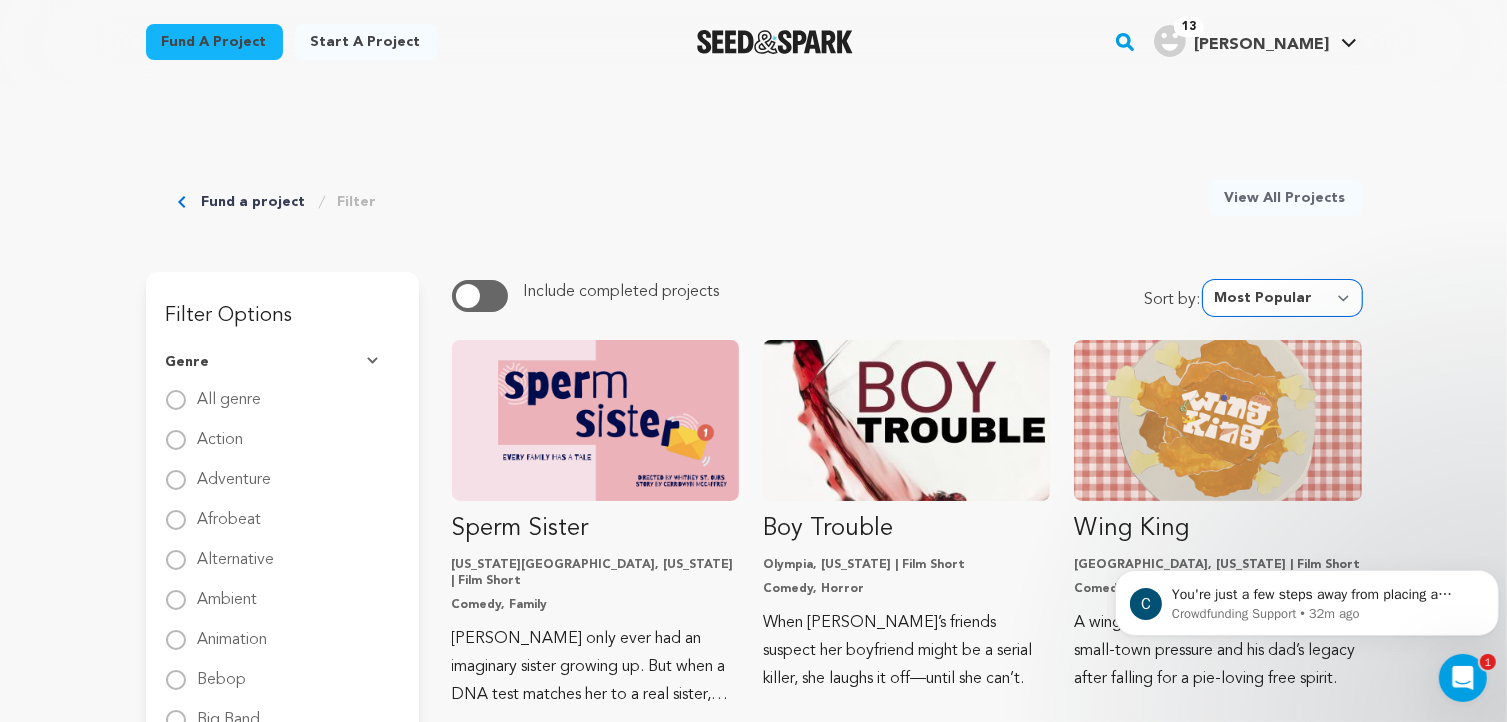 click on "Newest Most Popular Most Funded Trending Now Ending Now Amount Raised" at bounding box center [1282, 298] 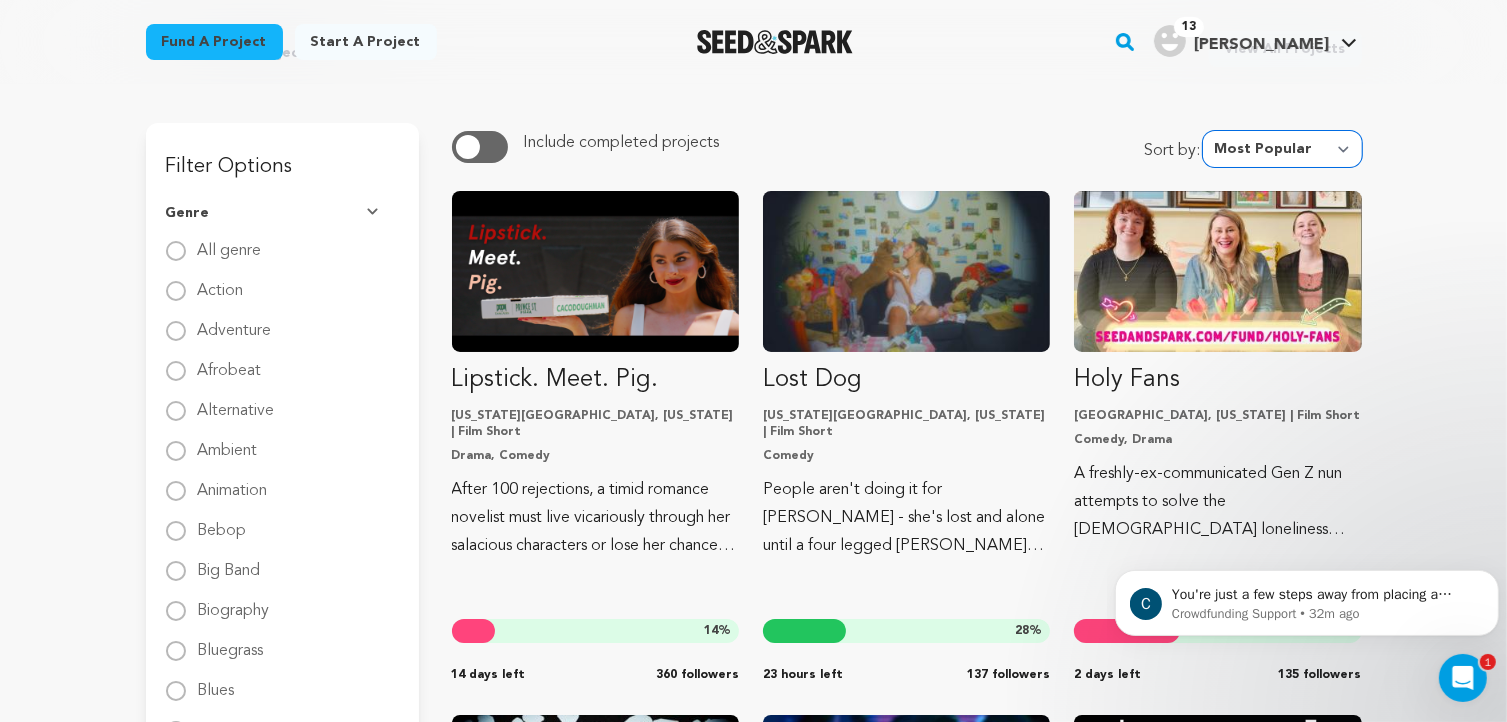 scroll, scrollTop: 100, scrollLeft: 0, axis: vertical 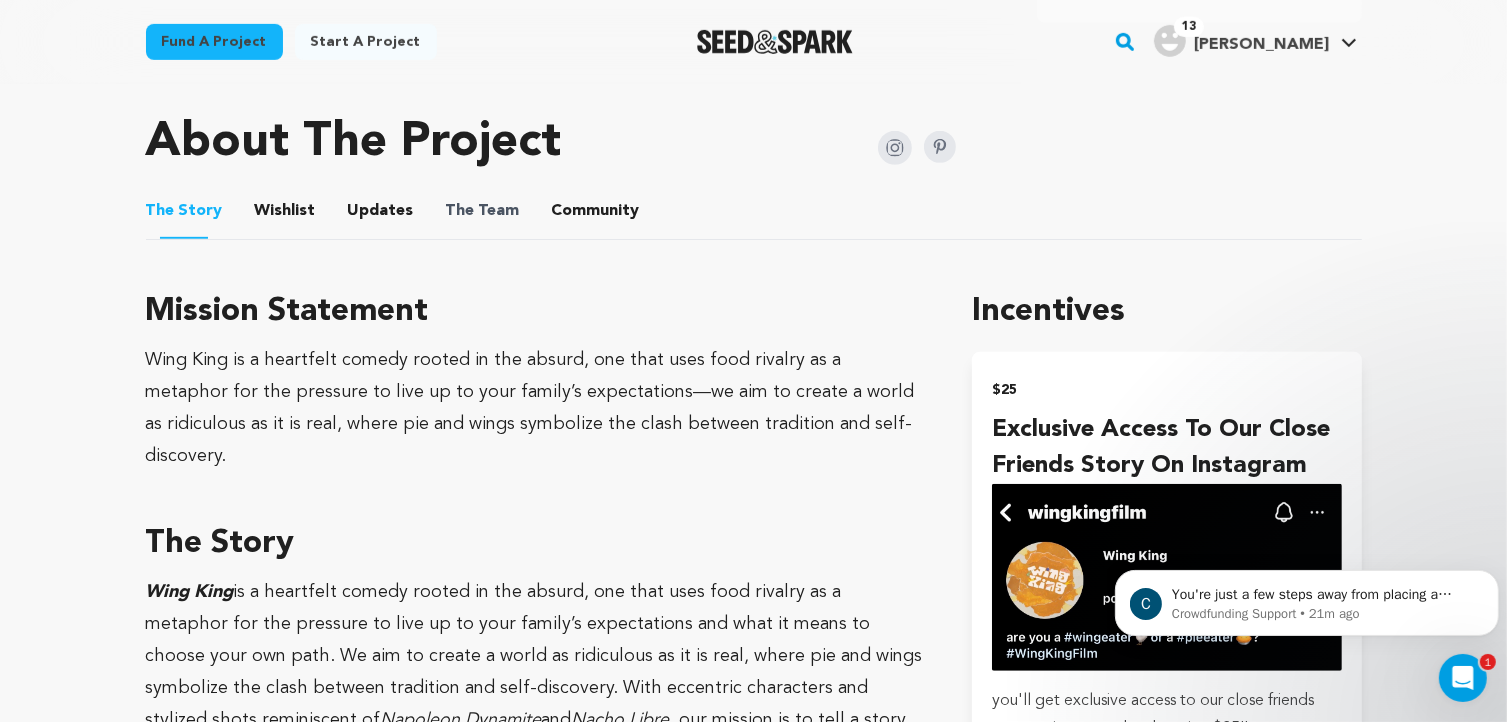 click on "The" at bounding box center [460, 211] 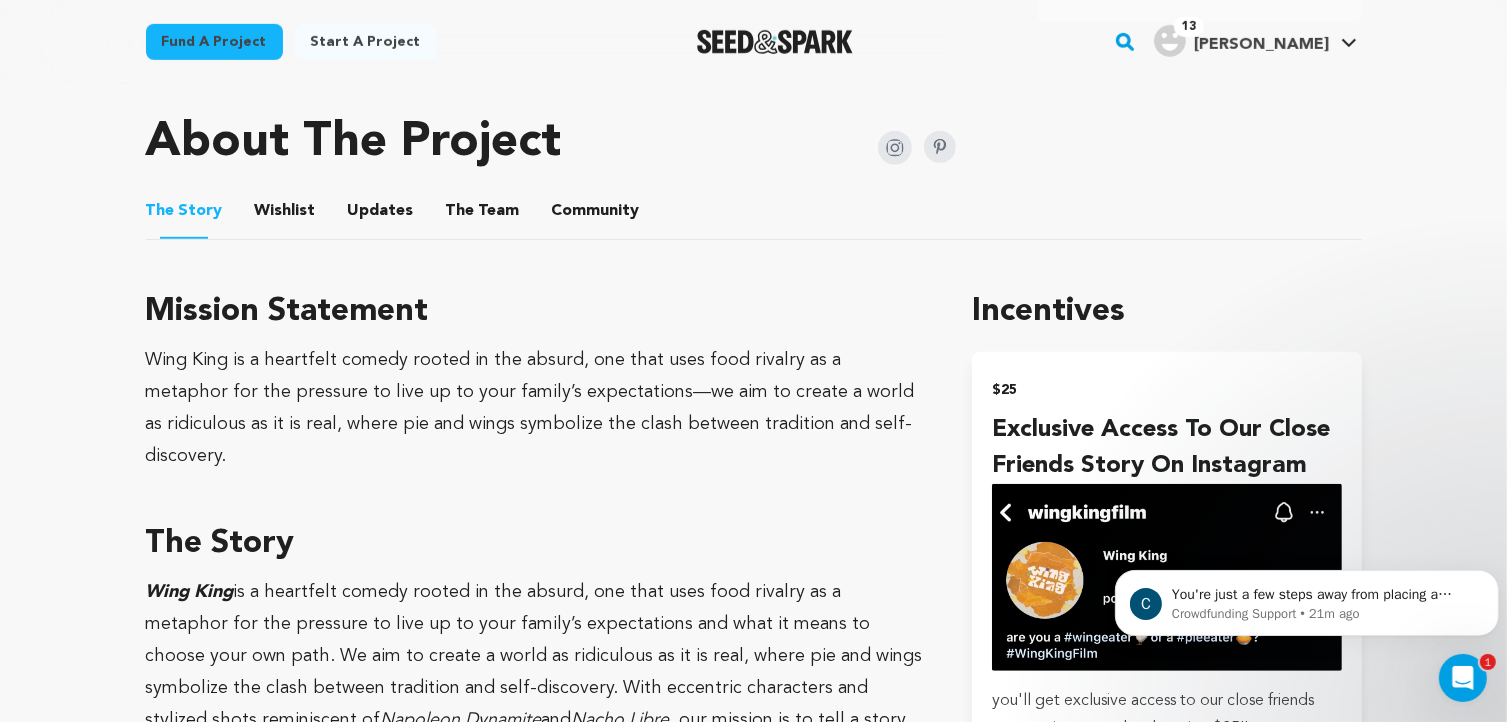 click on "The Team" at bounding box center [483, 215] 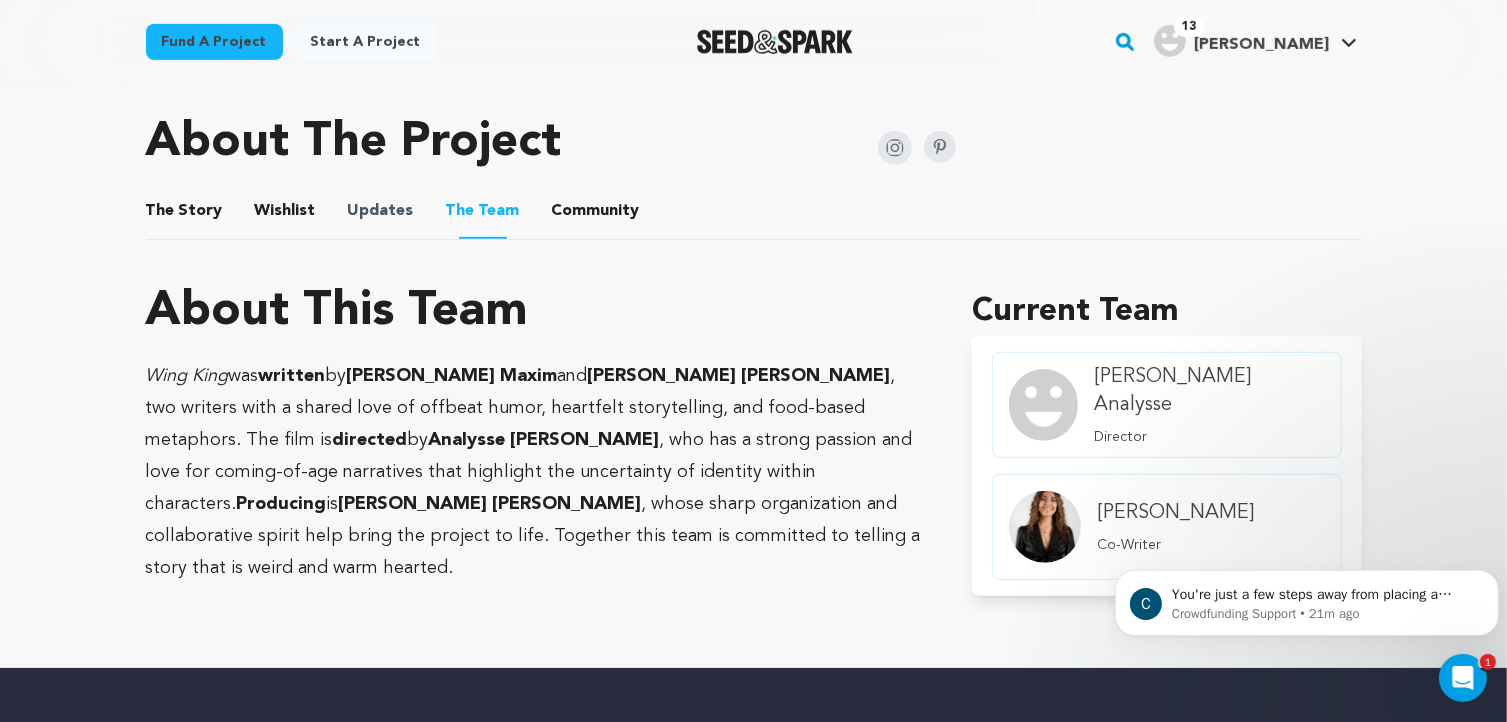 click on "Updates" at bounding box center (381, 211) 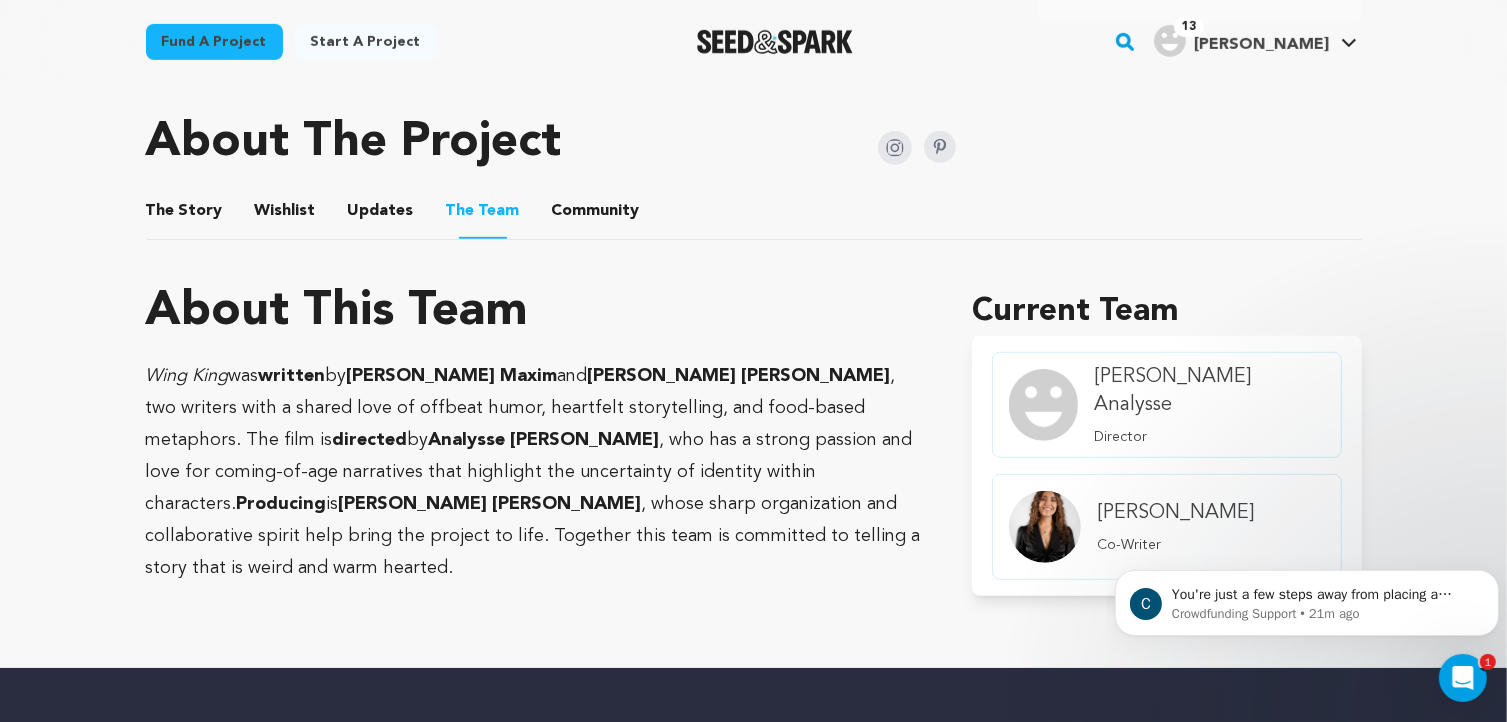 click on "Wishlist" at bounding box center [285, 215] 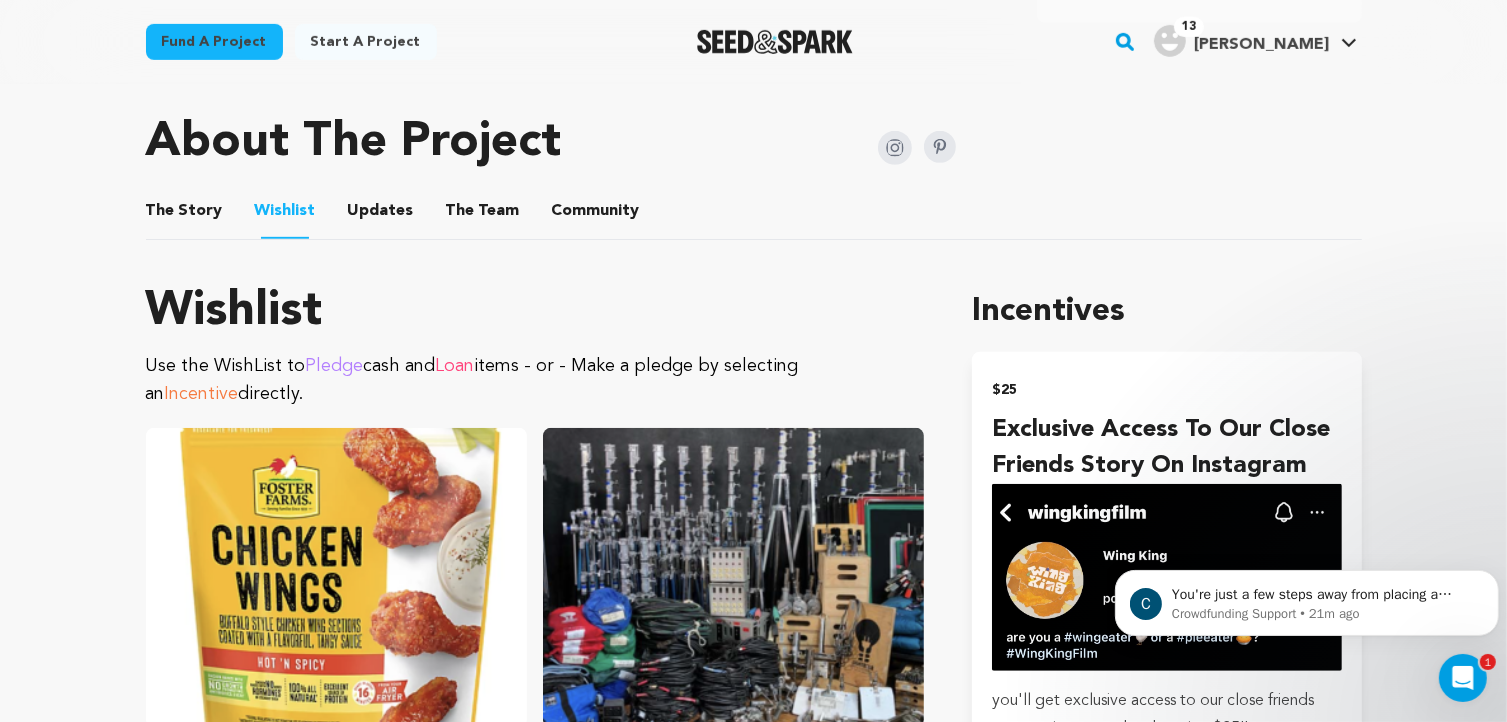 click on "The Story" at bounding box center (184, 215) 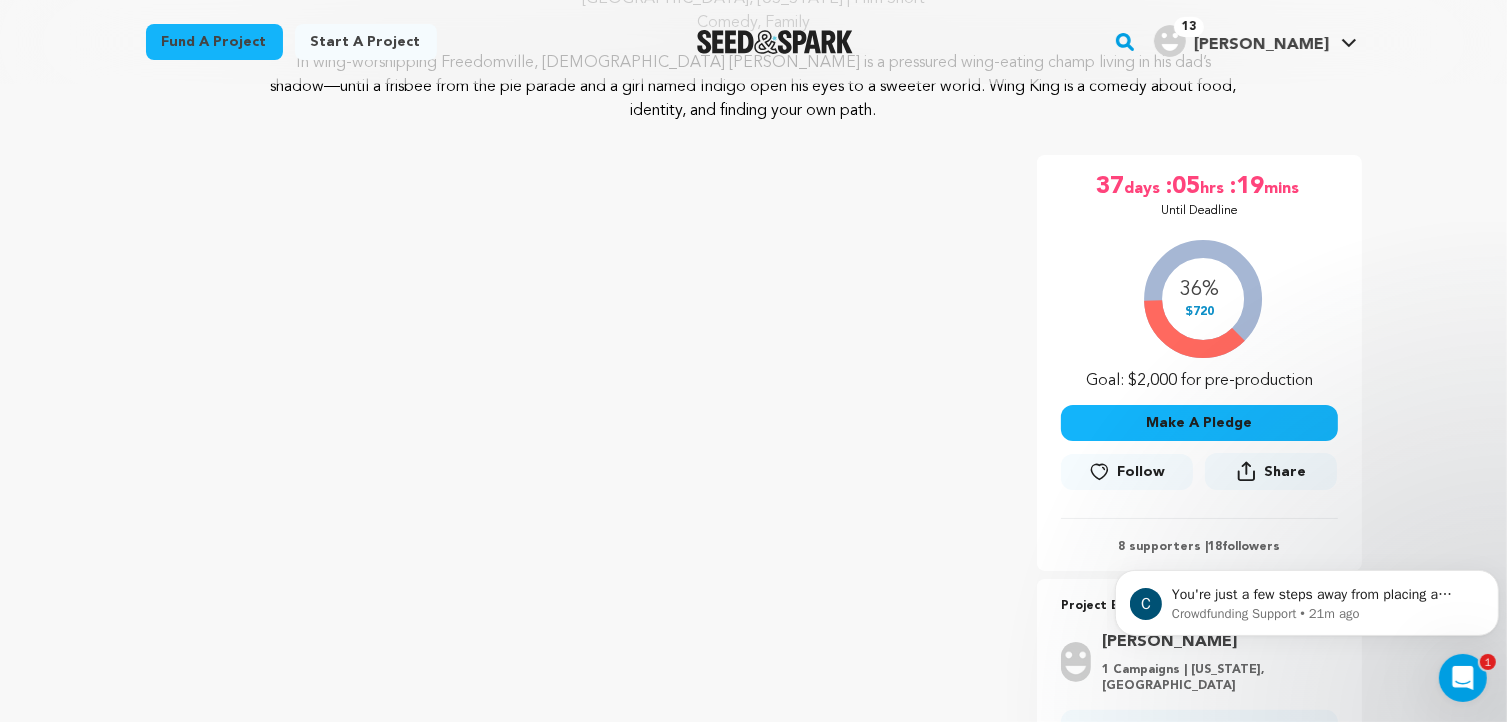 scroll, scrollTop: 0, scrollLeft: 0, axis: both 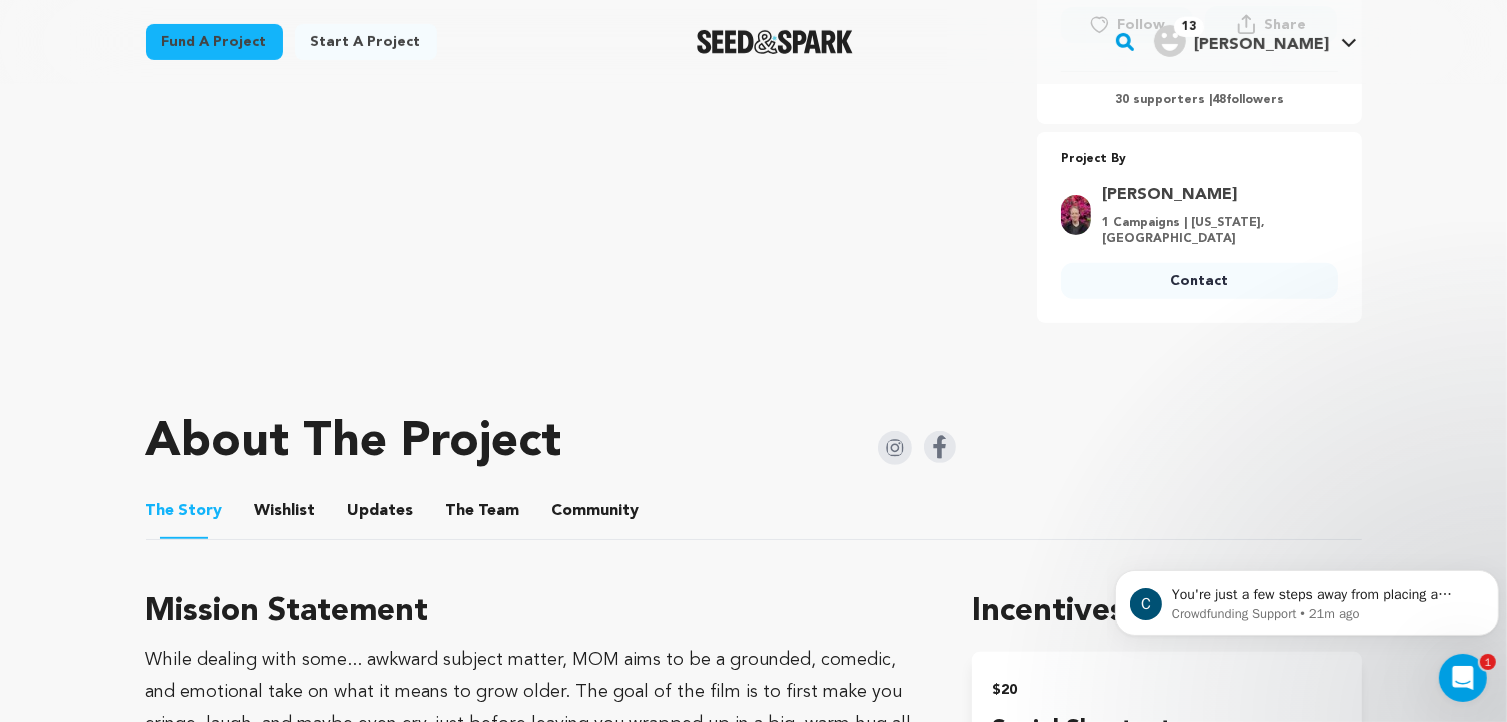 click on "The Team" at bounding box center [483, 515] 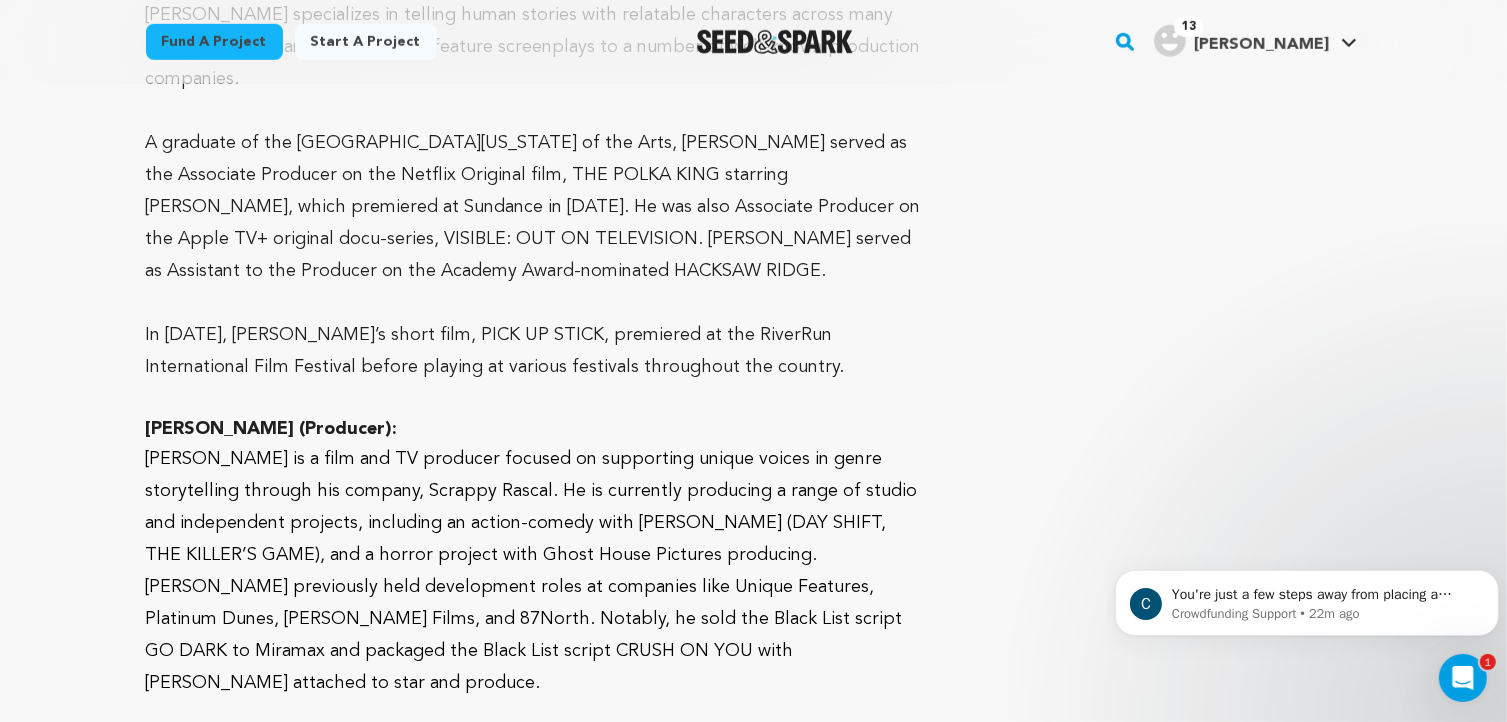 scroll, scrollTop: 1493, scrollLeft: 0, axis: vertical 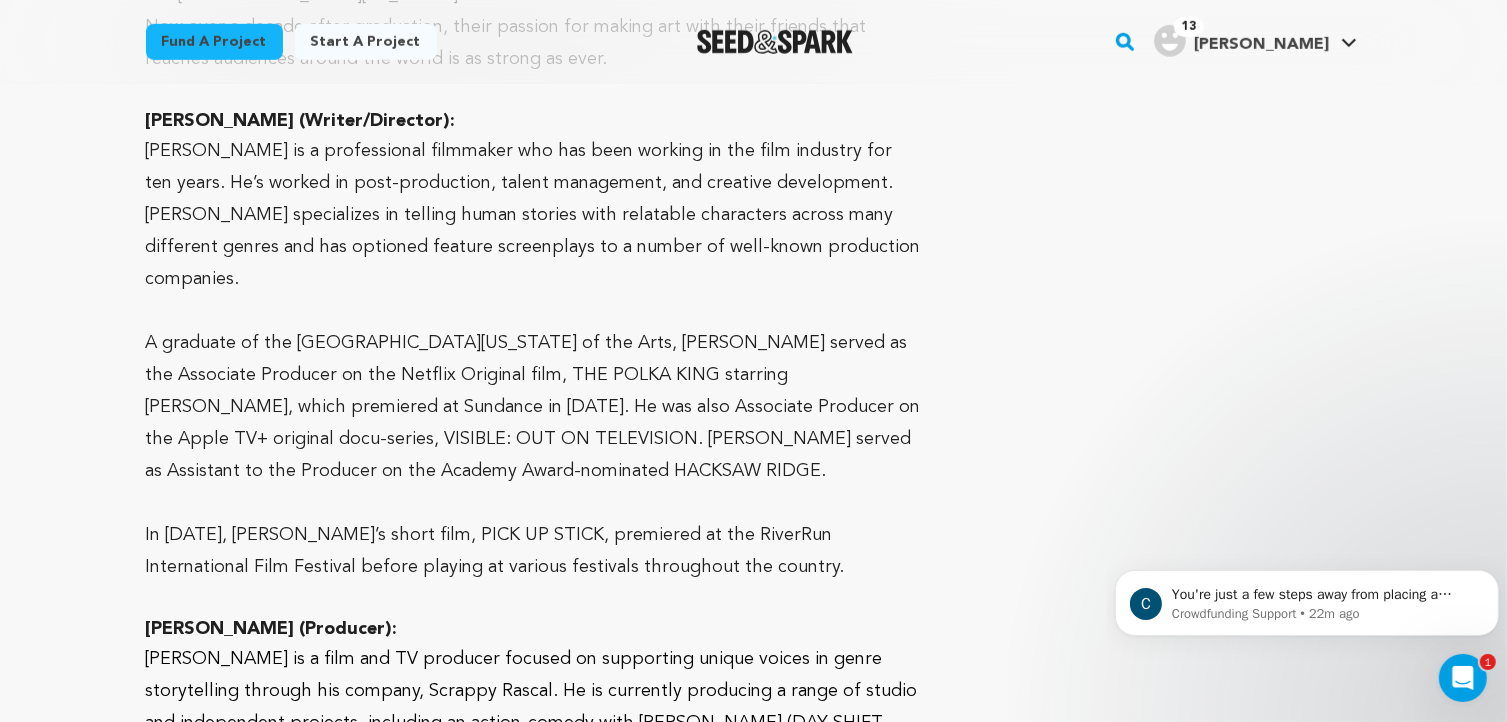click on "[PERSON_NAME] (Writer/Director):" at bounding box center [535, 121] 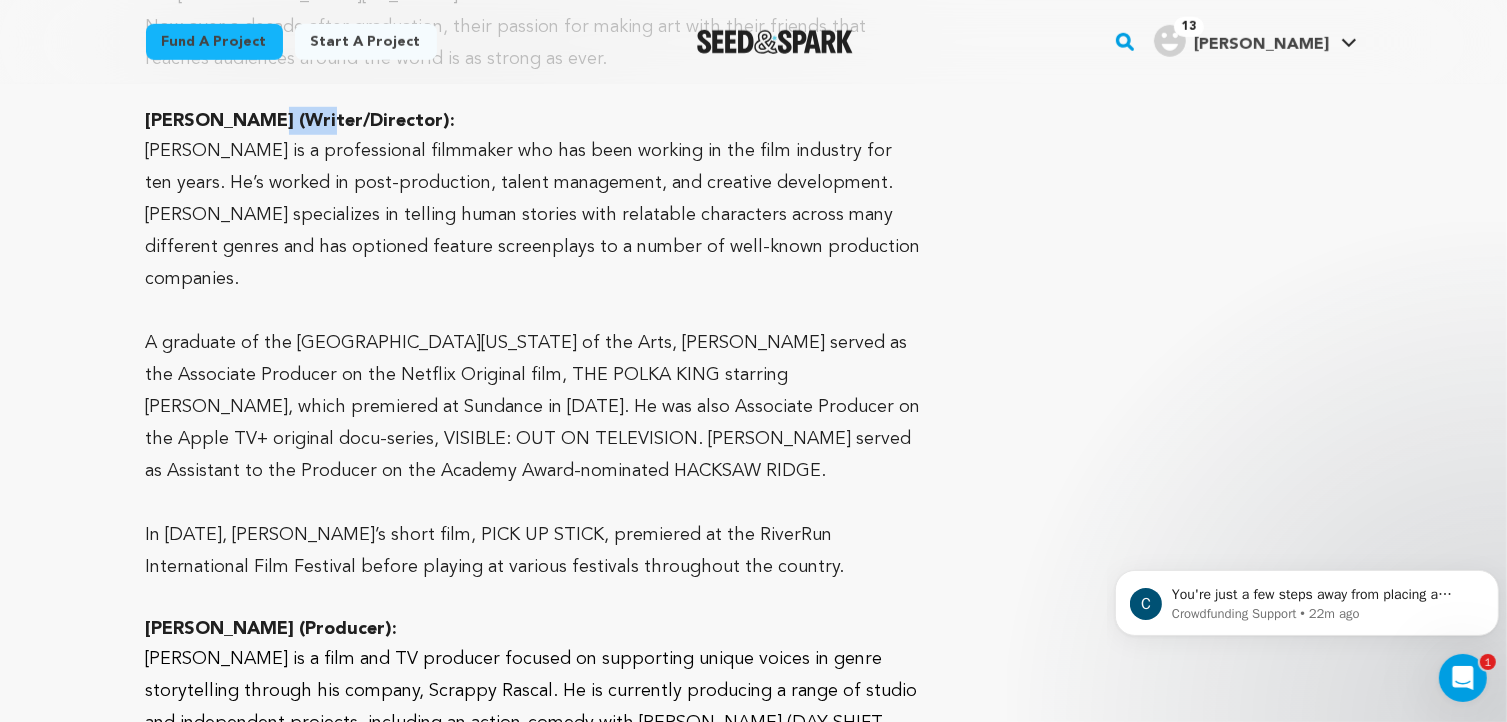 click on "Joey Poach (Writer/Director):" at bounding box center (535, 121) 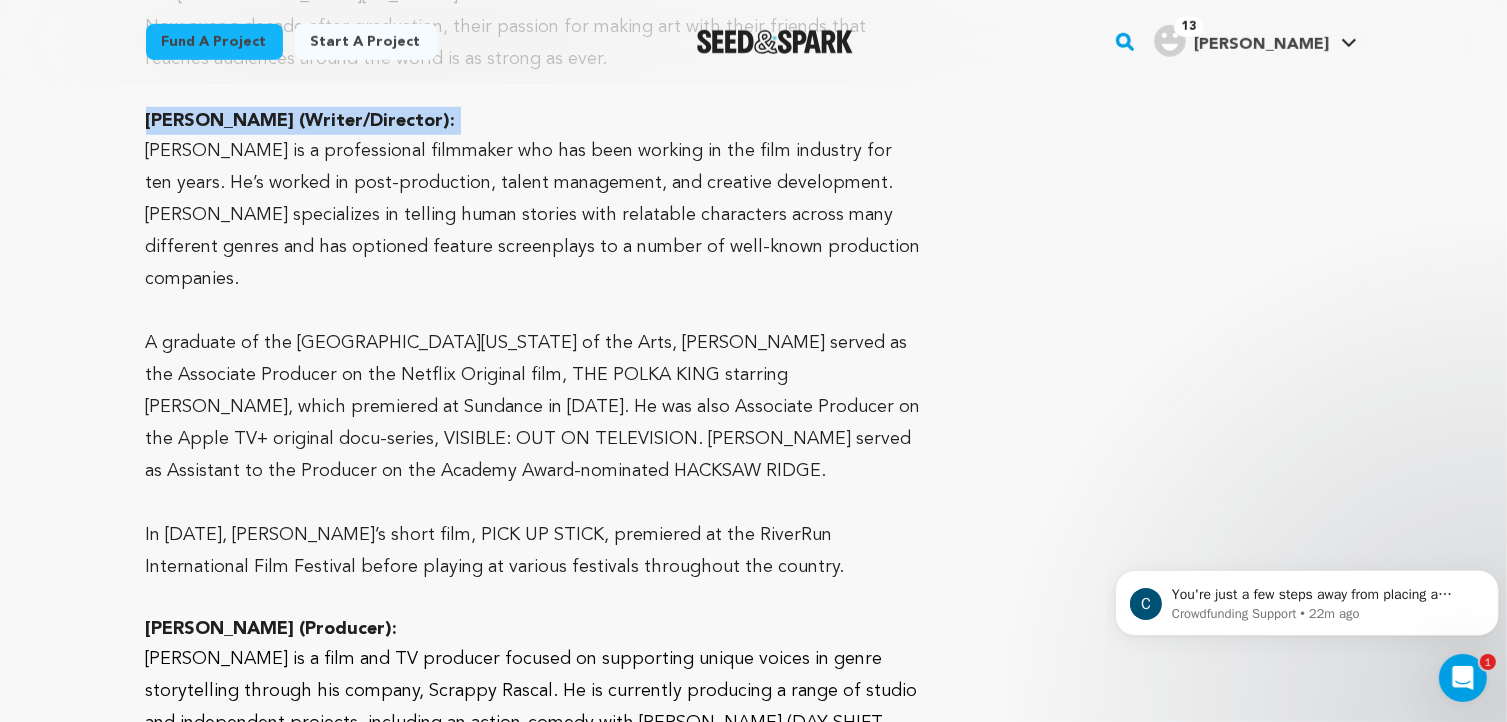 click on "Joey Poach (Writer/Director):" at bounding box center (535, 121) 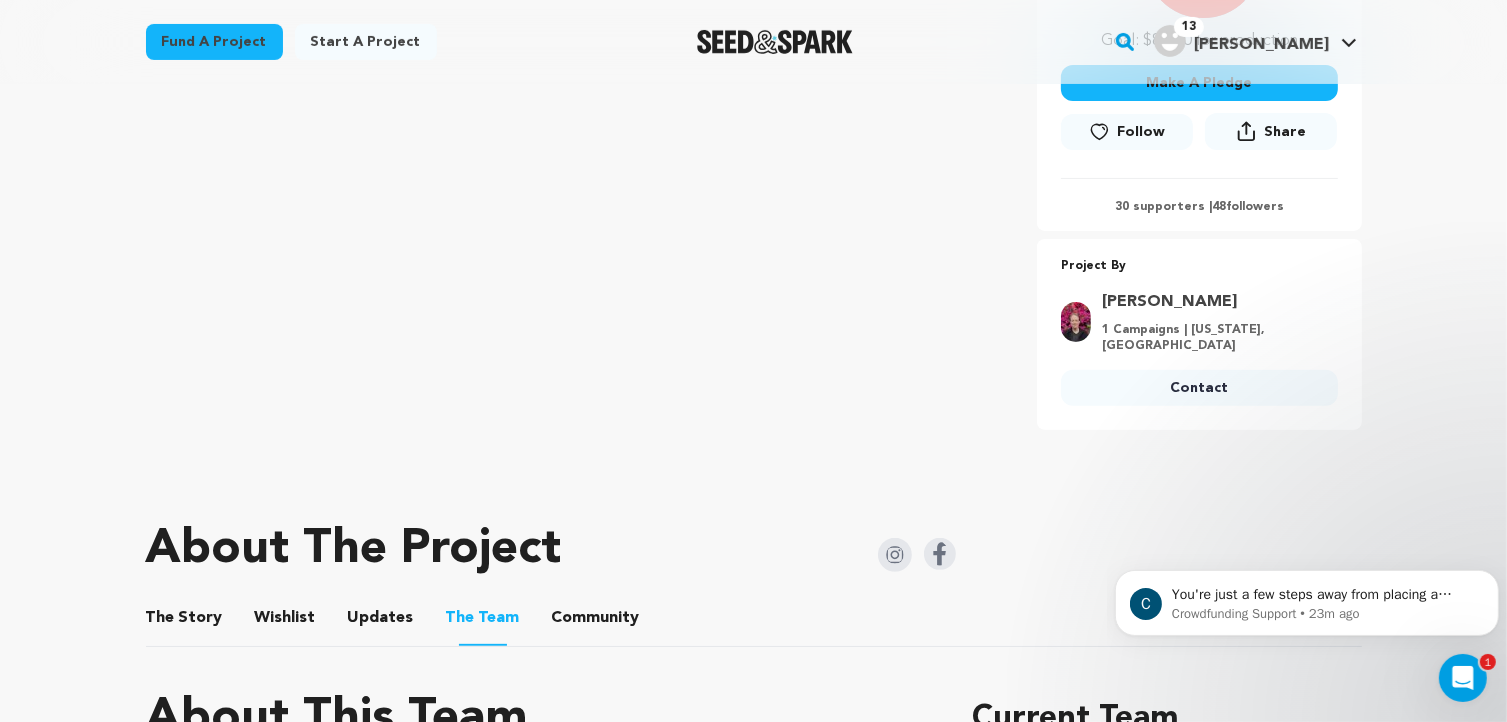 scroll, scrollTop: 693, scrollLeft: 0, axis: vertical 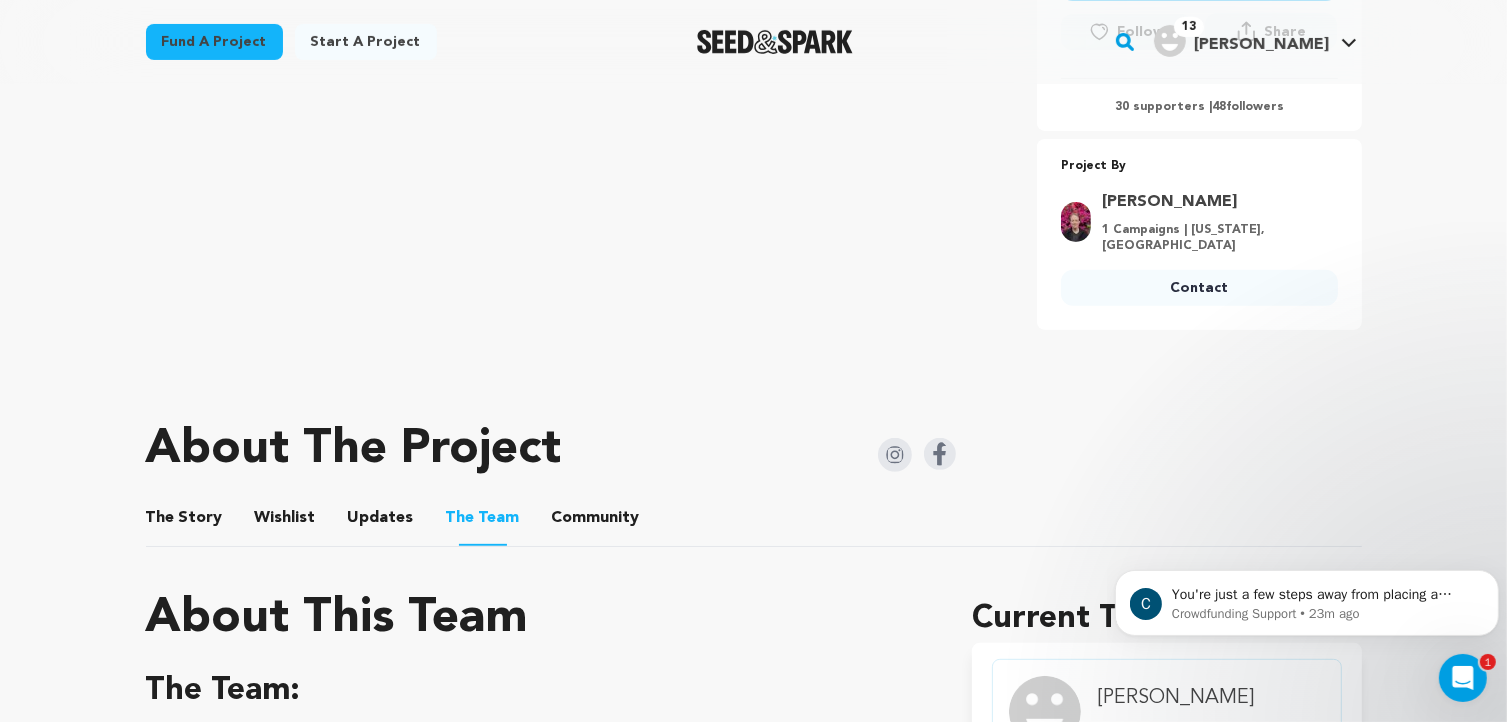 click at bounding box center (940, 454) 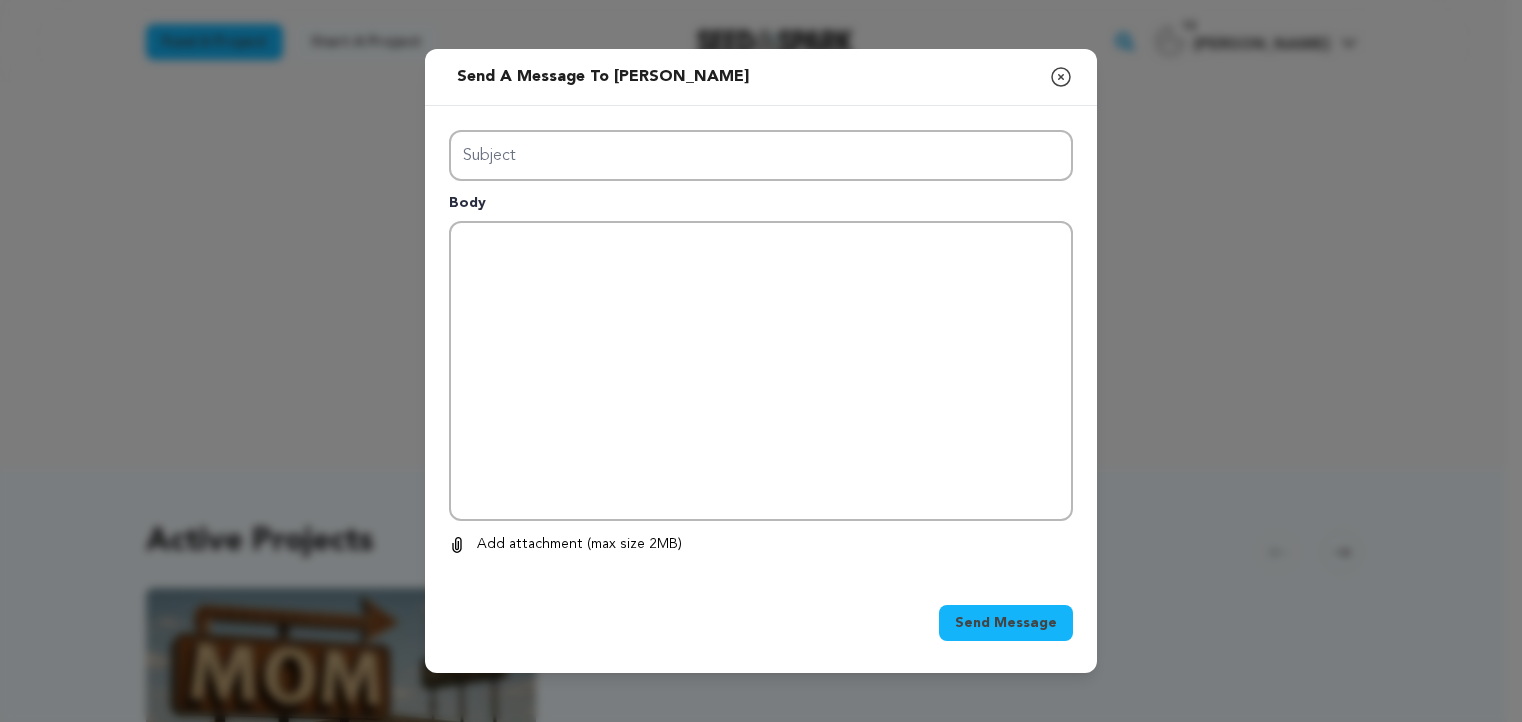 scroll, scrollTop: 0, scrollLeft: 0, axis: both 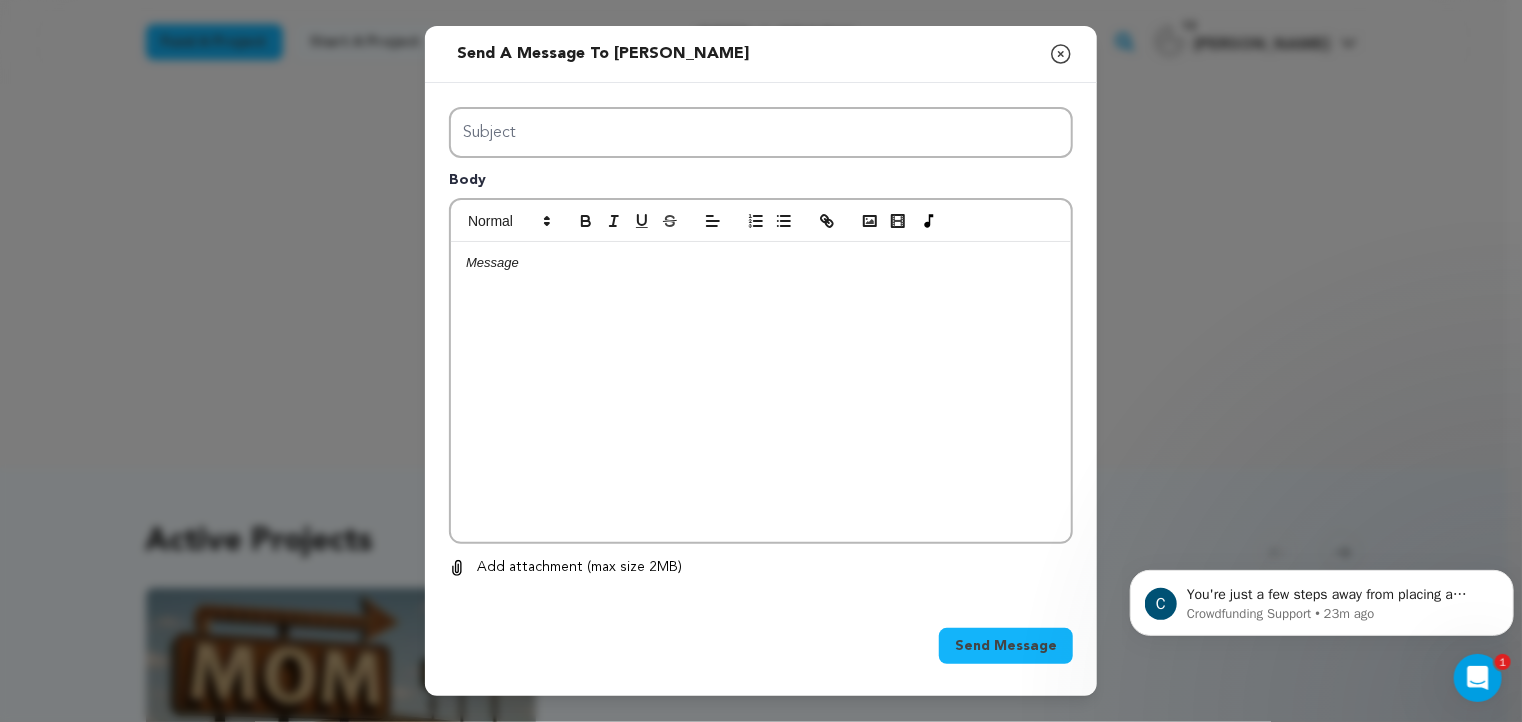 click 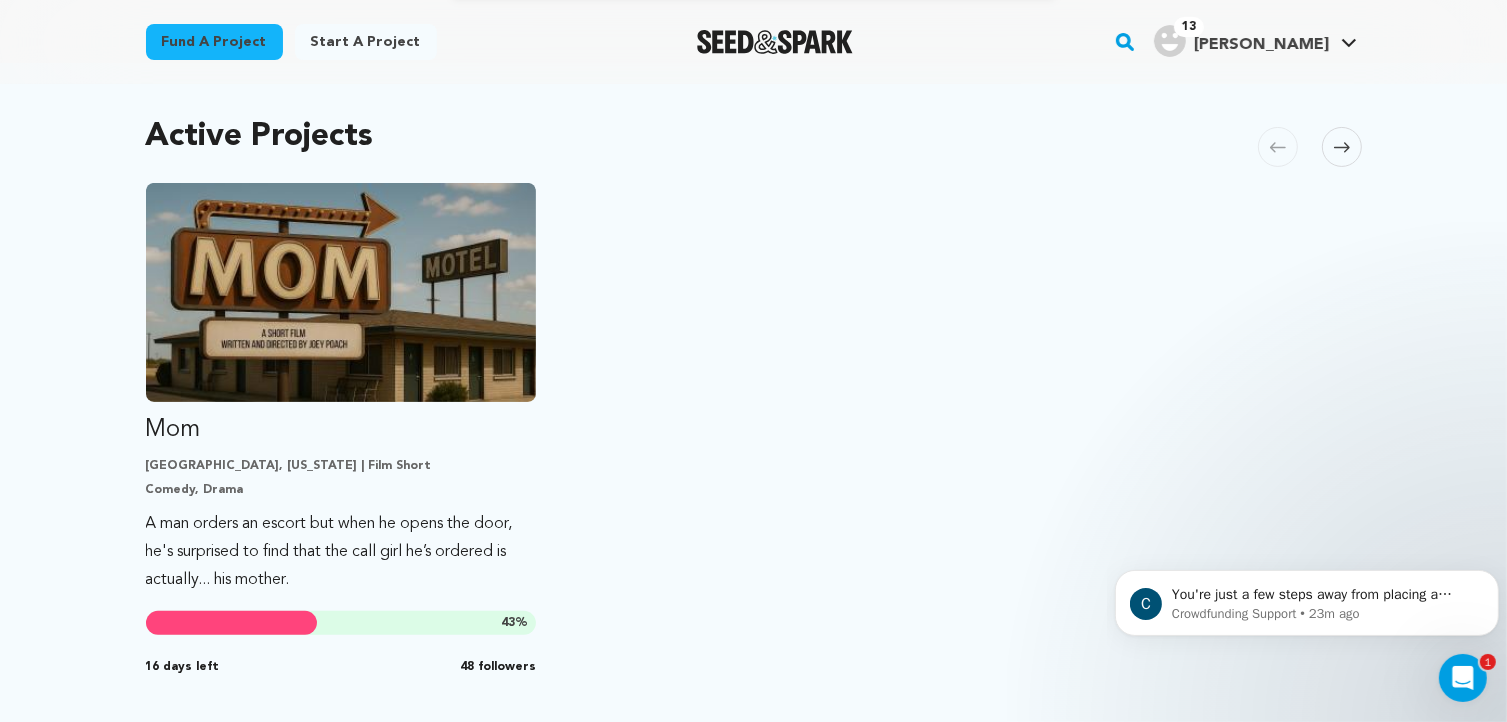 scroll, scrollTop: 500, scrollLeft: 0, axis: vertical 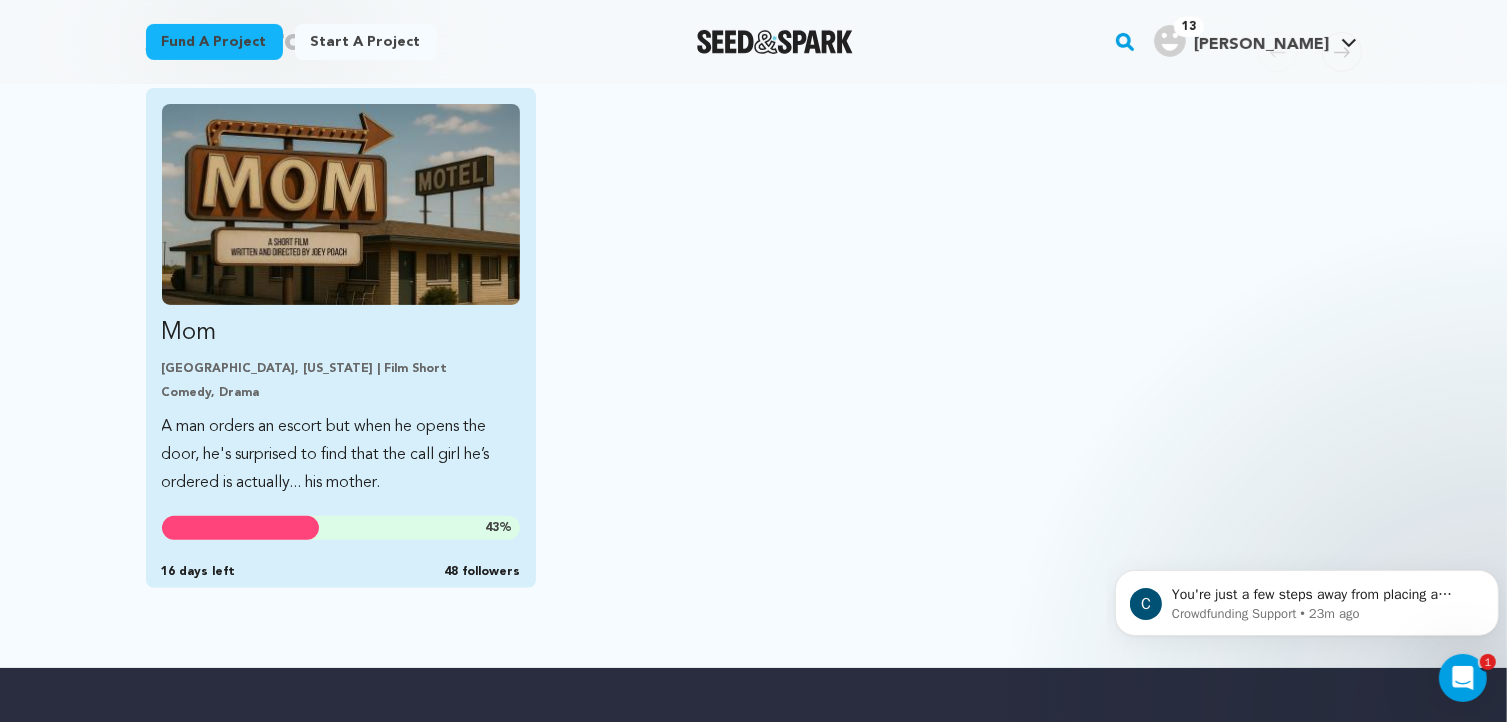click at bounding box center (341, 204) 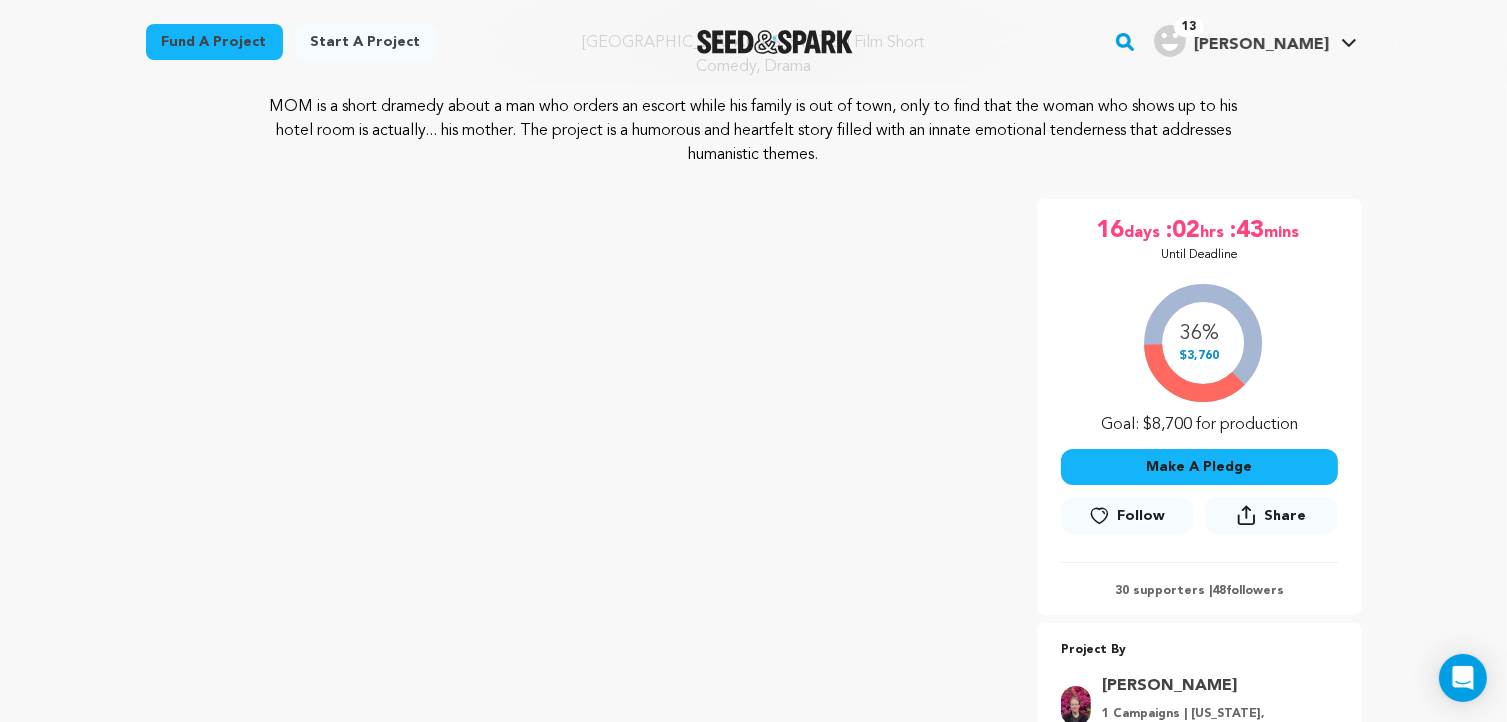 scroll, scrollTop: 300, scrollLeft: 0, axis: vertical 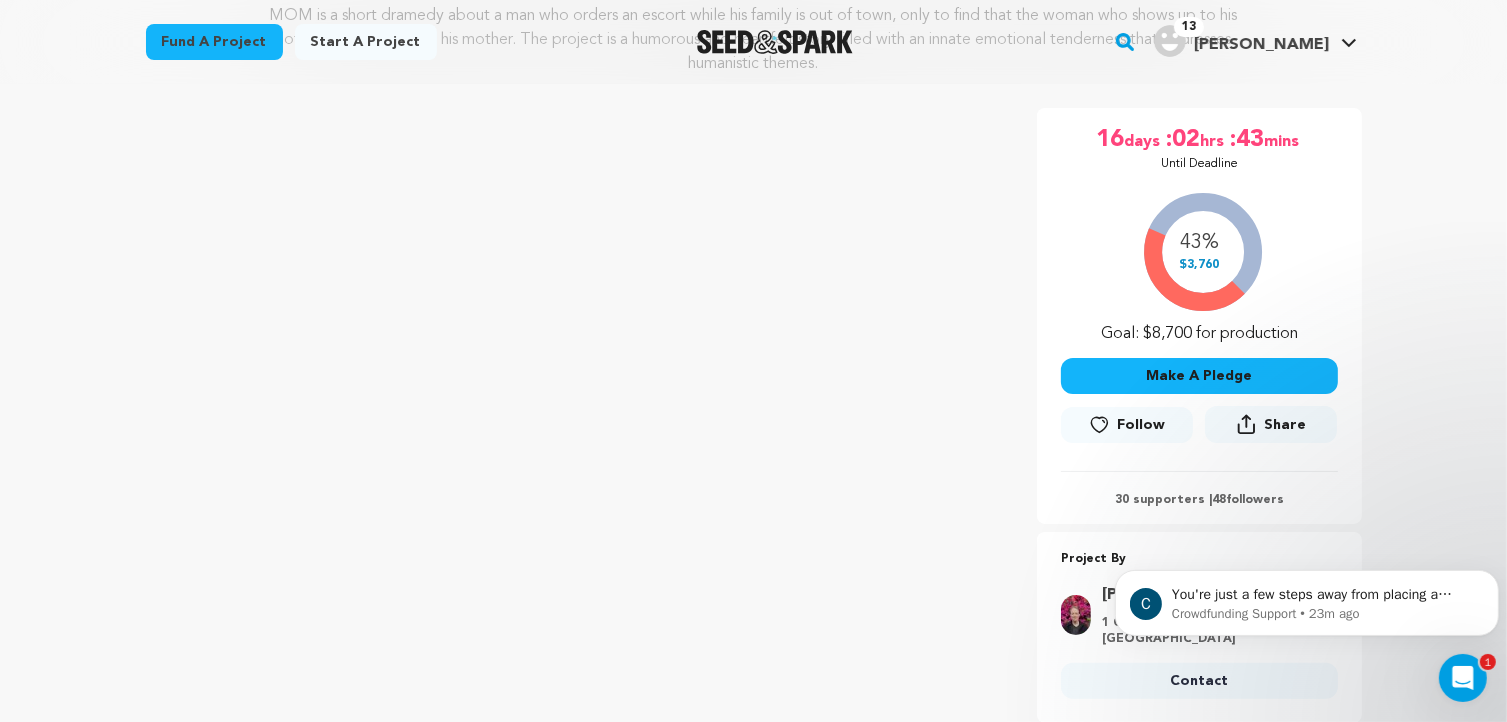 click on "Make A Pledge" at bounding box center (1199, 376) 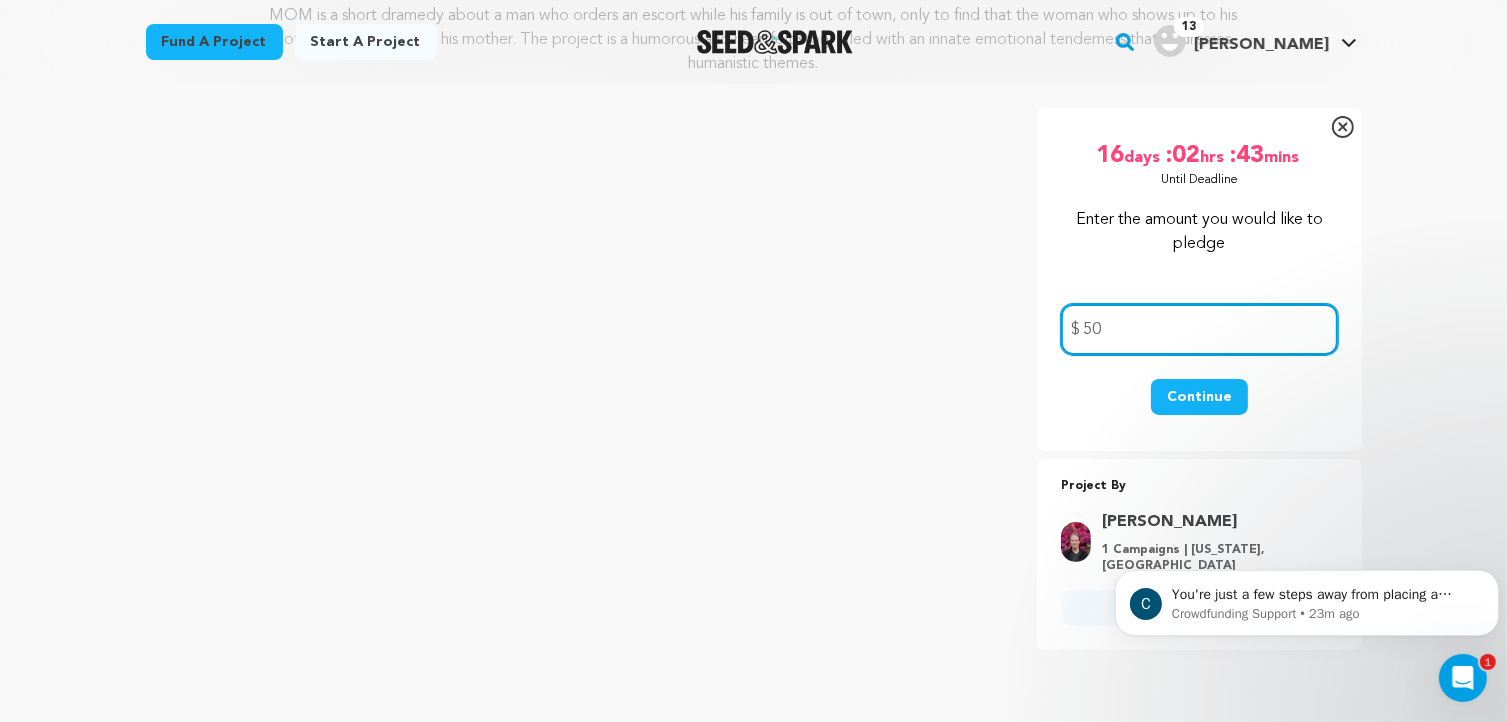 type on "50" 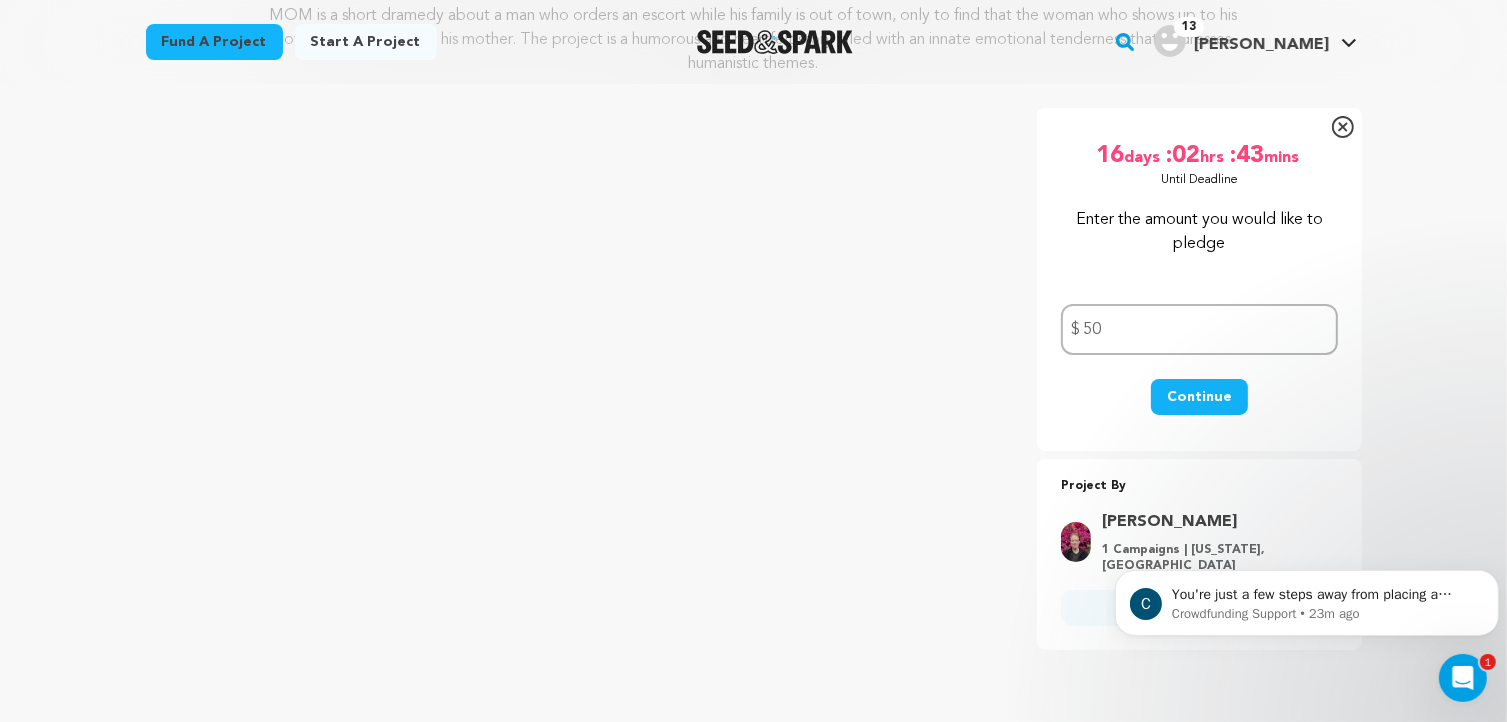 click on "Continue" at bounding box center [1199, 397] 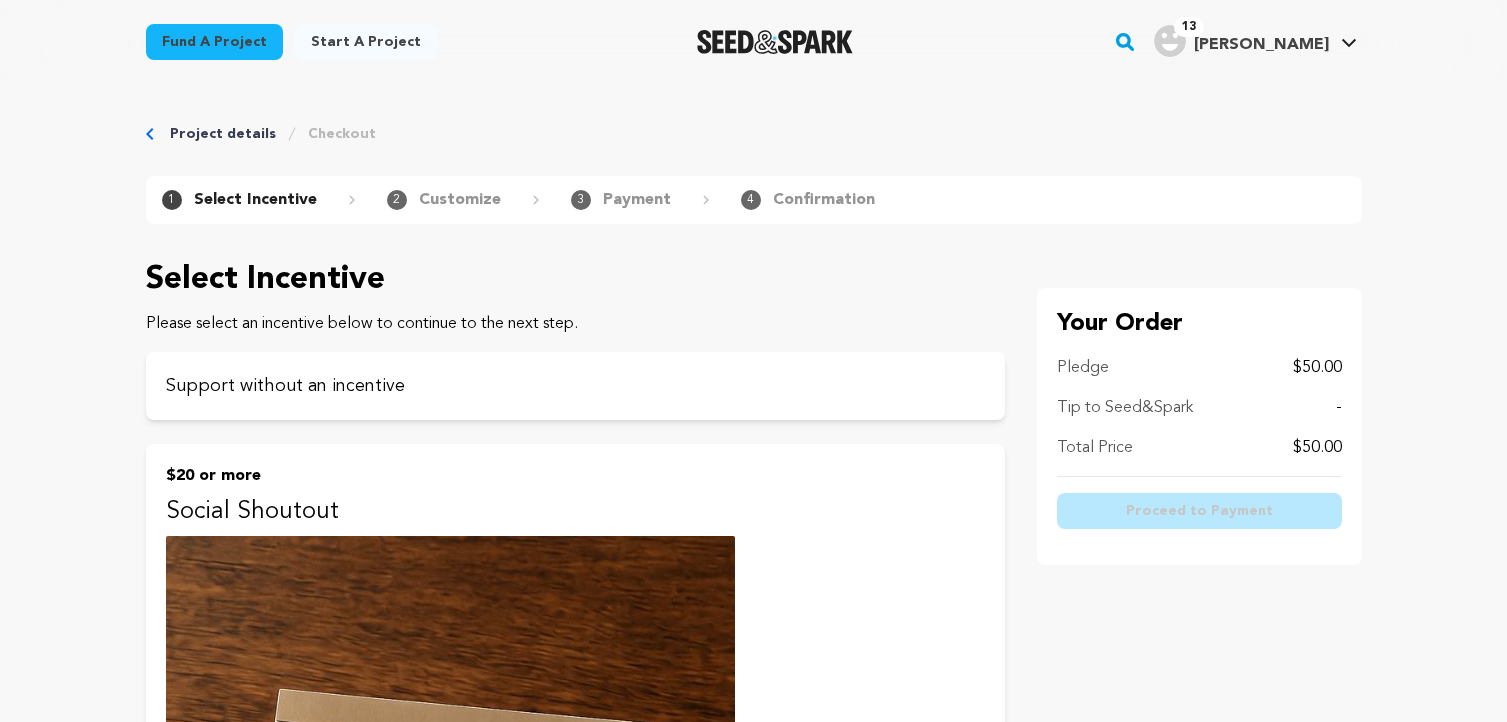 scroll, scrollTop: 0, scrollLeft: 0, axis: both 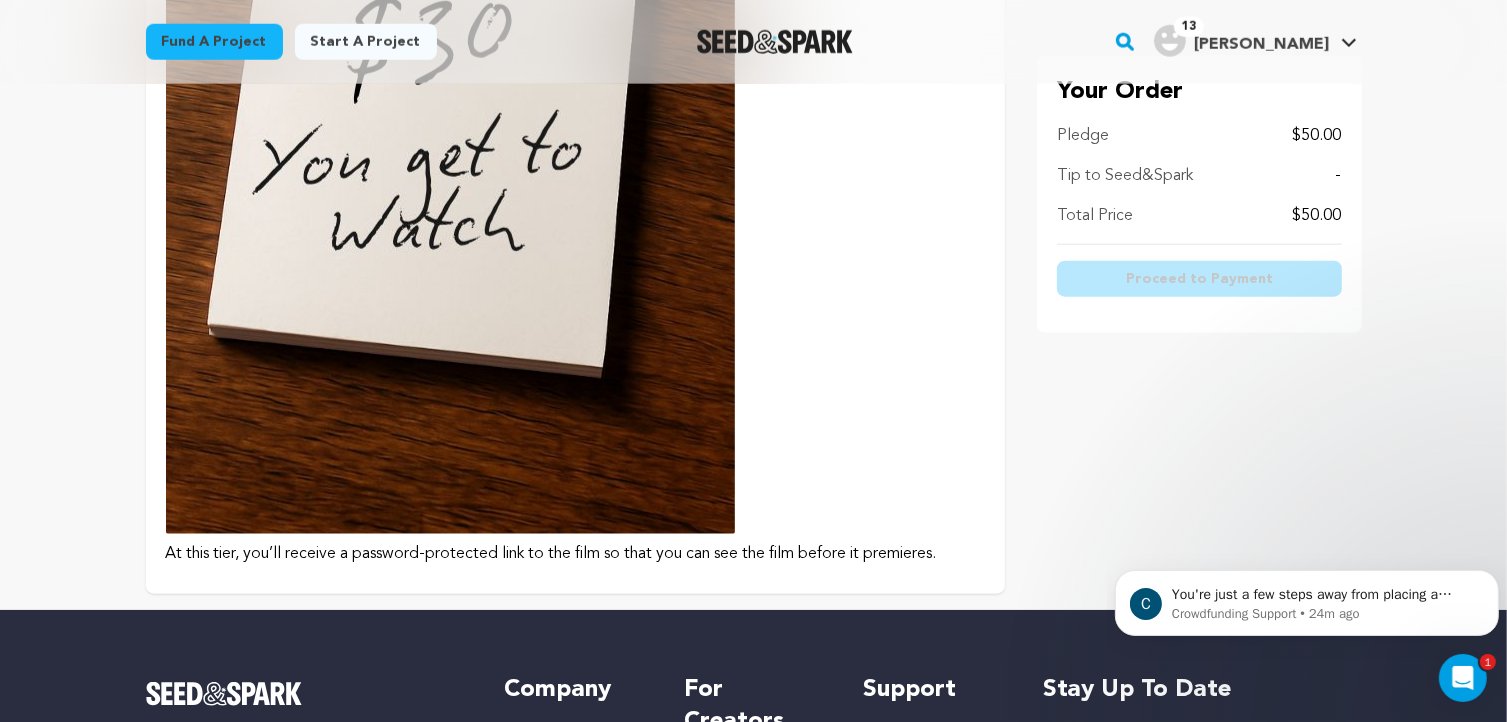 click on "$30
or more
You get to watch
At this tier, you’ll receive a password-protected link to the film so that you can see the film before it premieres." at bounding box center (575, 77) 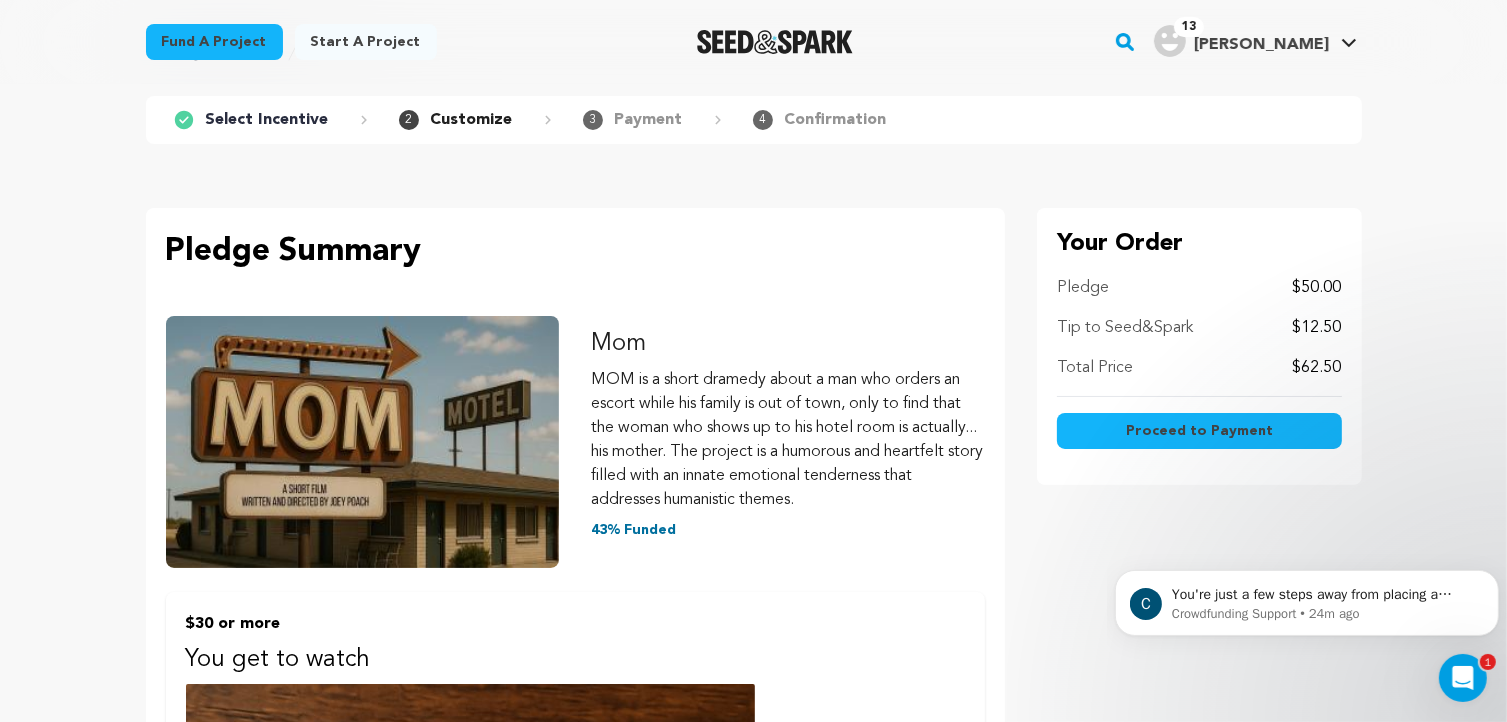 scroll, scrollTop: 0, scrollLeft: 0, axis: both 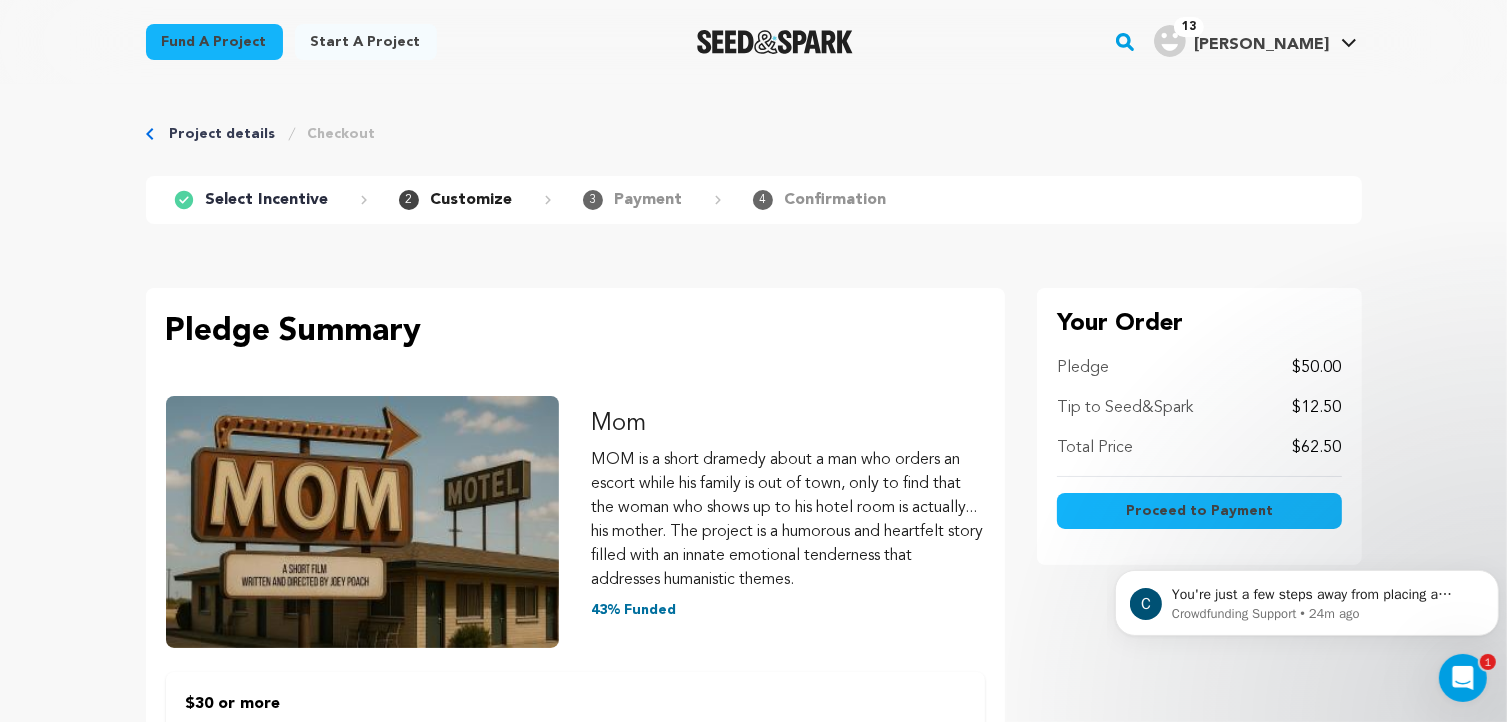 click on "Proceed to Payment" at bounding box center (1199, 511) 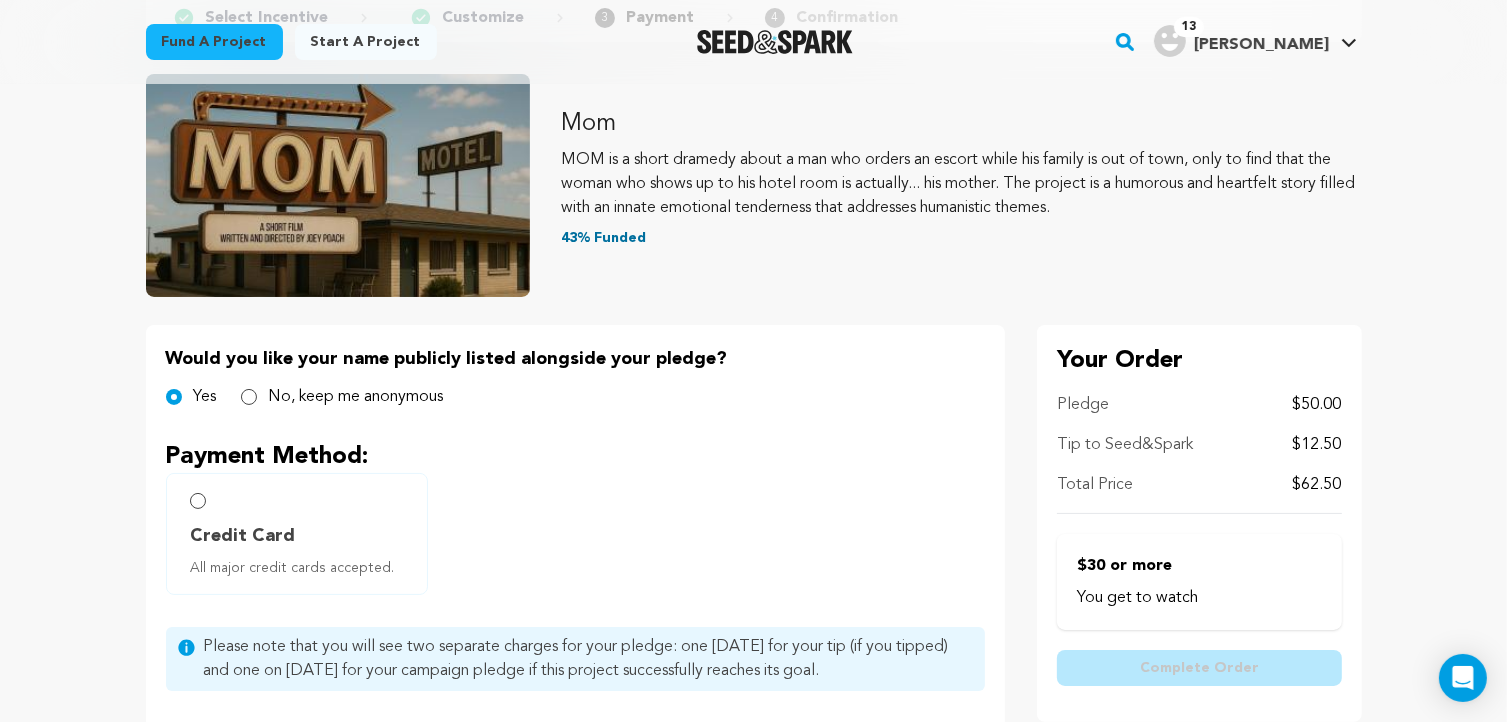 scroll, scrollTop: 200, scrollLeft: 0, axis: vertical 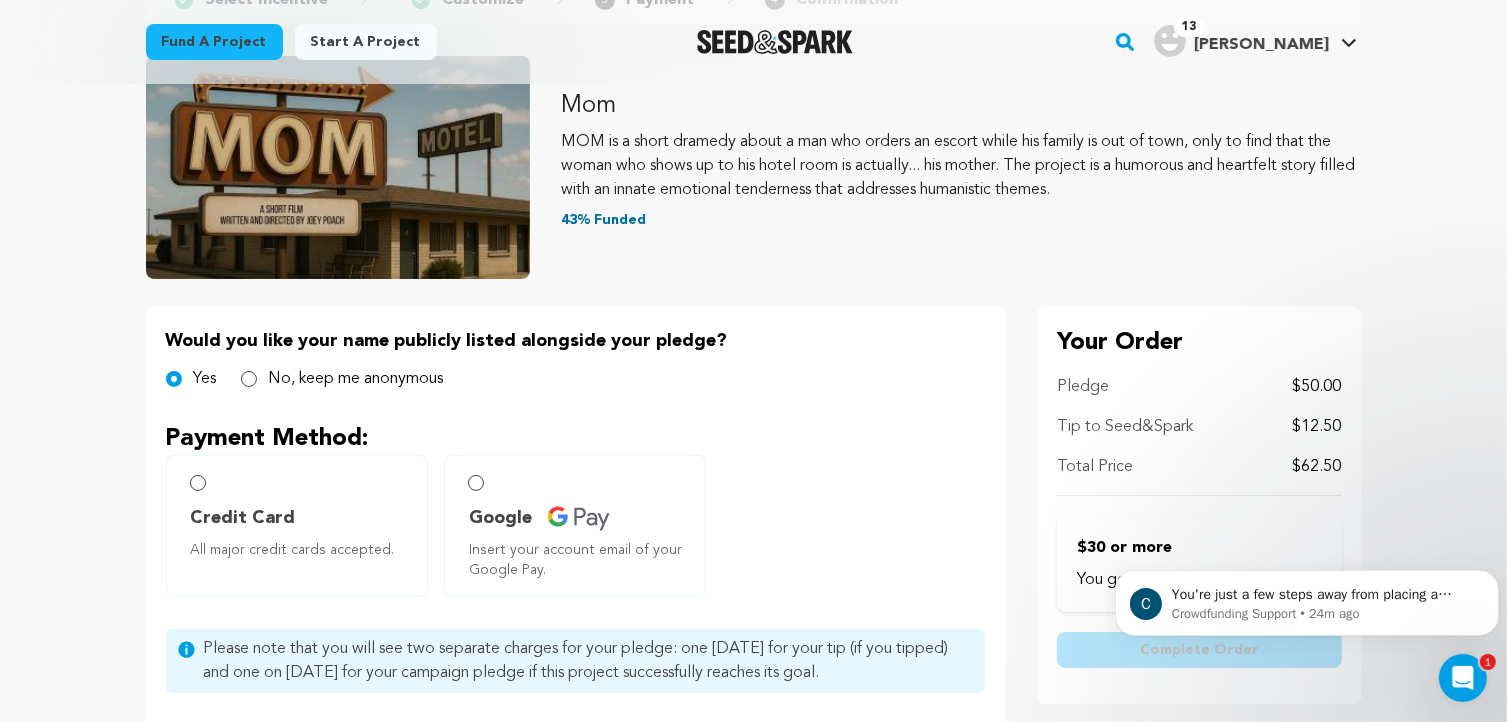 click on "Google
Insert your account email of your Google Pay." at bounding box center [575, 526] 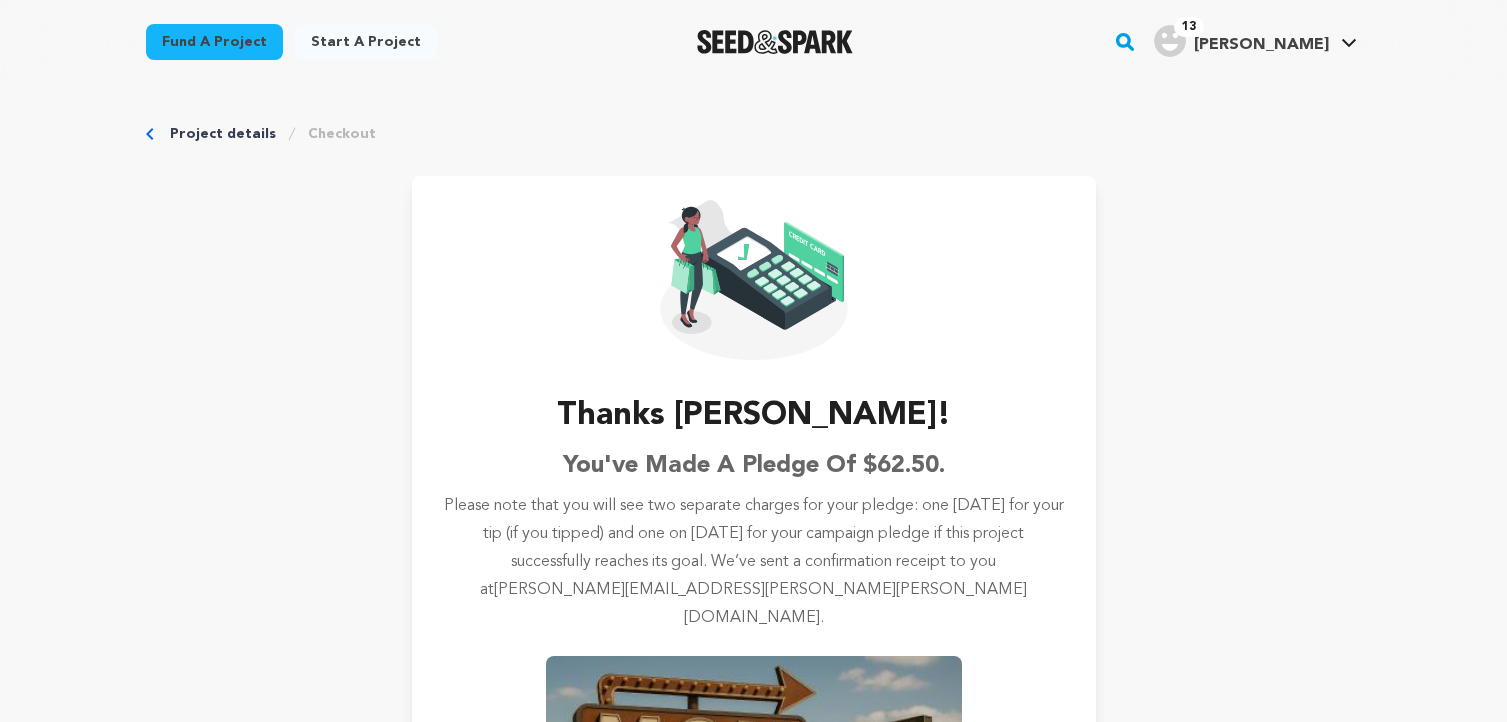 scroll, scrollTop: 0, scrollLeft: 0, axis: both 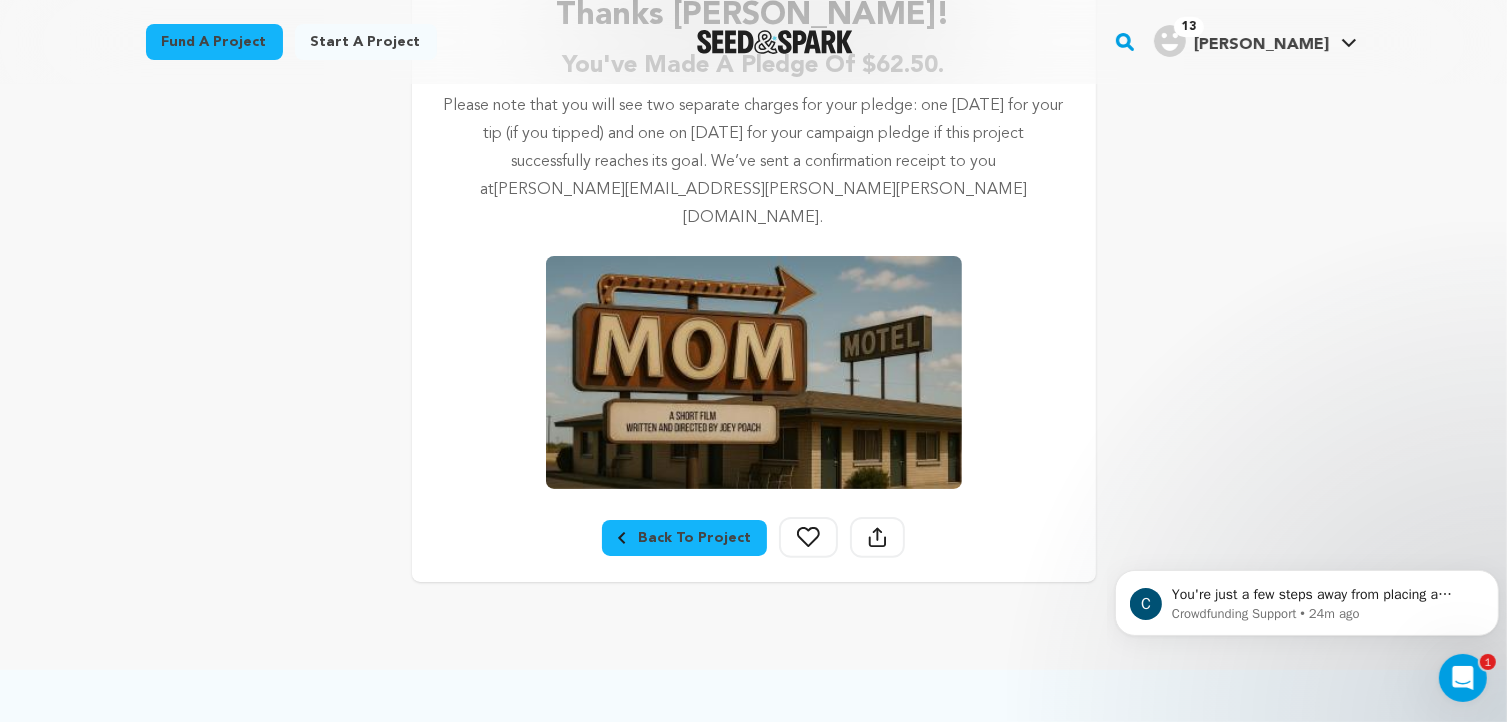 click on "Back To Project" at bounding box center (684, 538) 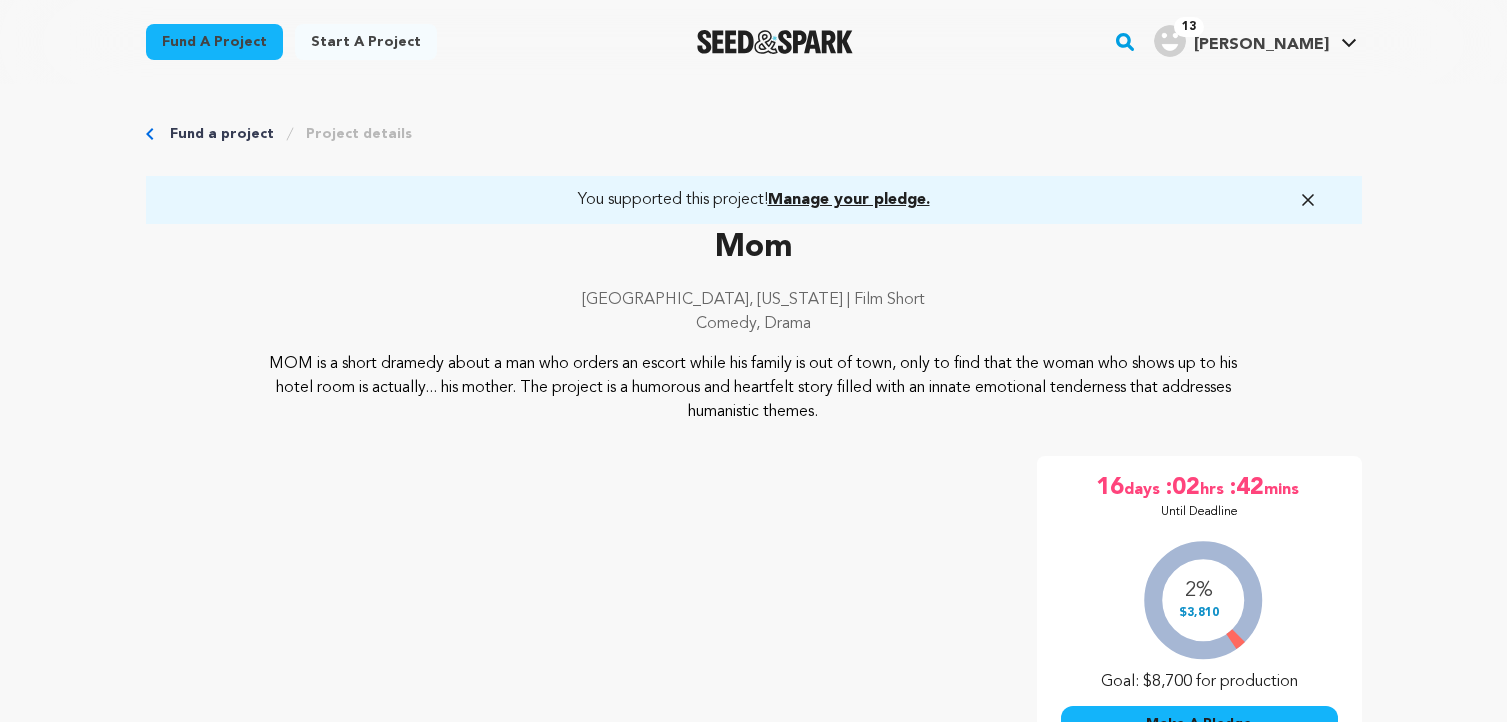 scroll, scrollTop: 0, scrollLeft: 0, axis: both 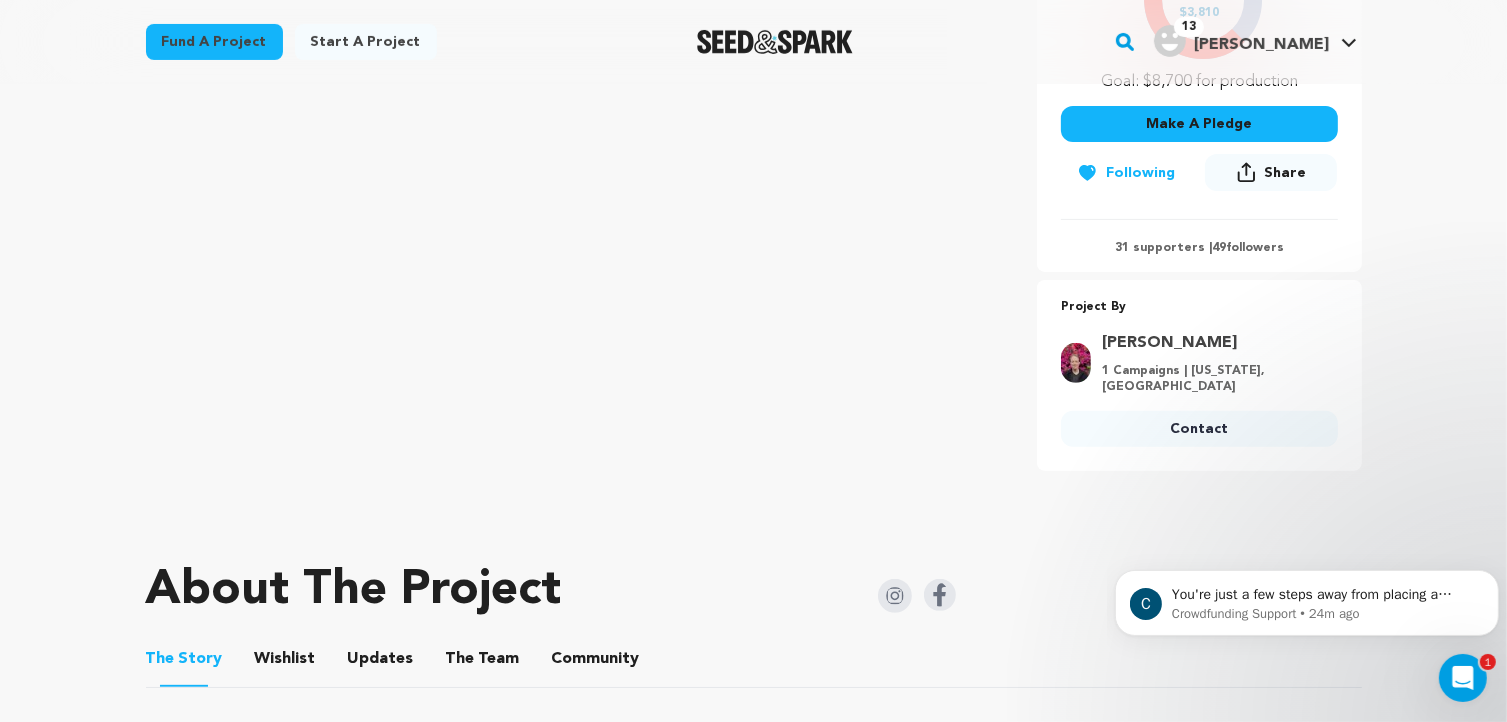 click on "Contact" at bounding box center (1199, 429) 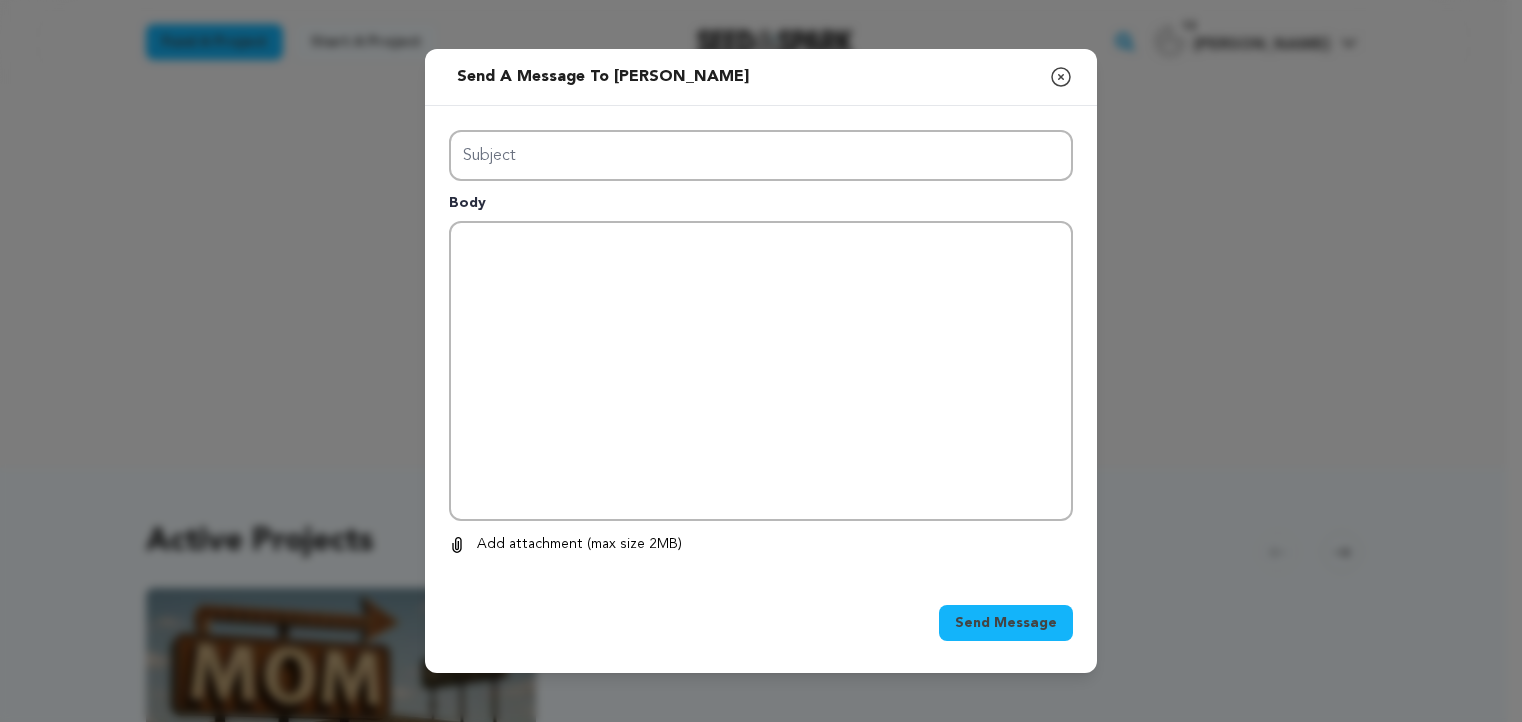 scroll, scrollTop: 0, scrollLeft: 0, axis: both 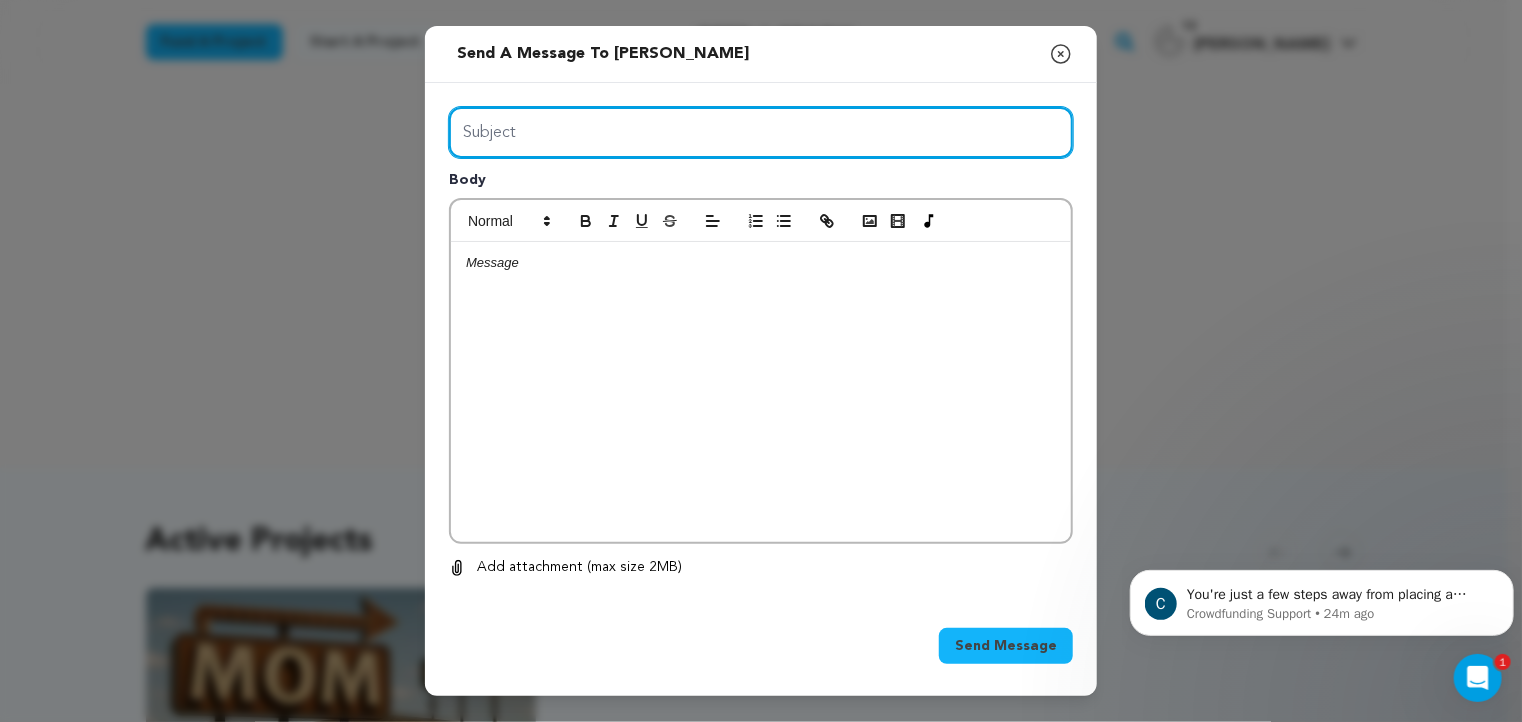 click on "Subject" at bounding box center [761, 132] 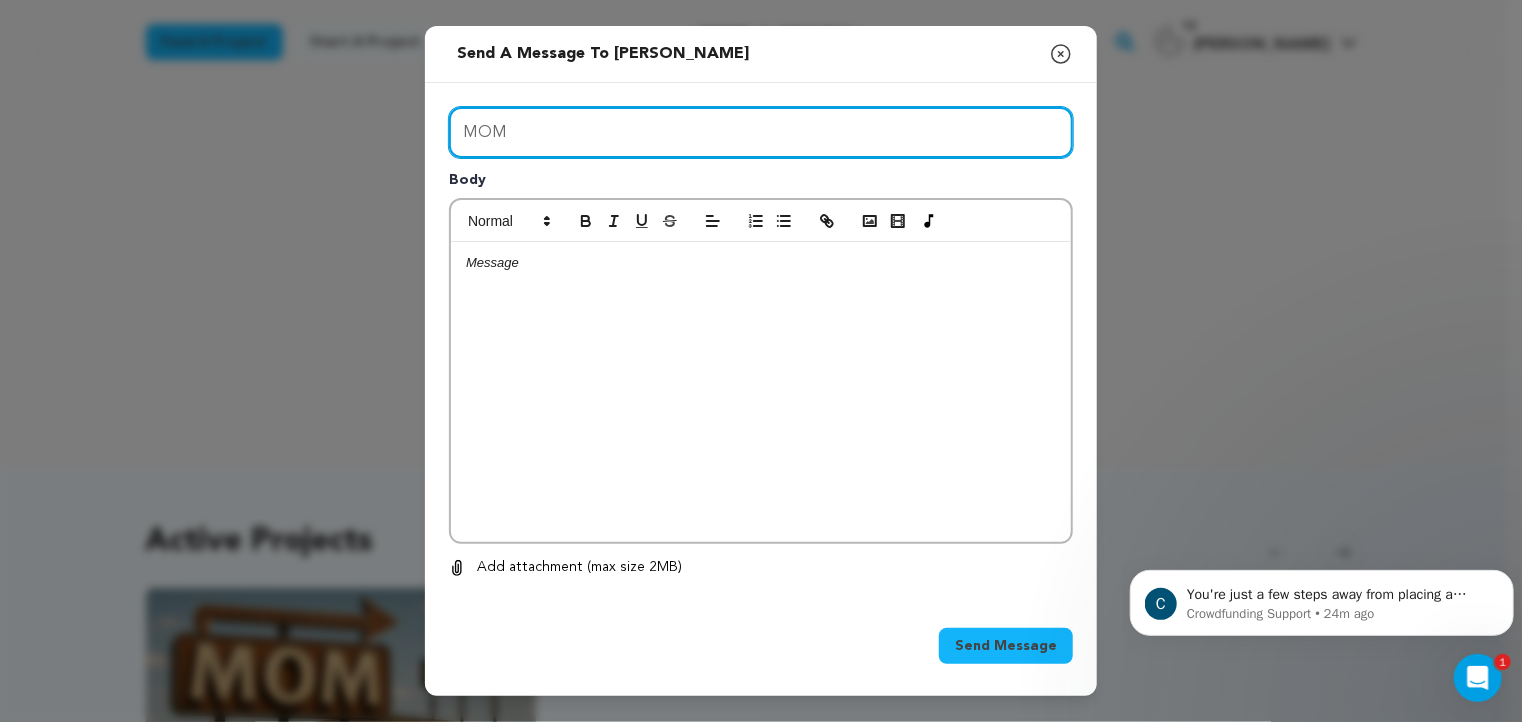type on "MOM" 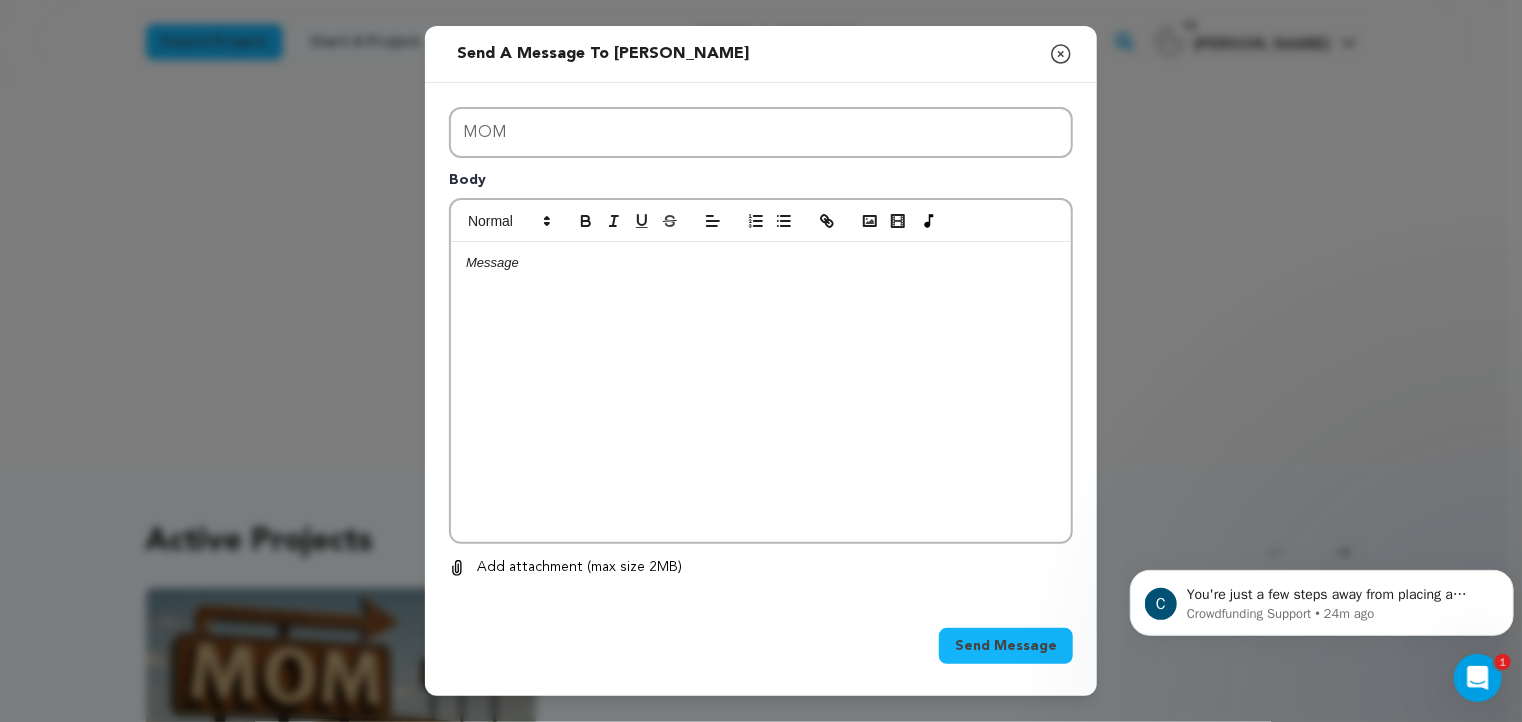 click at bounding box center (761, 392) 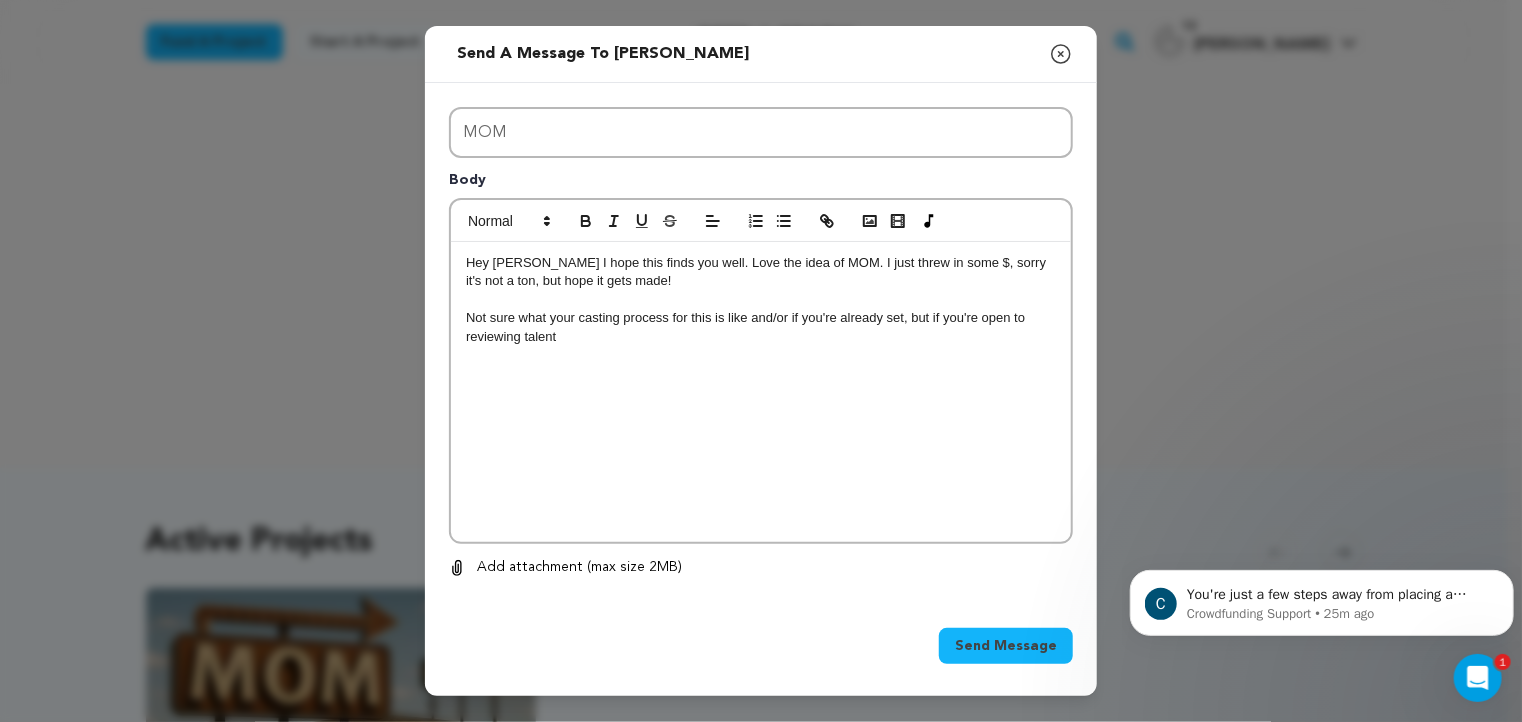 drag, startPoint x: 687, startPoint y: 349, endPoint x: 1035, endPoint y: 318, distance: 349.37802 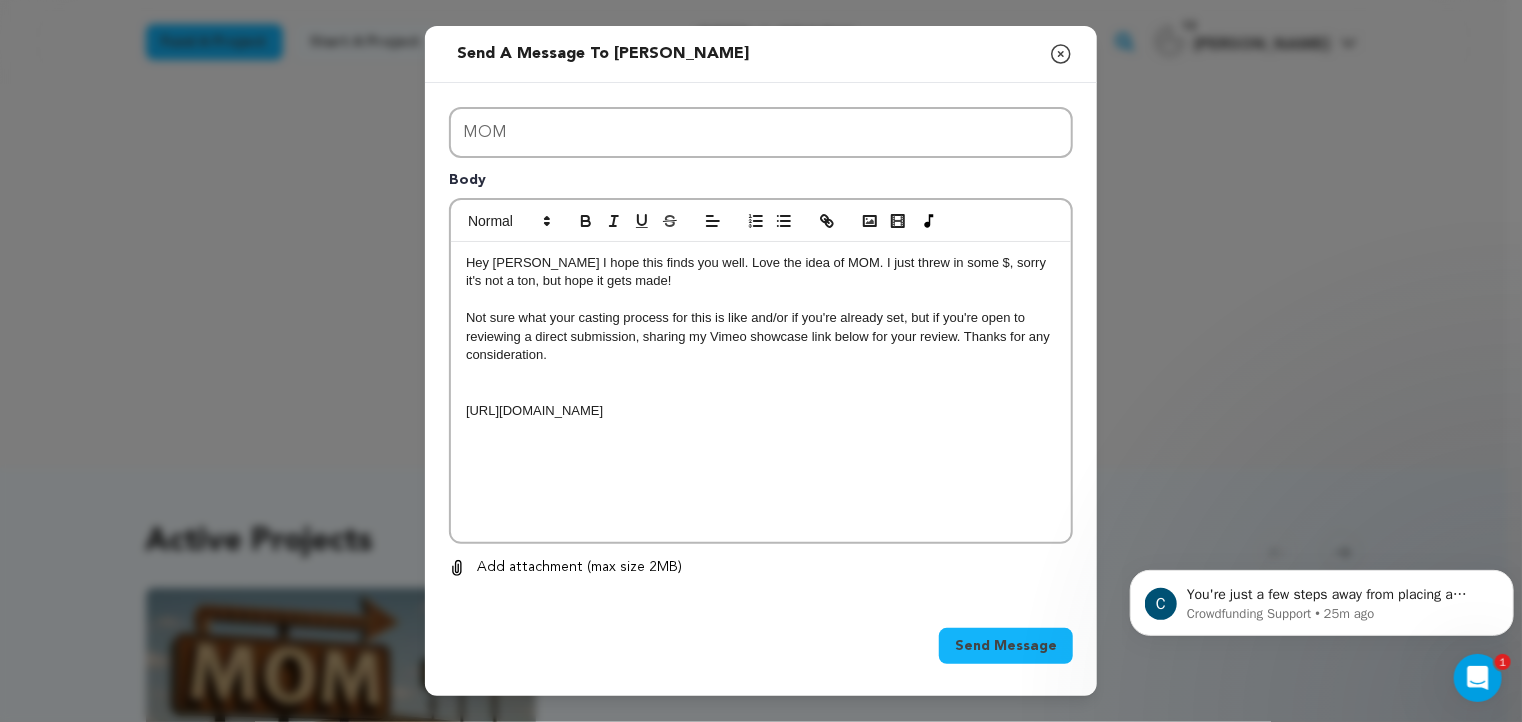 scroll, scrollTop: 0, scrollLeft: 0, axis: both 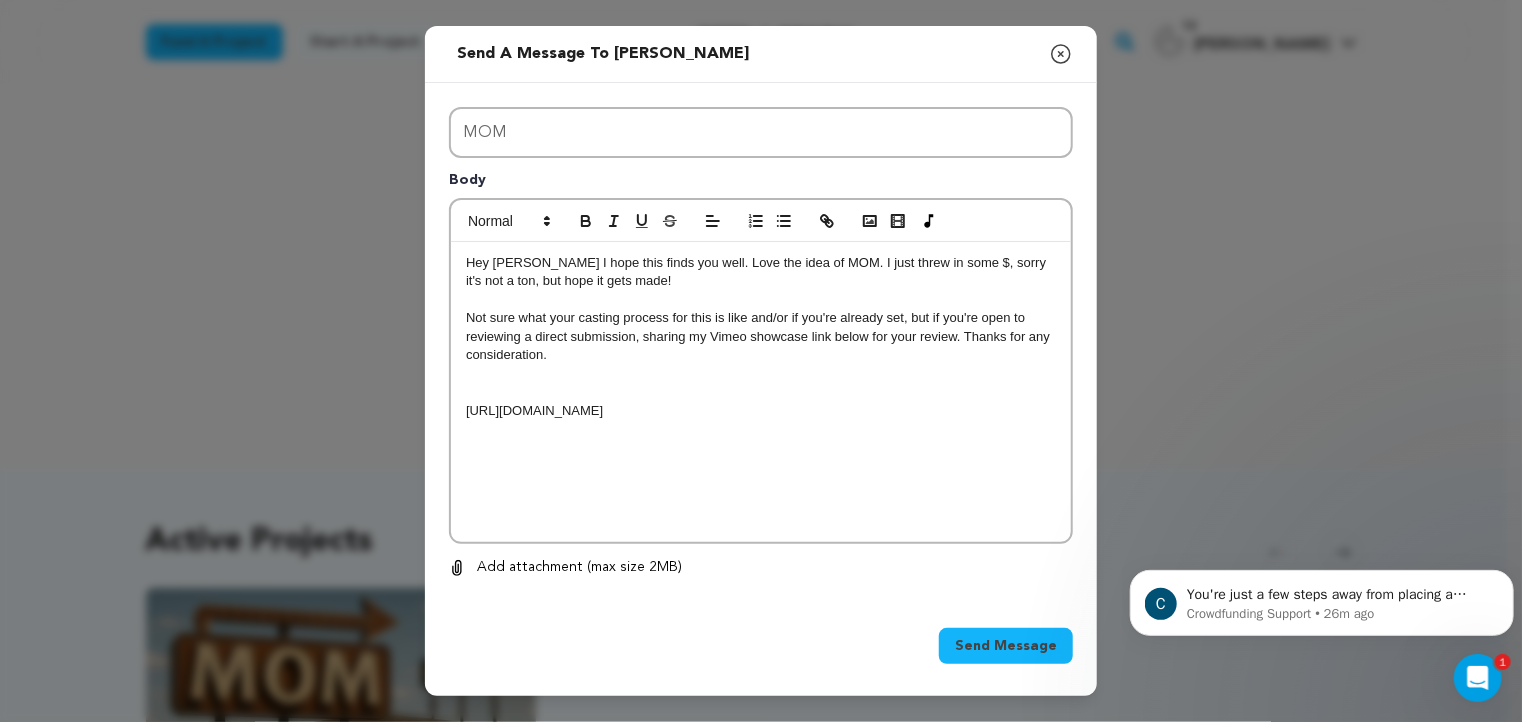 click on "Hey Joey I hope this finds you well. Love the idea of MOM. I just threw in some $, sorry it's not a ton, but hope it gets made! Not sure what your casting process for this is like and/or if you're already set, but if you're open to reviewing a direct submission, sharing my Vimeo showcase link below for your review. Thanks for any consideration. https://vimeo.com/showcase/11665201" at bounding box center (761, 392) 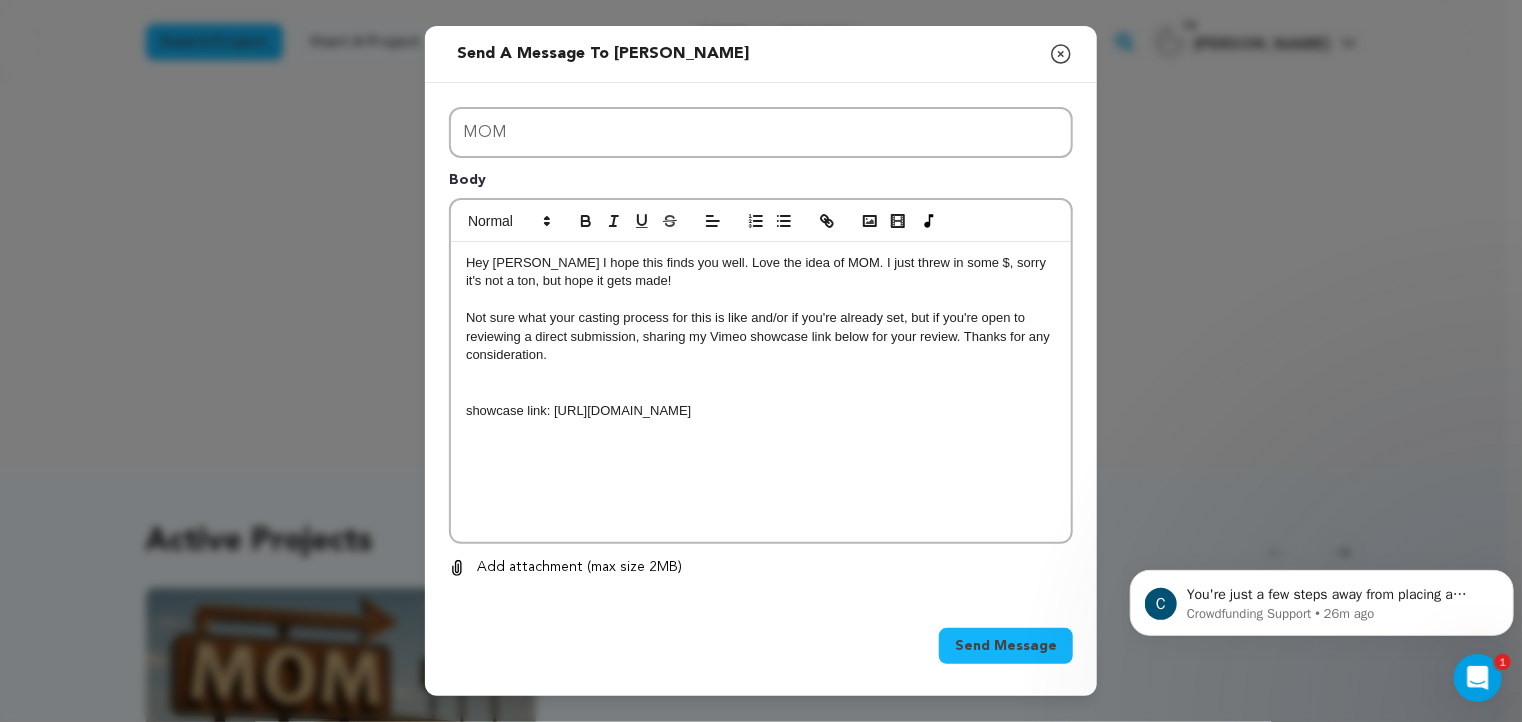 click on "Not sure what your casting process for this is like and/or if you're already set, but if you're open to reviewing a direct submission, sharing my Vimeo showcase link below for your review. Thanks for any consideration." at bounding box center [761, 336] 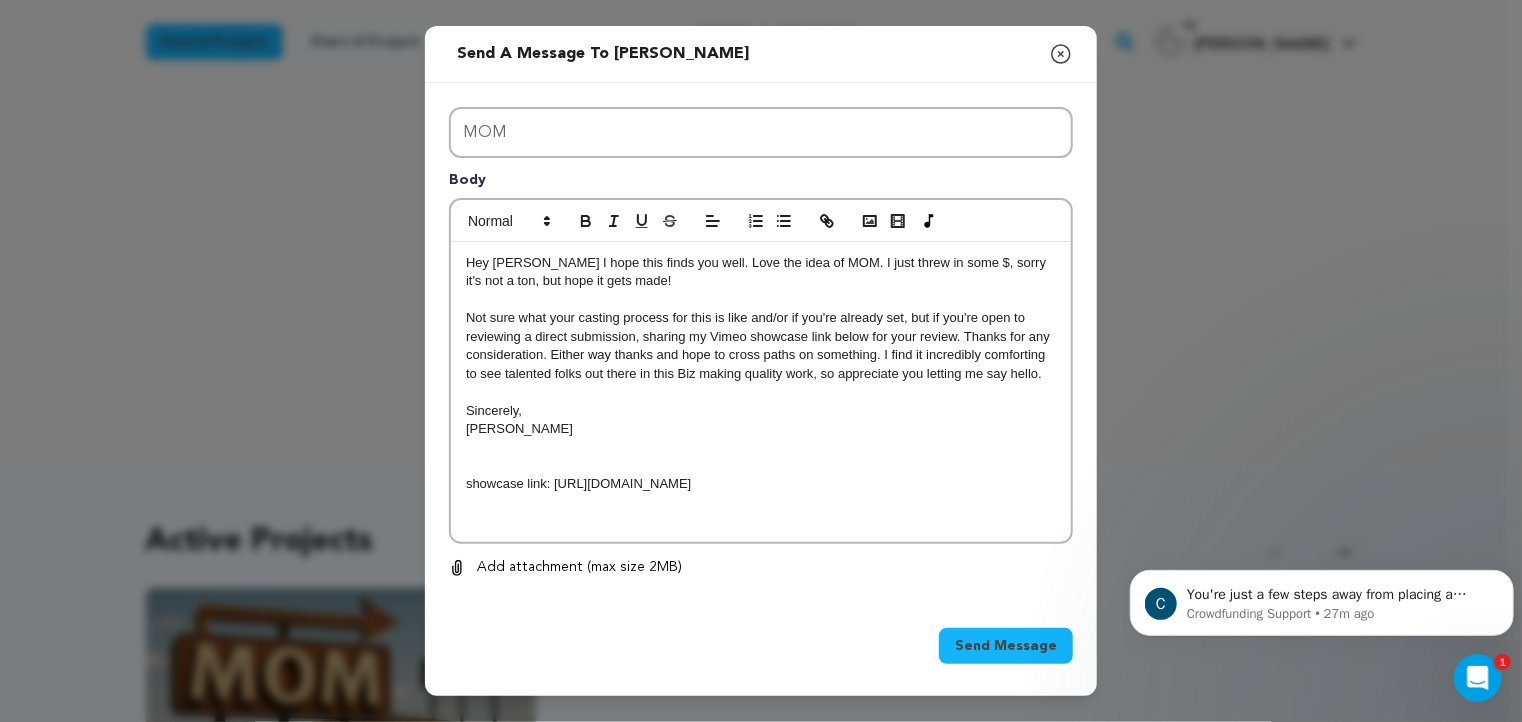 click on "showcase link: https://vimeo.com/showcase/11665201" at bounding box center [761, 484] 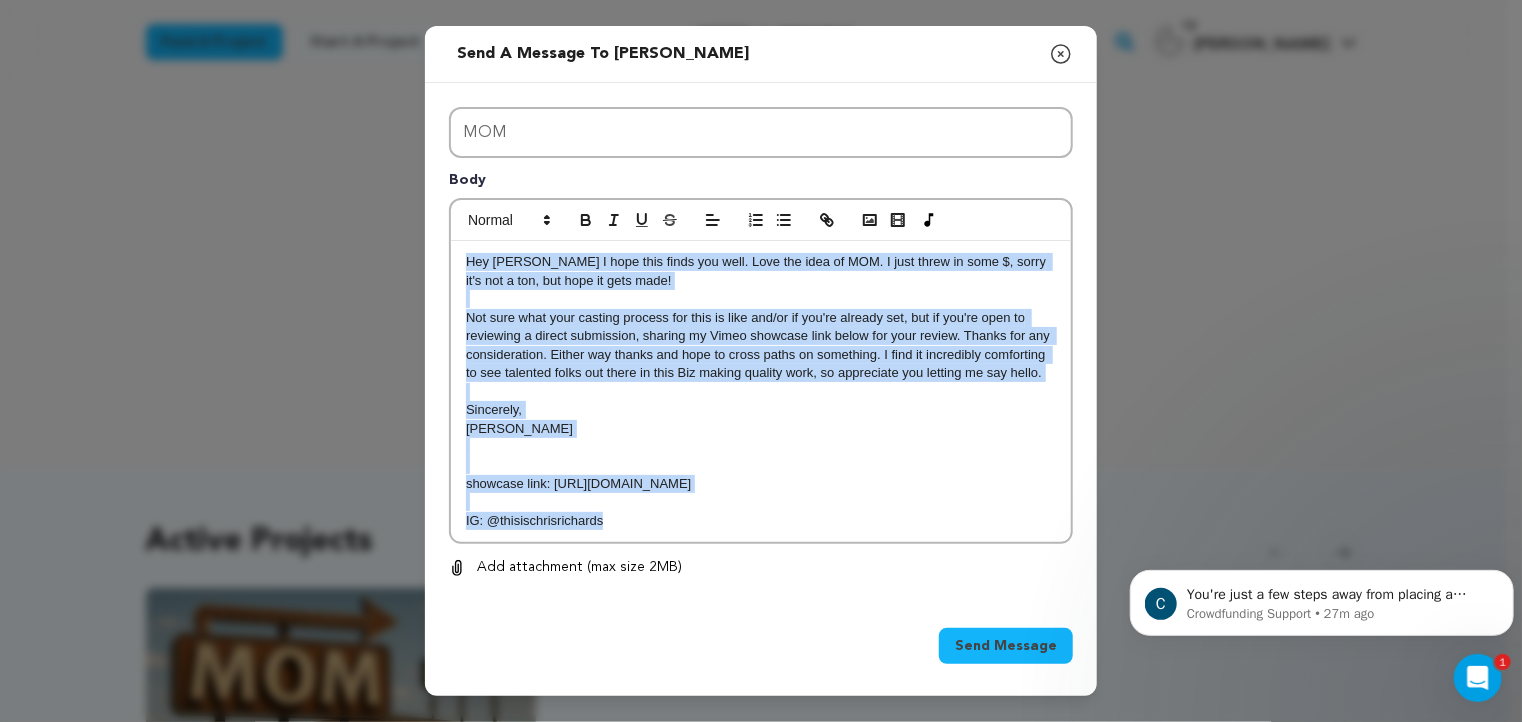 drag, startPoint x: 640, startPoint y: 515, endPoint x: 468, endPoint y: 263, distance: 305.10327 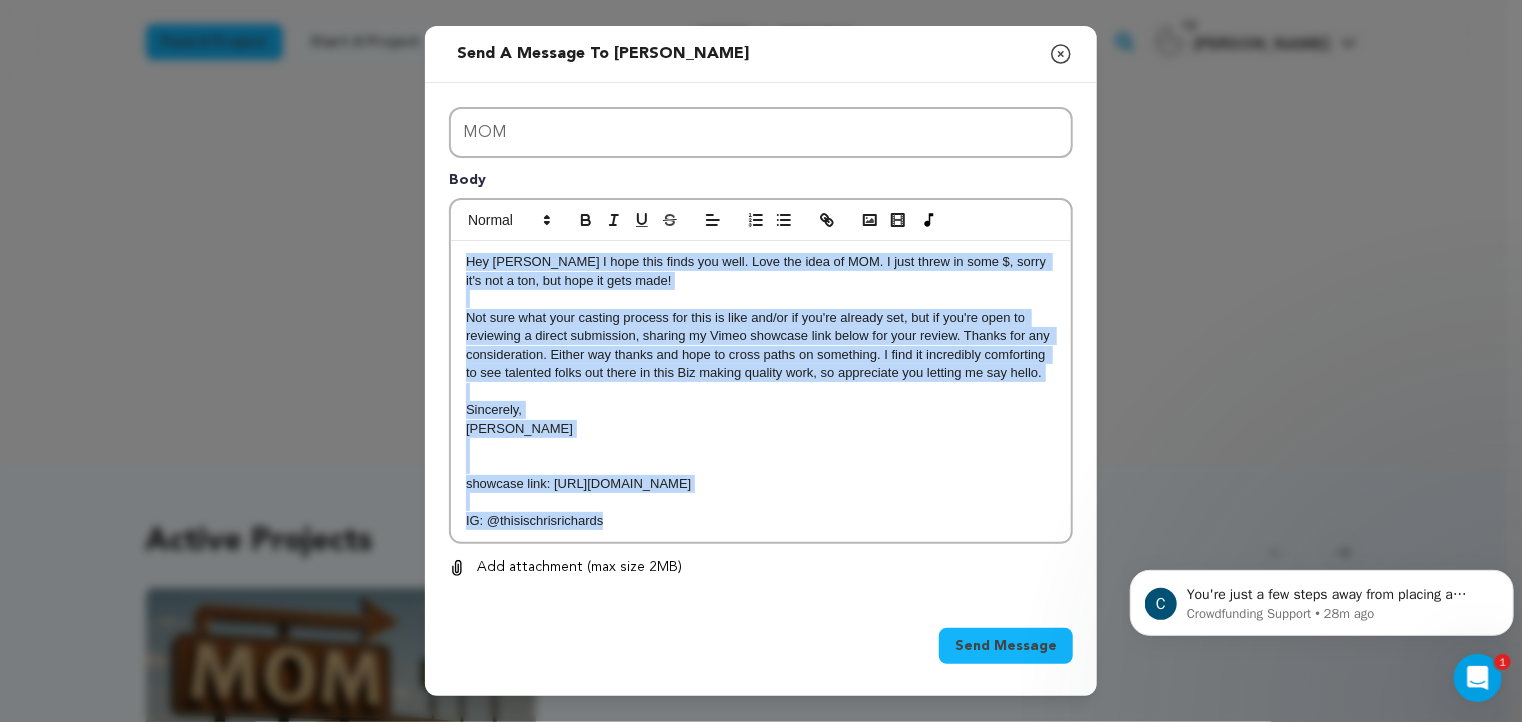 click on "Sincerely," at bounding box center (761, 410) 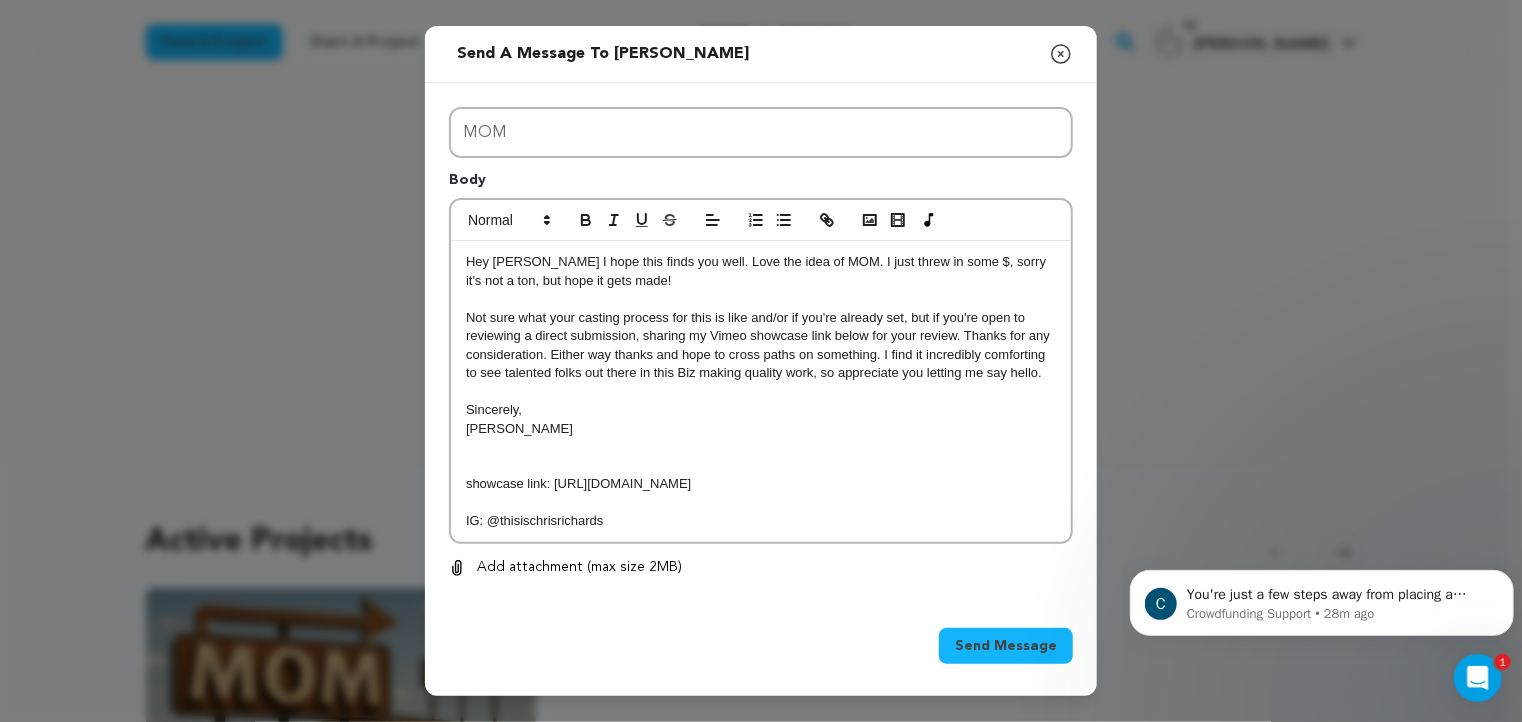 click on "Hey Joey I hope this finds you well. Love the idea of MOM. I just threw in some $, sorry it's not a ton, but hope it gets made! Not sure what your casting process for this is like and/or if you're already set, but if you're open to reviewing a direct submission, sharing my Vimeo showcase link below for your review. Thanks for any consideration. Either way thanks and hope to cross paths on something. I find it incredibly comforting to see talented folks out there in this Biz making quality work, so appreciate you letting me say hello. Sincerely, Chris Richards showcase link: https://vimeo.com/showcase/11665201 IG: @thisischrisrichards" at bounding box center (761, 391) 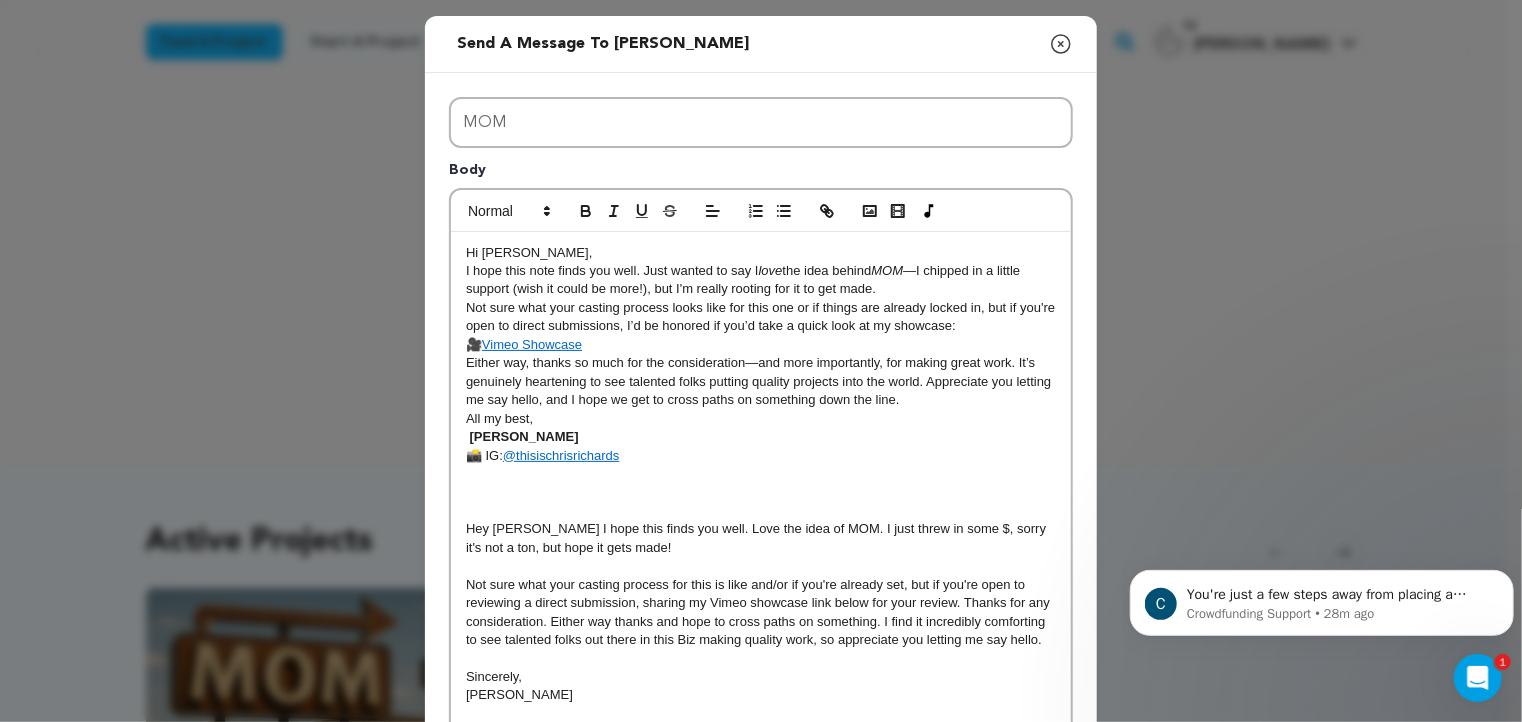 scroll, scrollTop: 0, scrollLeft: 0, axis: both 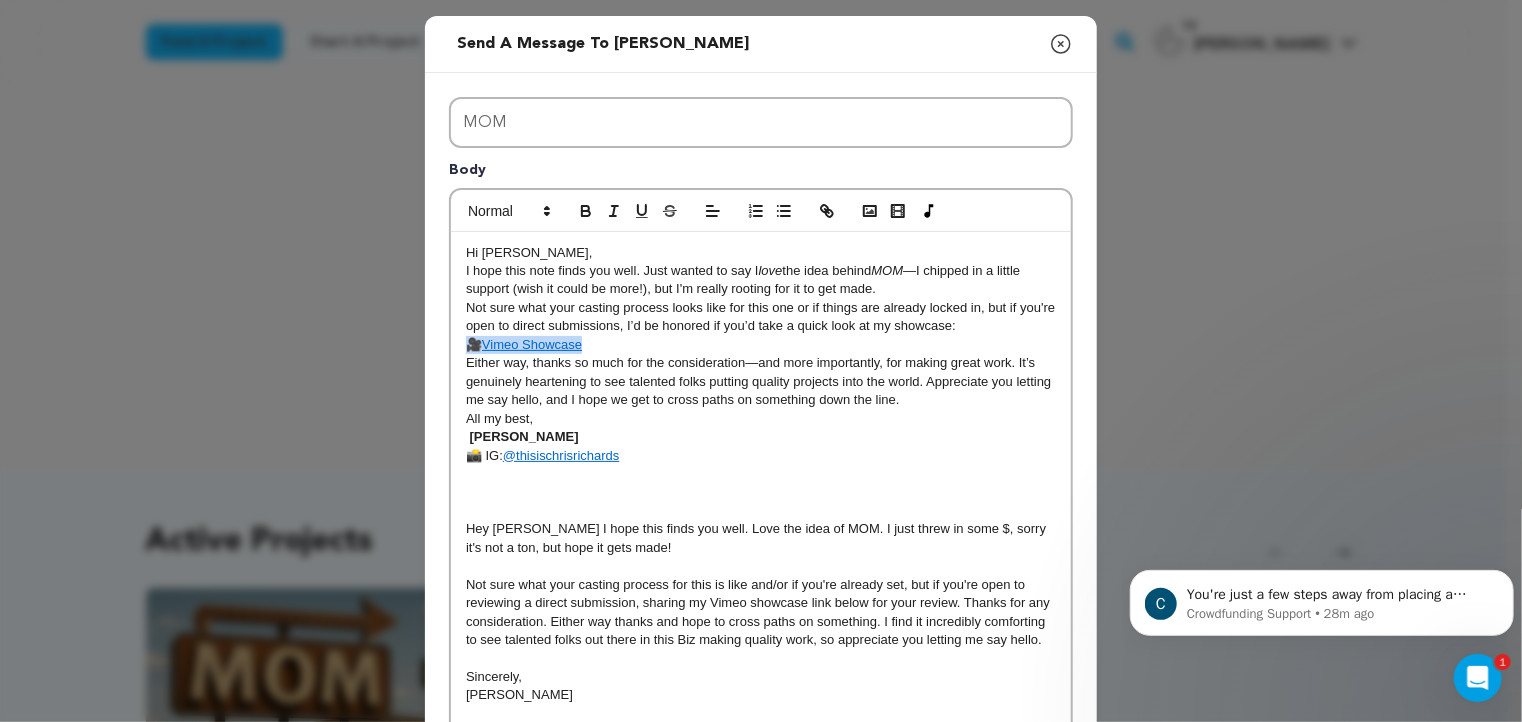 drag, startPoint x: 607, startPoint y: 349, endPoint x: 454, endPoint y: 350, distance: 153.00327 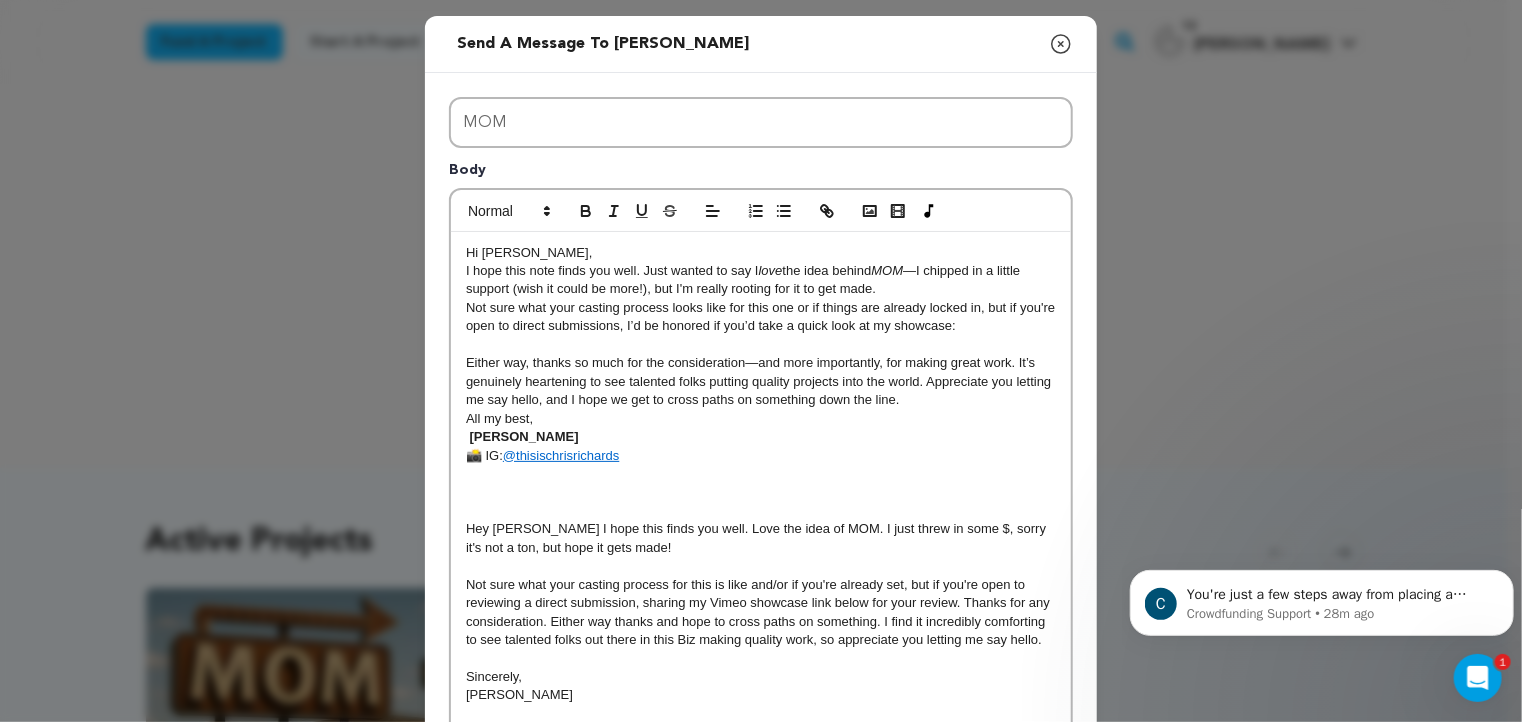 click on "I hope this note finds you well. Just wanted to say I  love  the idea behind  MOM —I chipped in a little support (wish it could be more!), but I'm really rooting for it to get made." at bounding box center [761, 280] 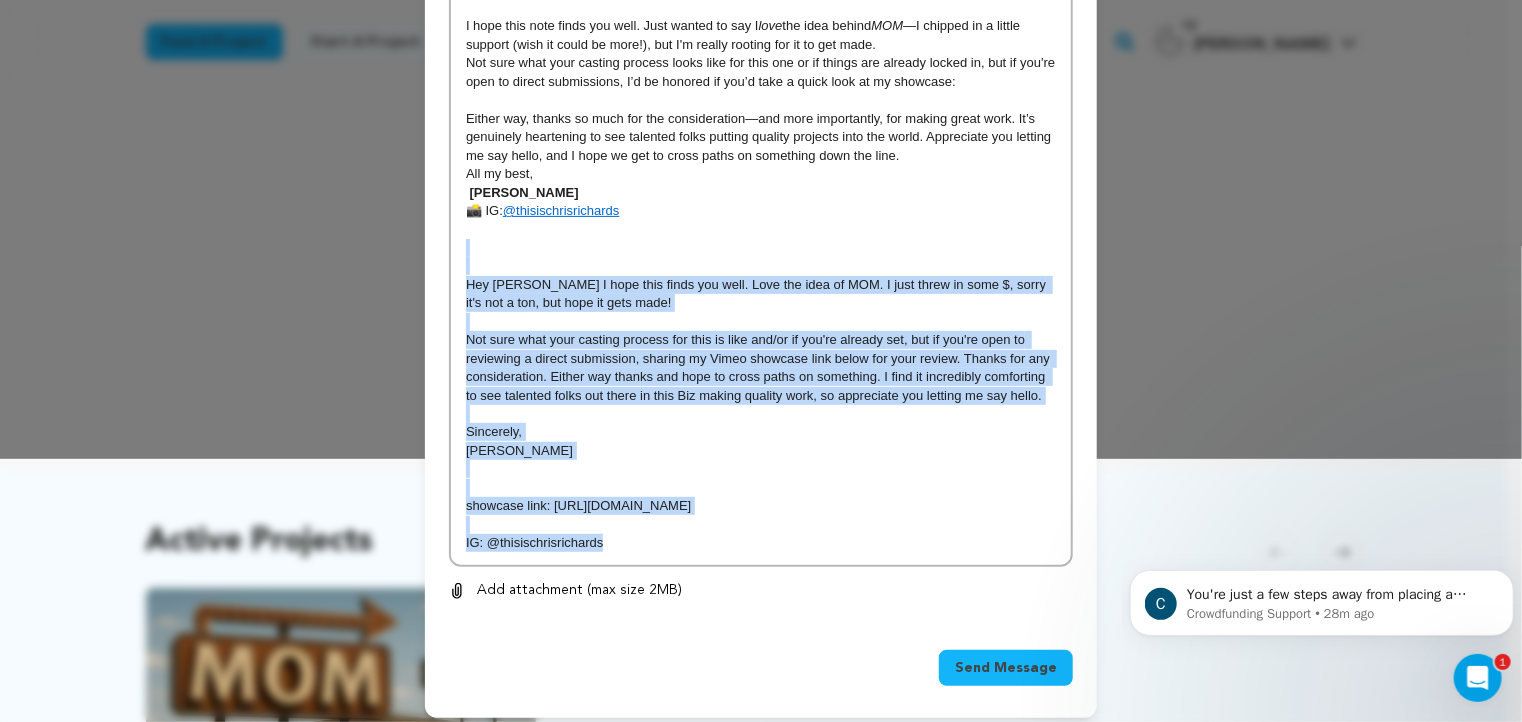 scroll, scrollTop: 273, scrollLeft: 0, axis: vertical 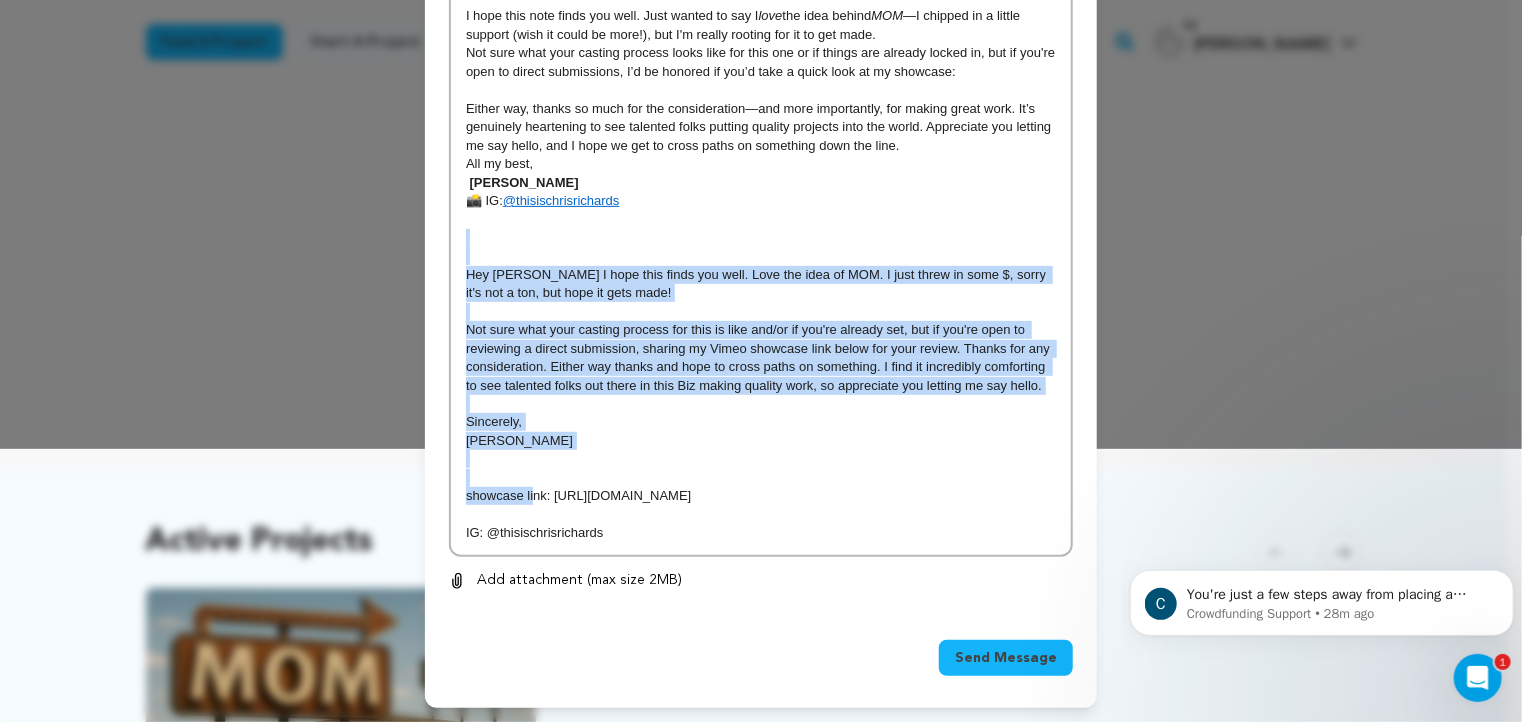 drag, startPoint x: 480, startPoint y: 517, endPoint x: 524, endPoint y: 491, distance: 51.10773 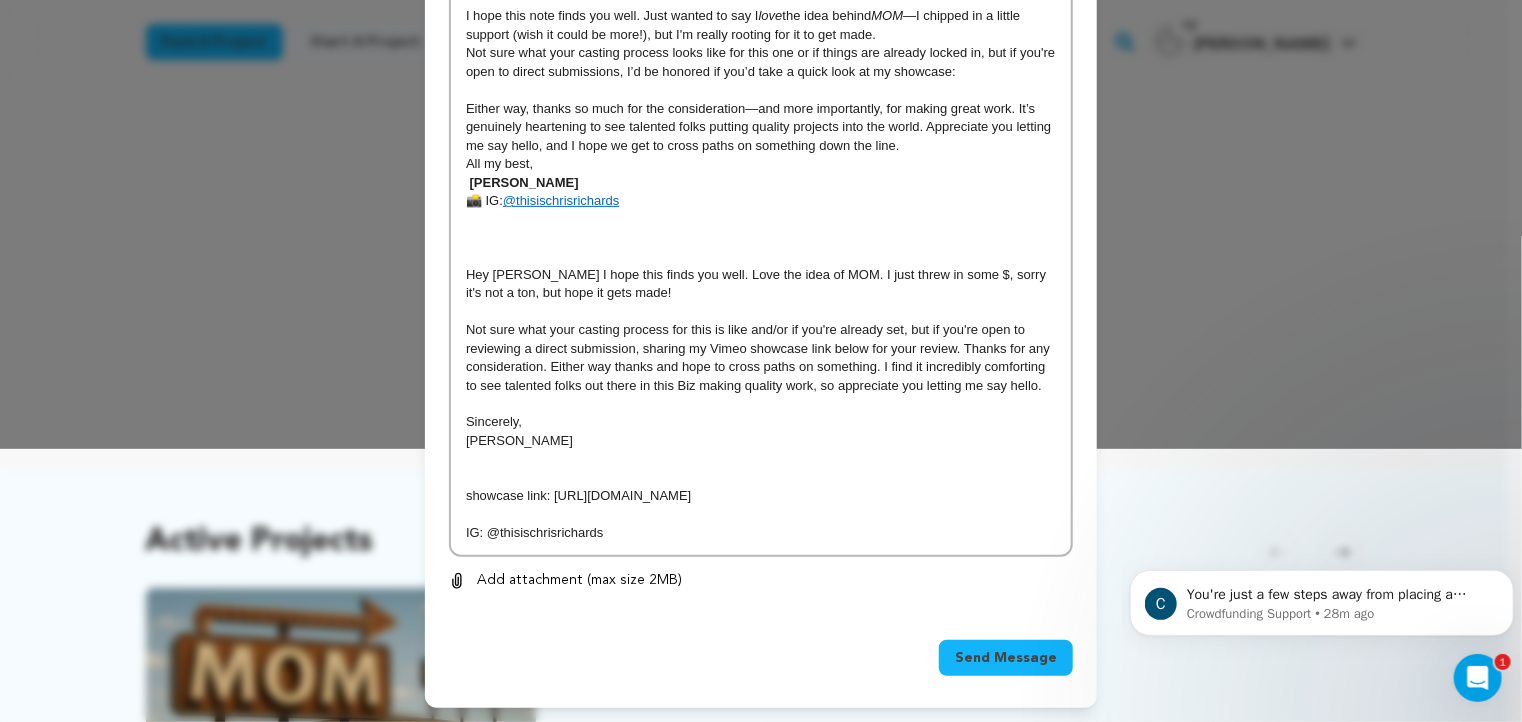 click at bounding box center (761, 515) 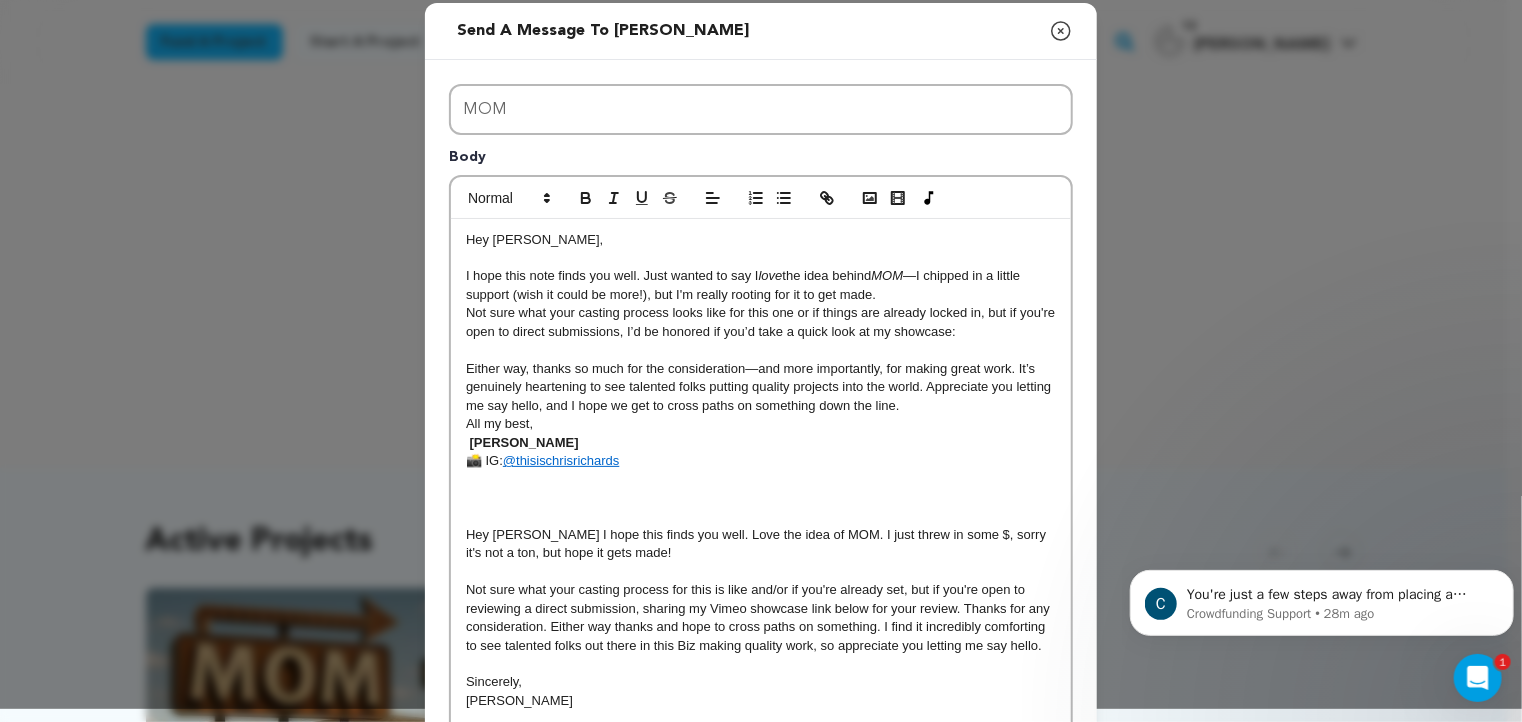 scroll, scrollTop: 0, scrollLeft: 0, axis: both 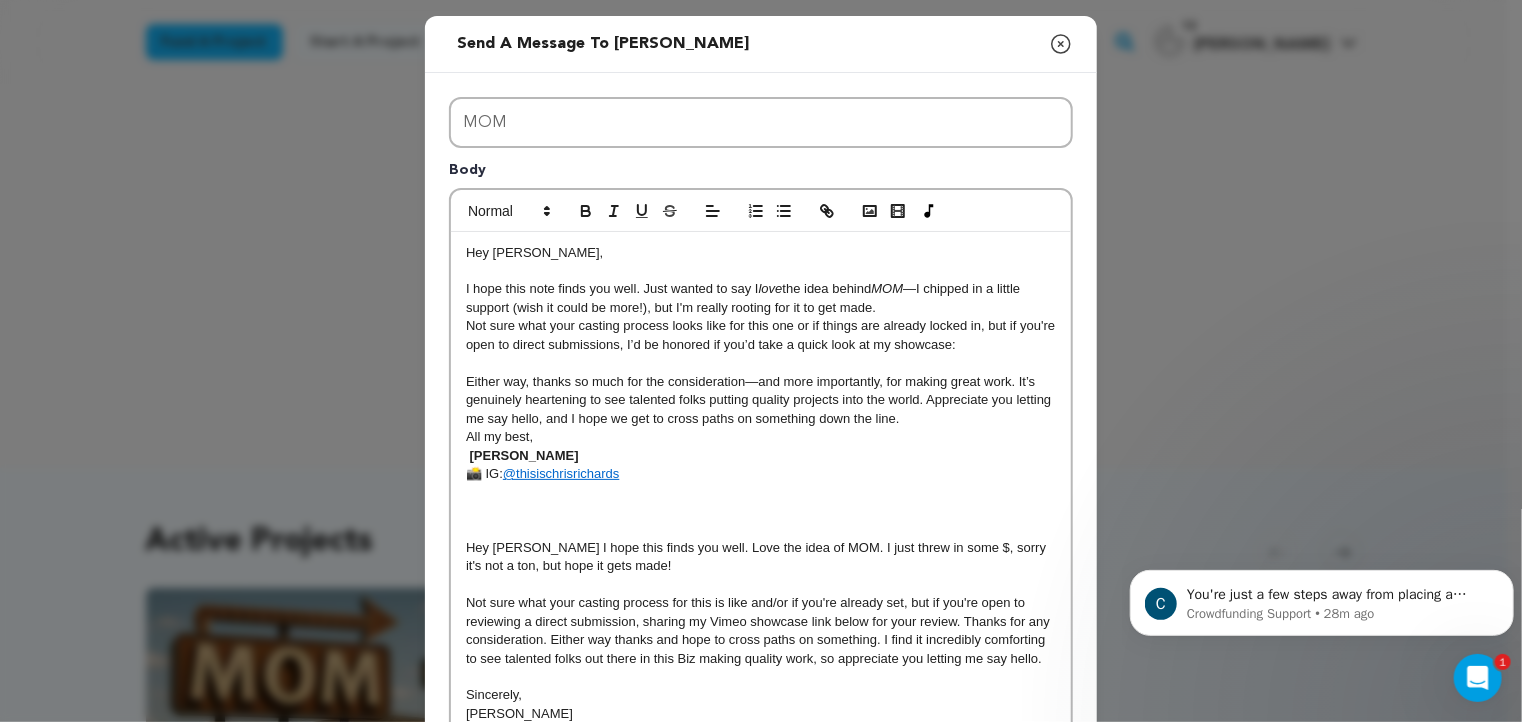 click on "Either way, thanks so much for the consideration—and more importantly, for making great work. It’s genuinely heartening to see talented folks putting quality projects into the world. Appreciate you letting me say hello, and I hope we get to cross paths on something down the line." at bounding box center (761, 400) 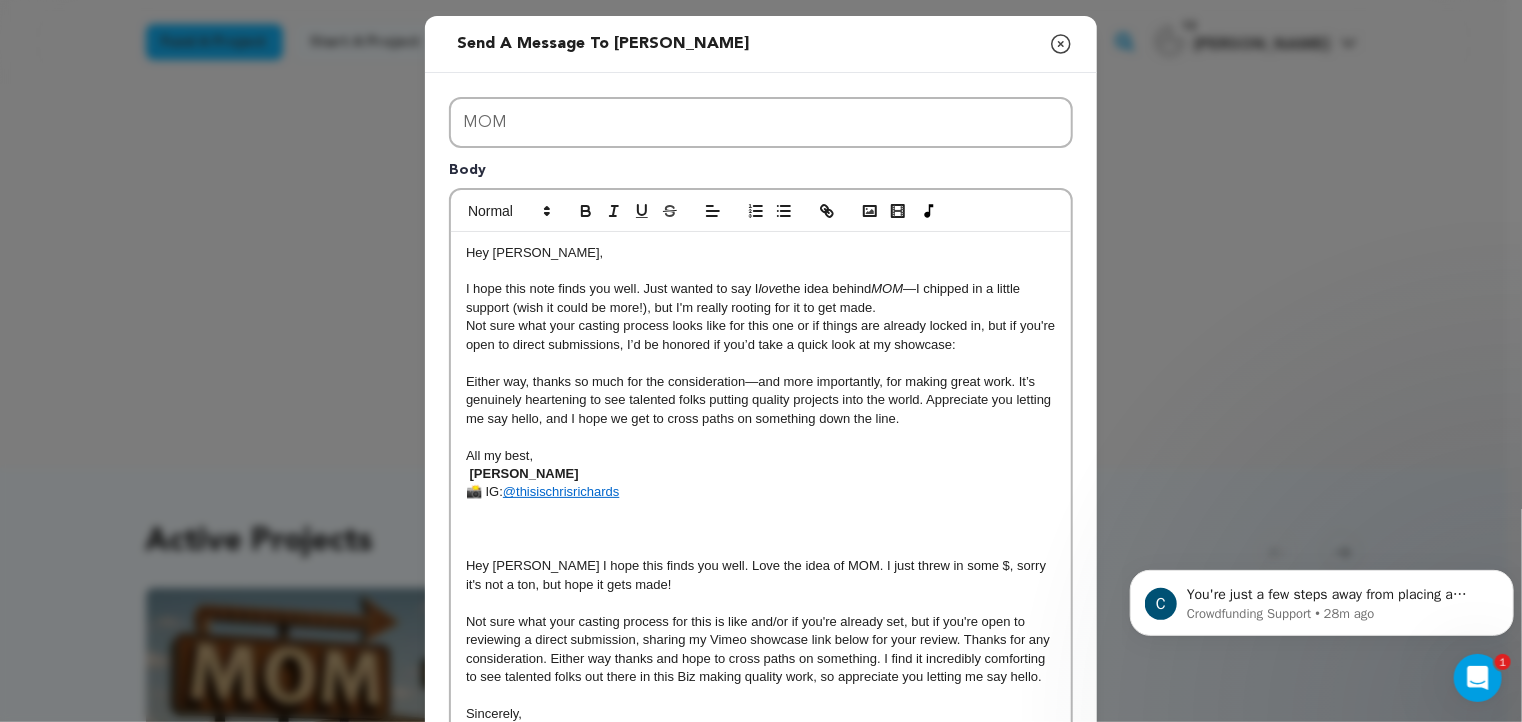 click on "All my best," at bounding box center [761, 456] 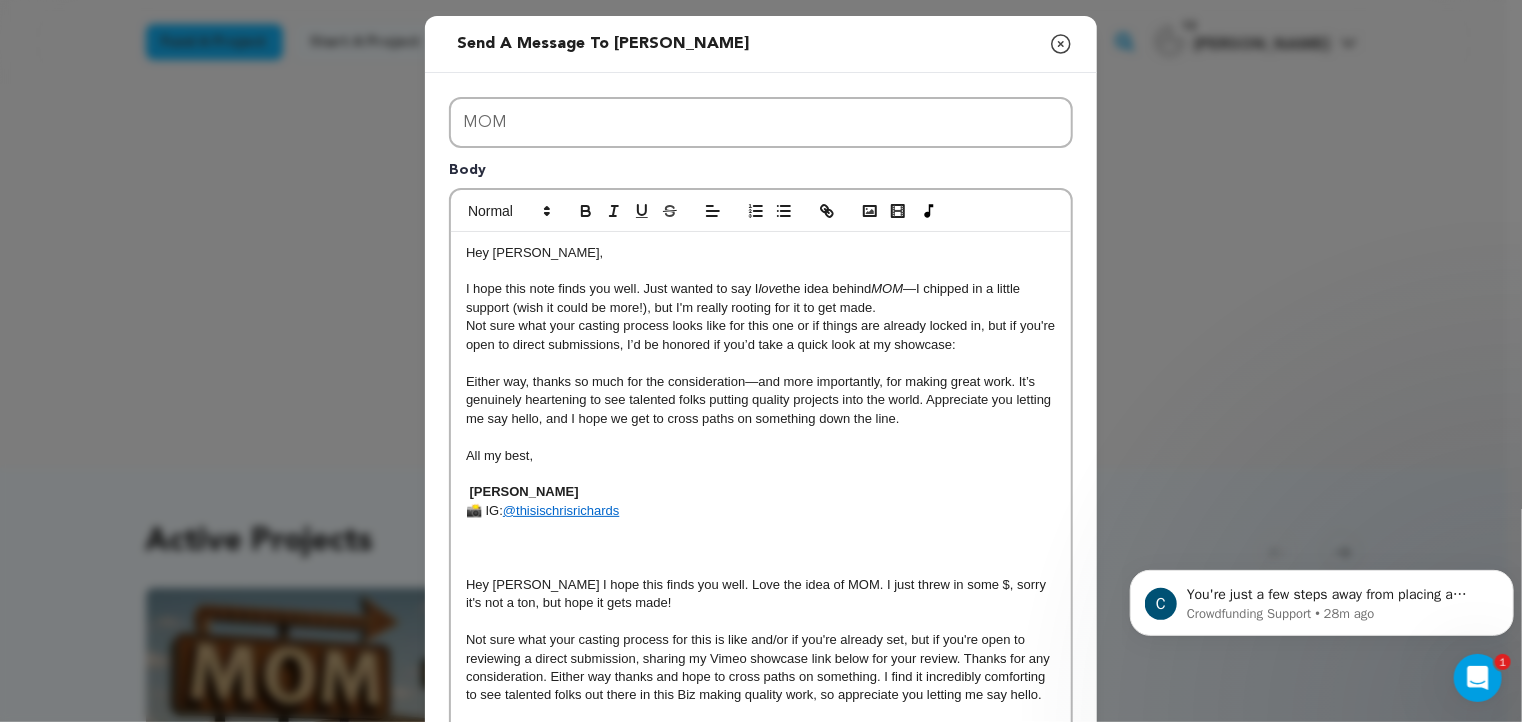 click at bounding box center (761, 363) 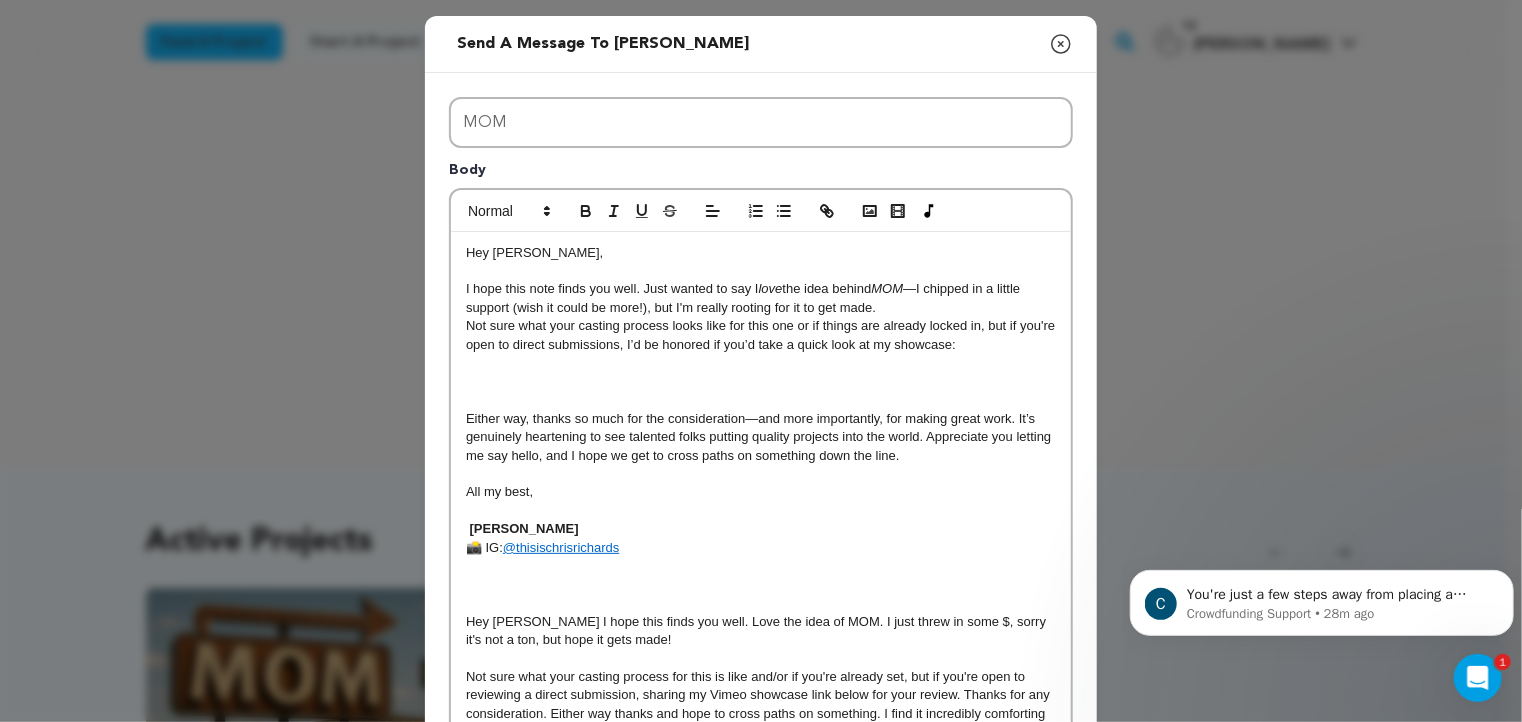 click on "I hope this note finds you well. Just wanted to say I  love  the idea behind  MOM —I chipped in a little support (wish it could be more!), but I'm really rooting for it to get made." at bounding box center [761, 298] 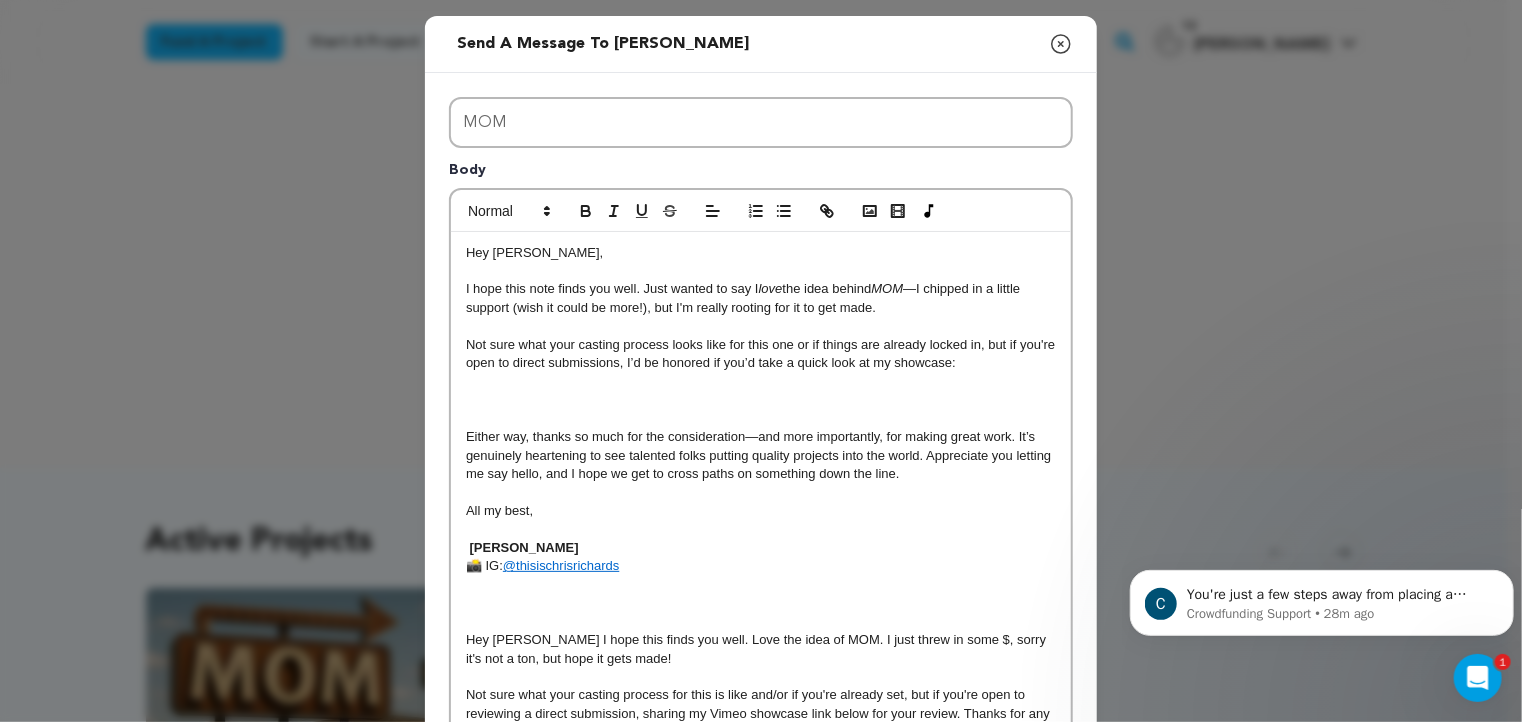 click at bounding box center [761, 400] 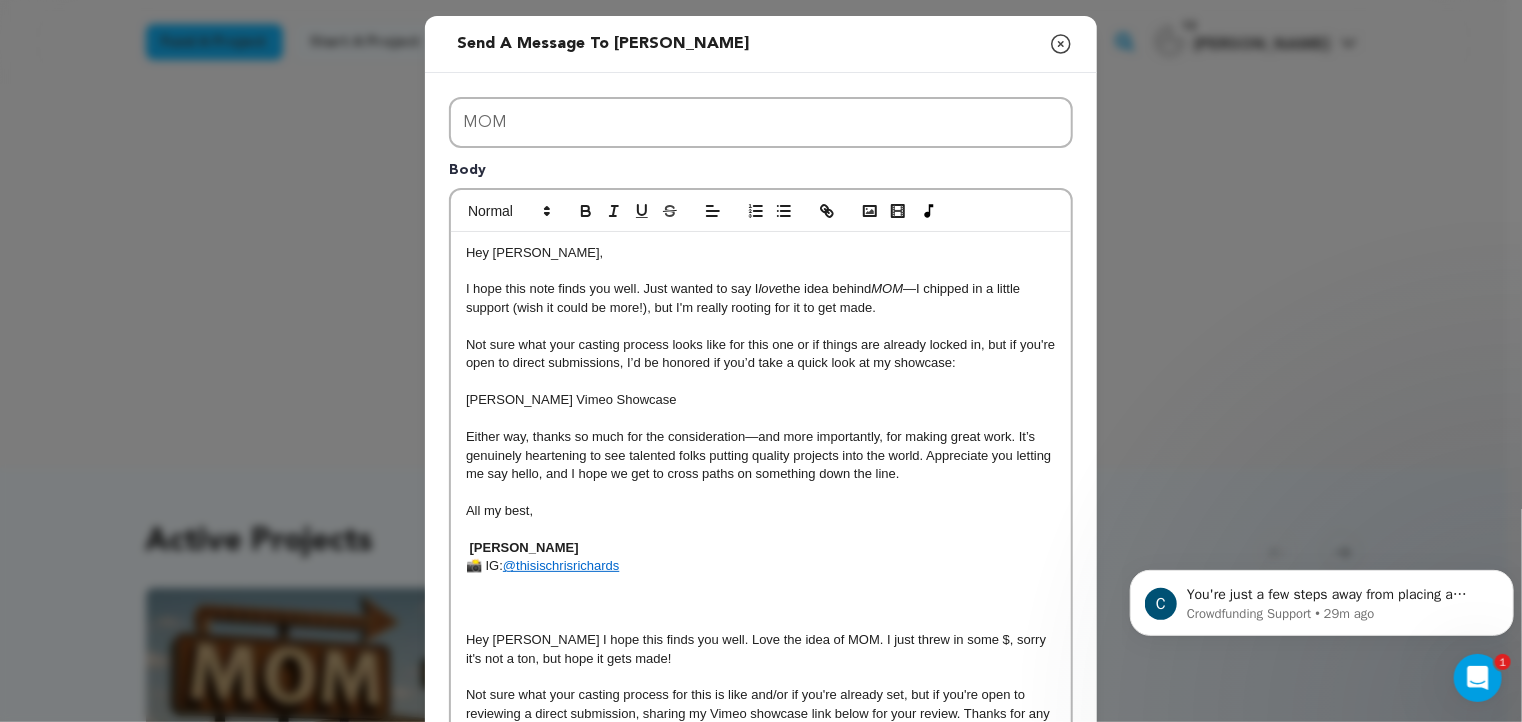 click on "Chris Richards Vimeo Showcase" at bounding box center (761, 400) 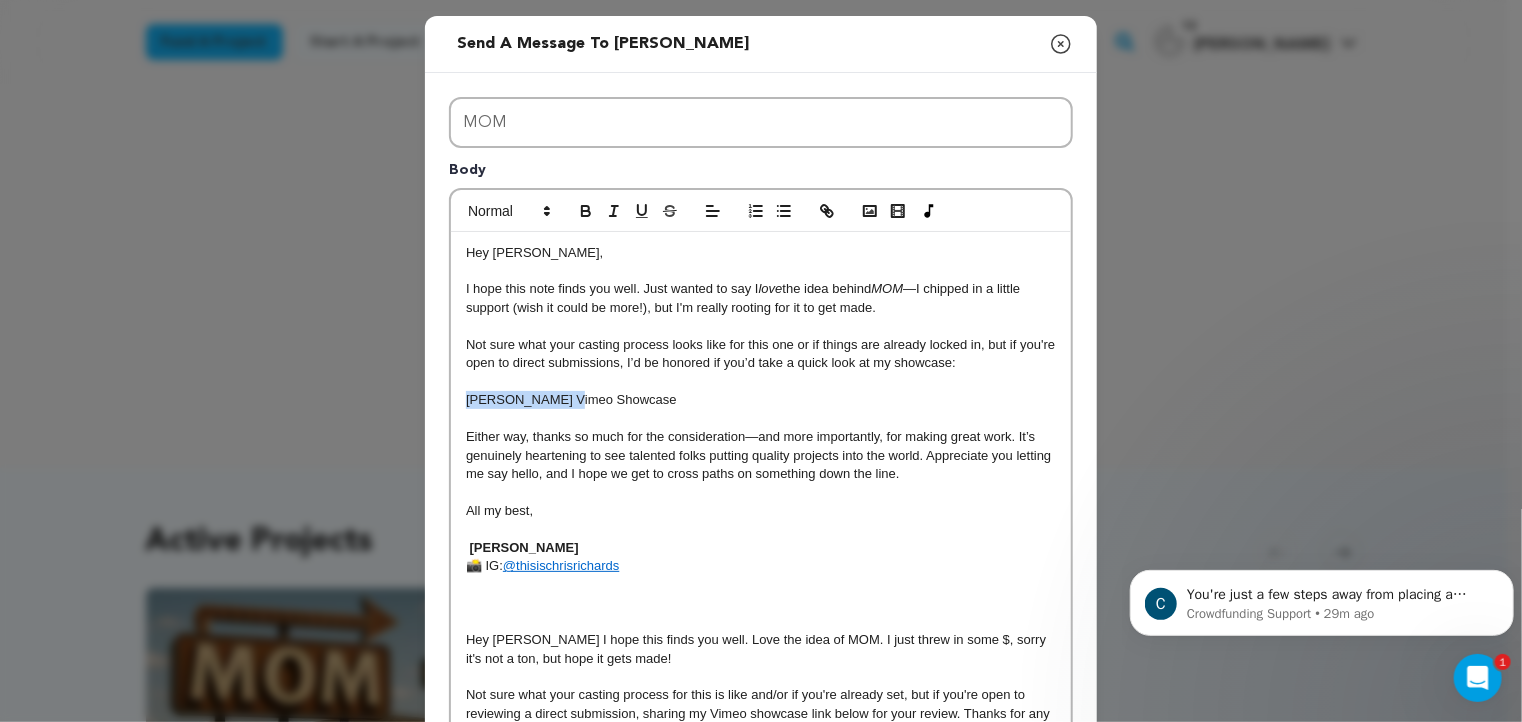 drag, startPoint x: 548, startPoint y: 400, endPoint x: 454, endPoint y: 401, distance: 94.00532 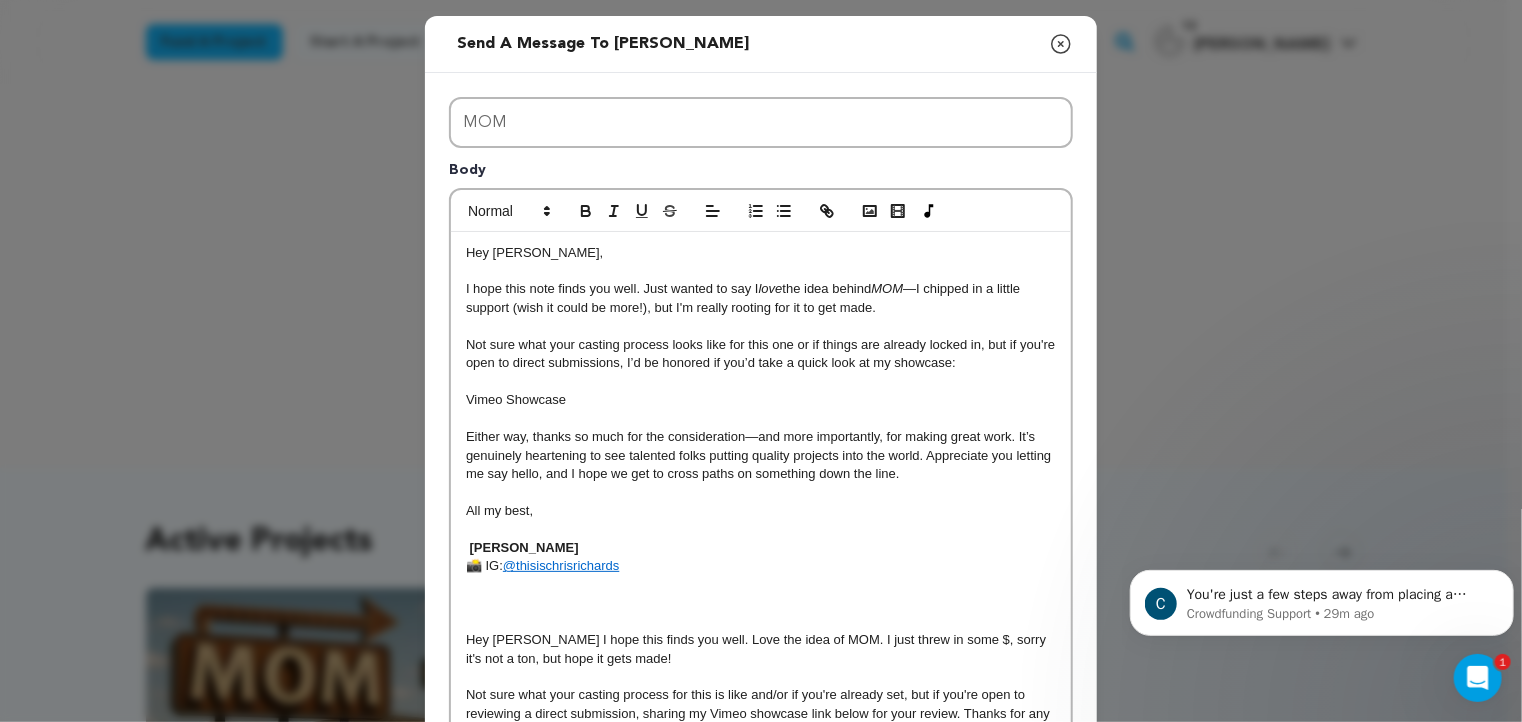 click on "Vimeo Showcase" at bounding box center (761, 400) 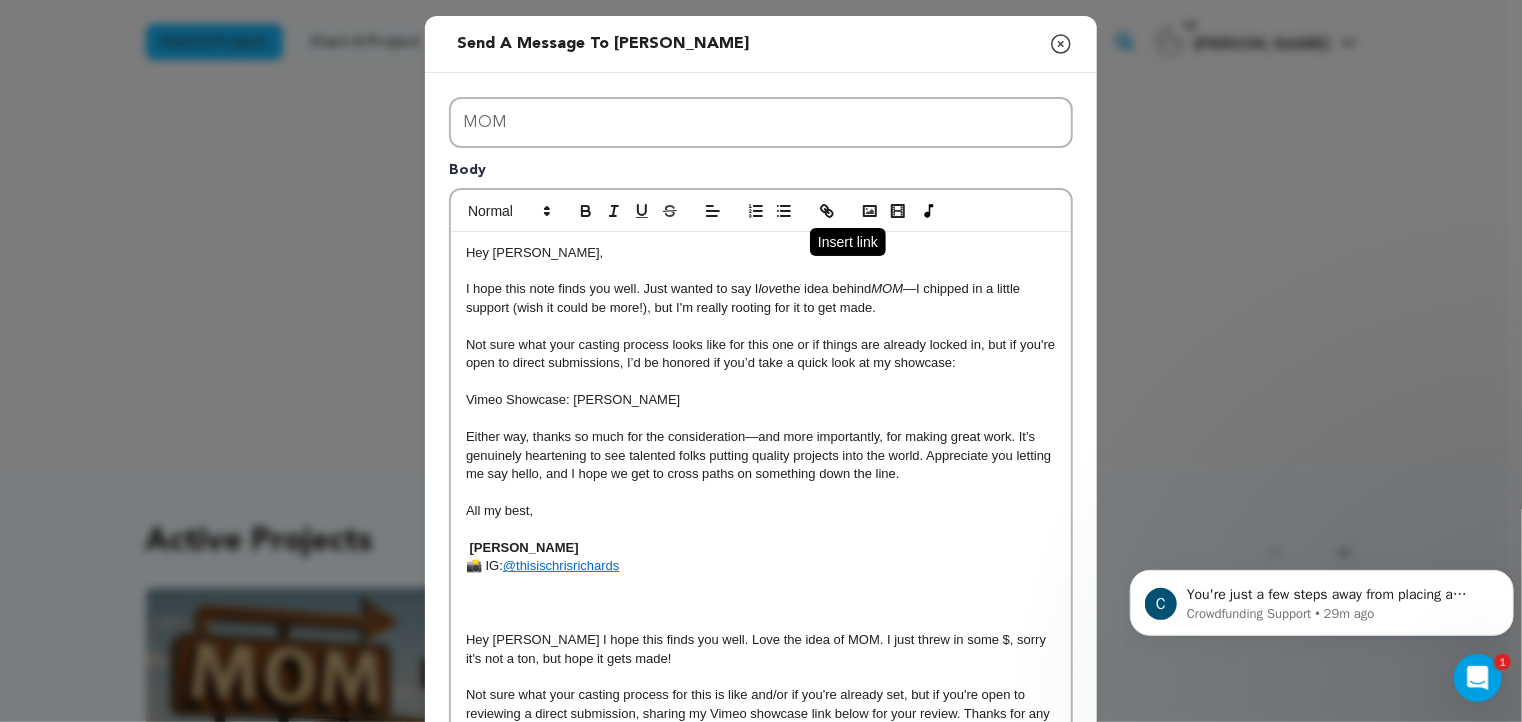 click 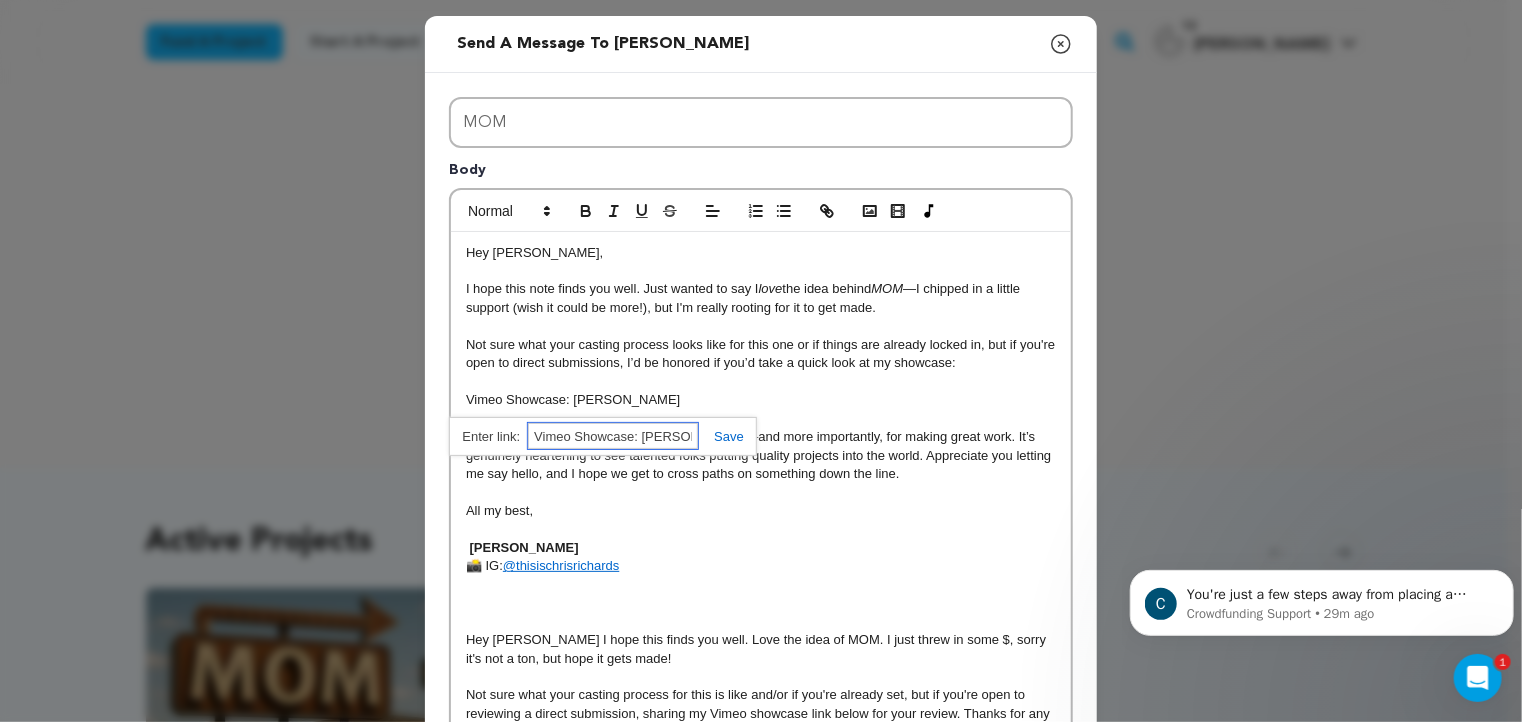 paste on "https://vimeo.com/showcase/11665201" 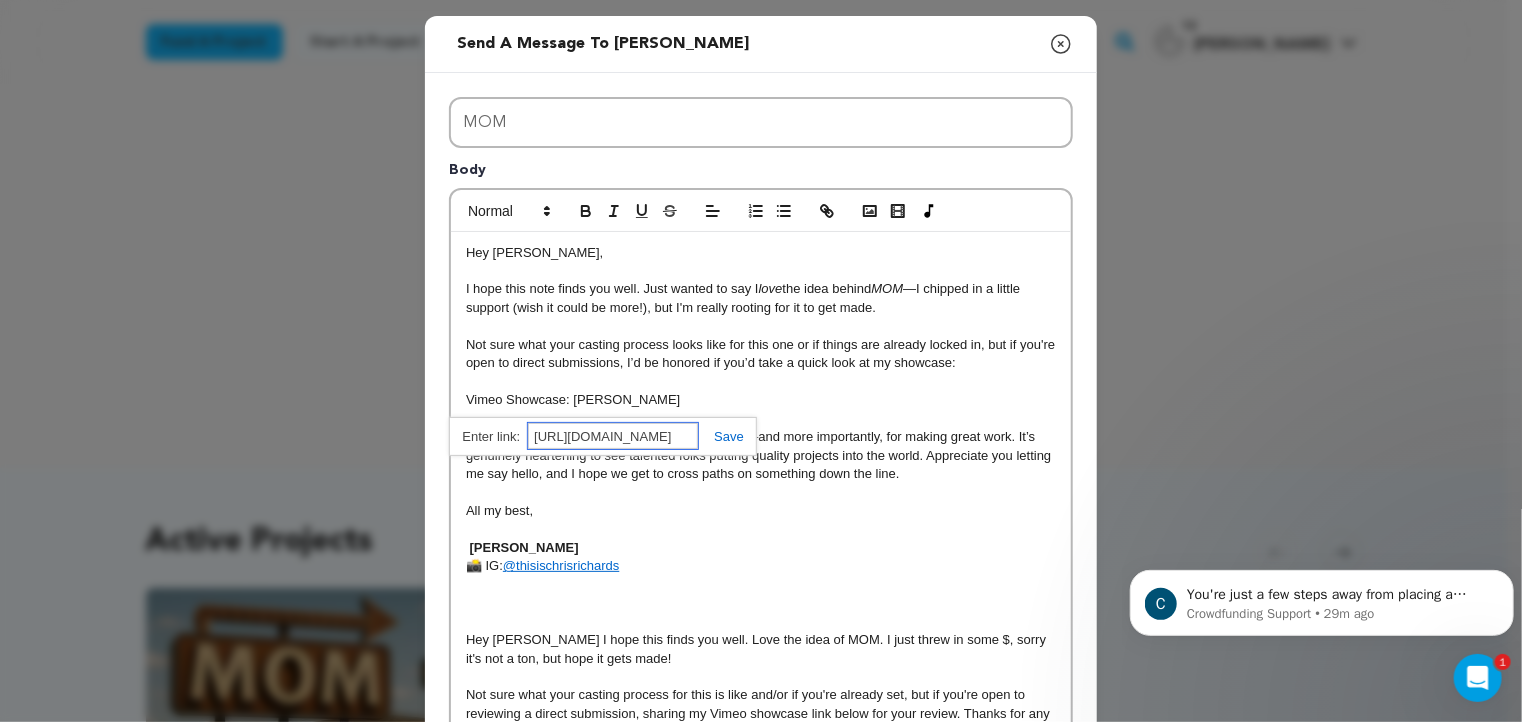 scroll, scrollTop: 0, scrollLeft: 64, axis: horizontal 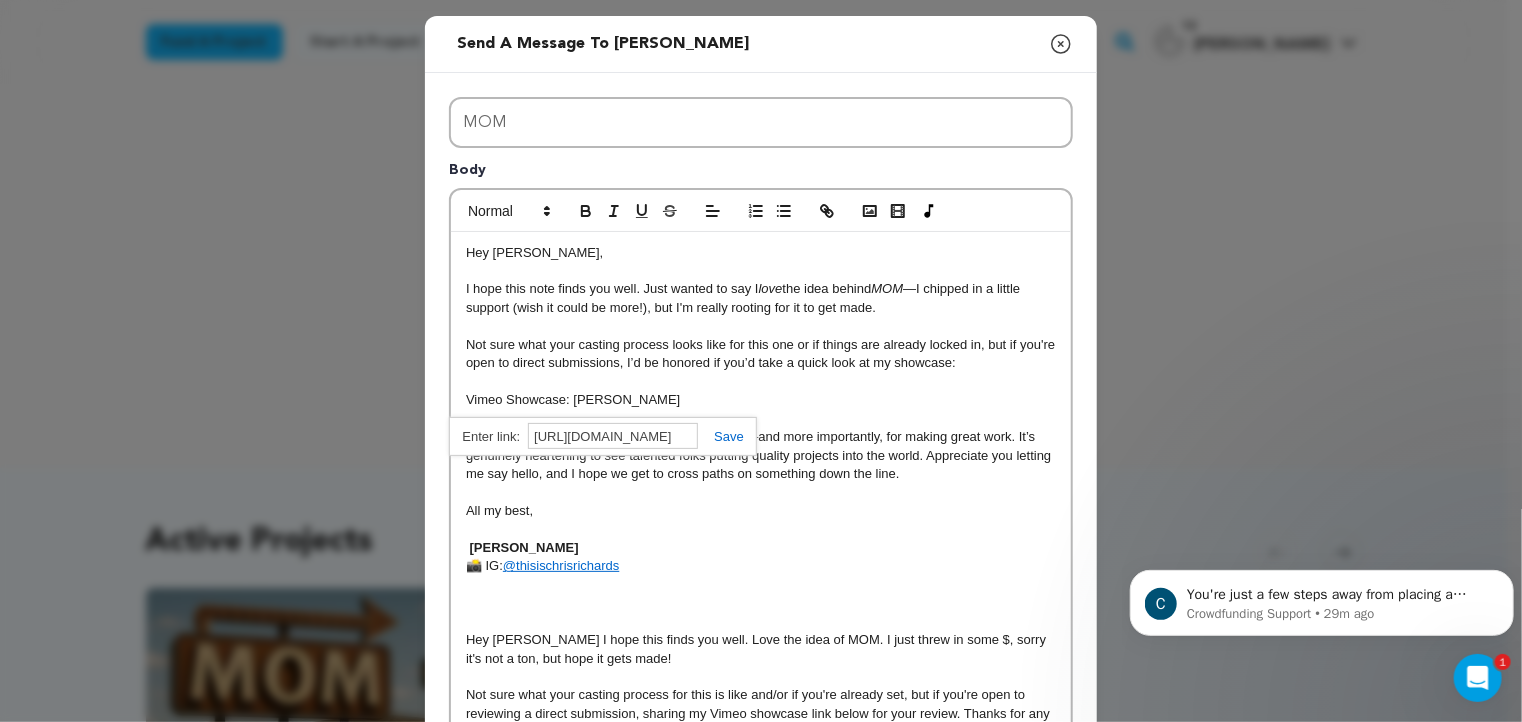 click at bounding box center [721, 436] 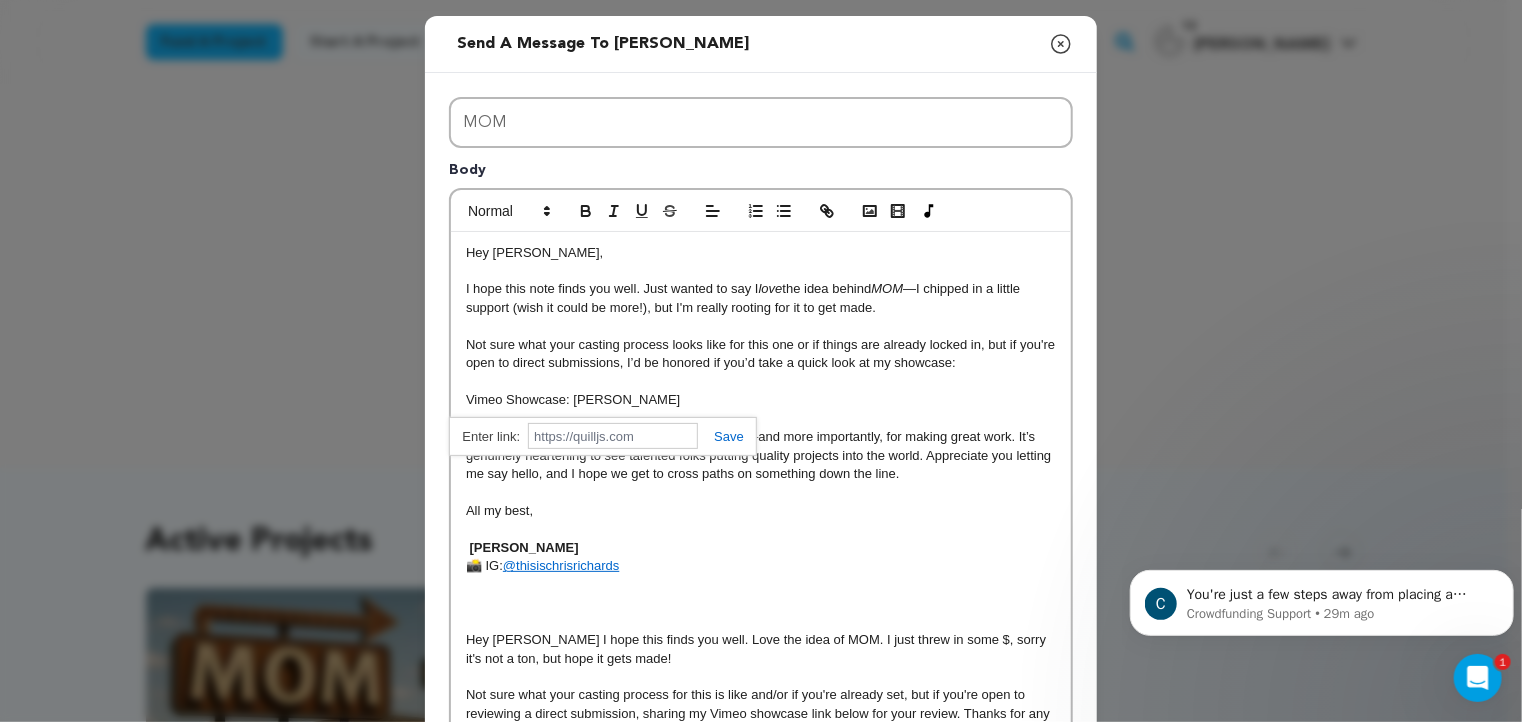 scroll, scrollTop: 0, scrollLeft: 0, axis: both 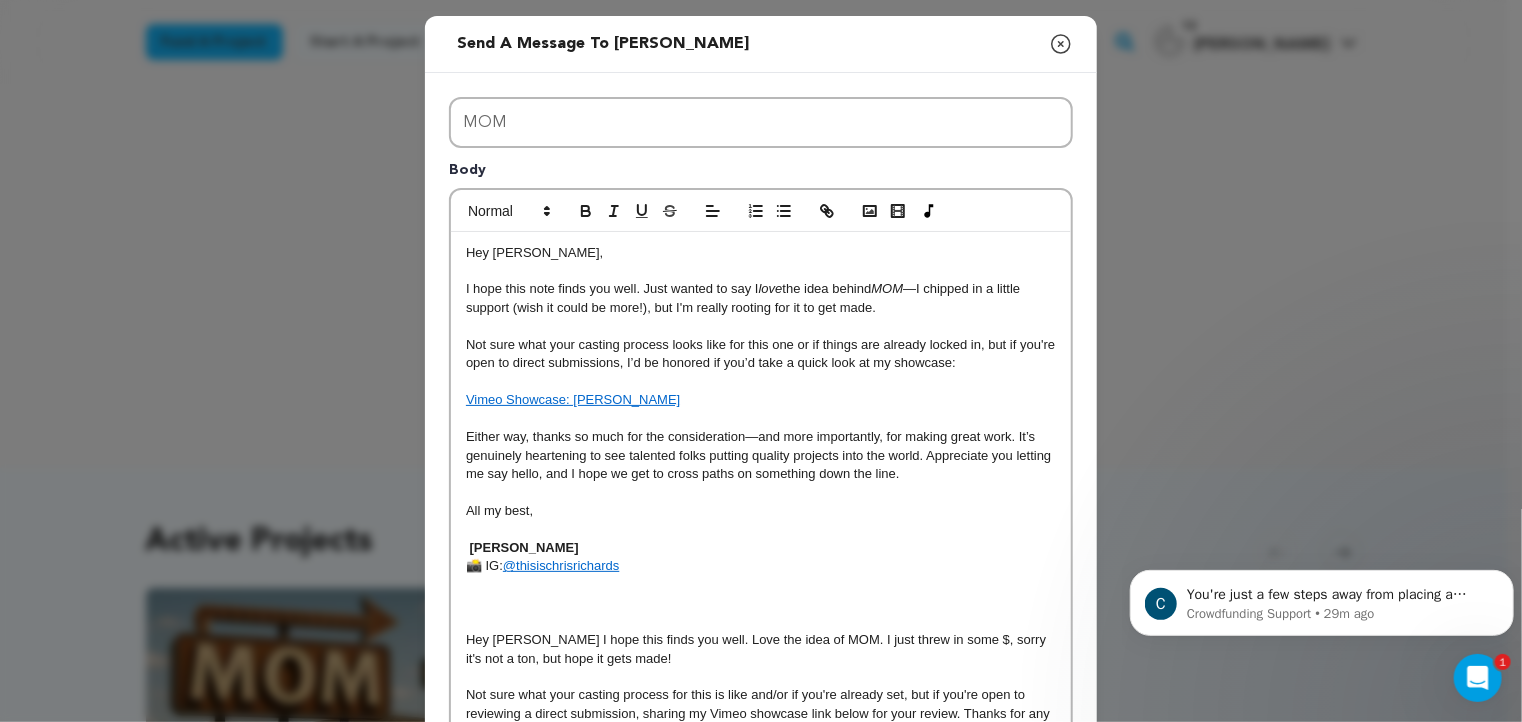 click at bounding box center [761, 419] 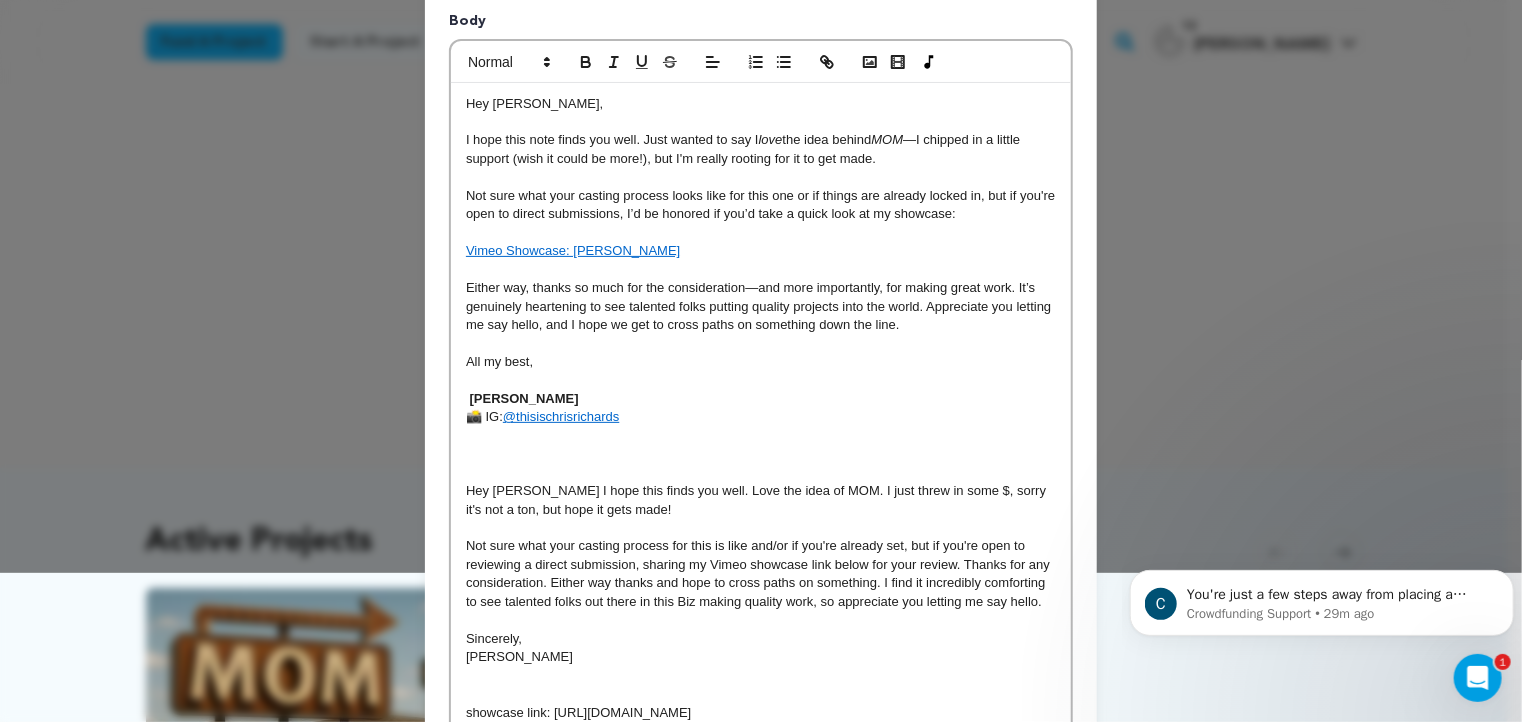 scroll, scrollTop: 200, scrollLeft: 0, axis: vertical 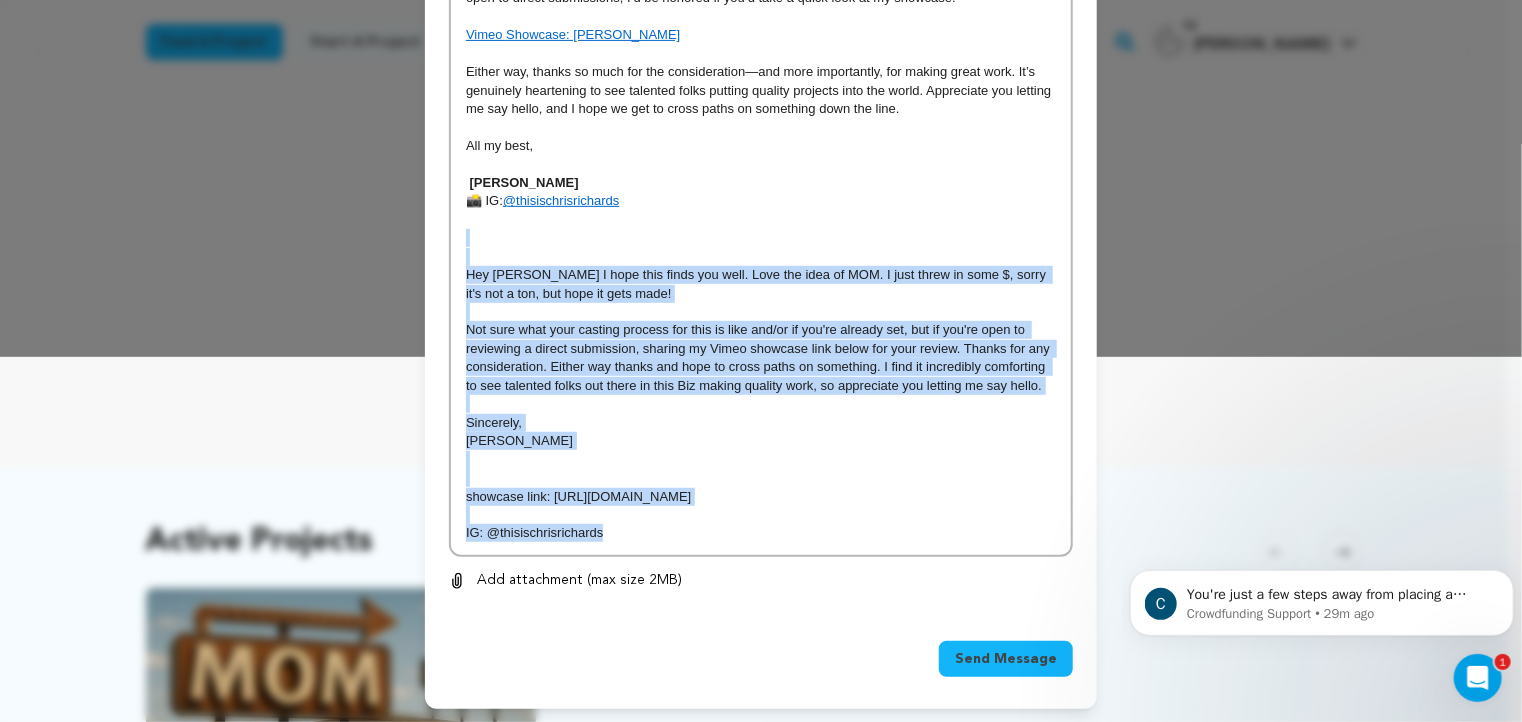 drag, startPoint x: 489, startPoint y: 407, endPoint x: 701, endPoint y: 553, distance: 257.4102 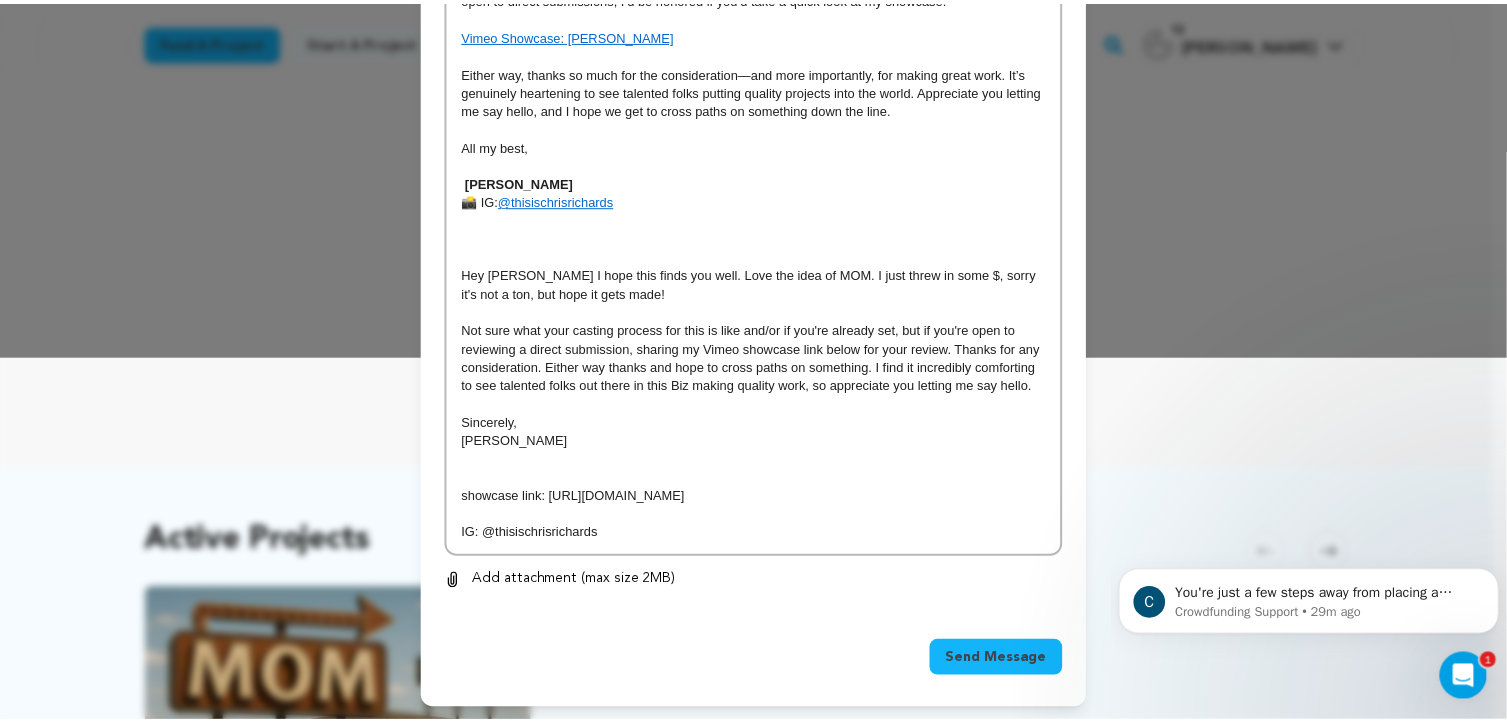 scroll, scrollTop: 70, scrollLeft: 0, axis: vertical 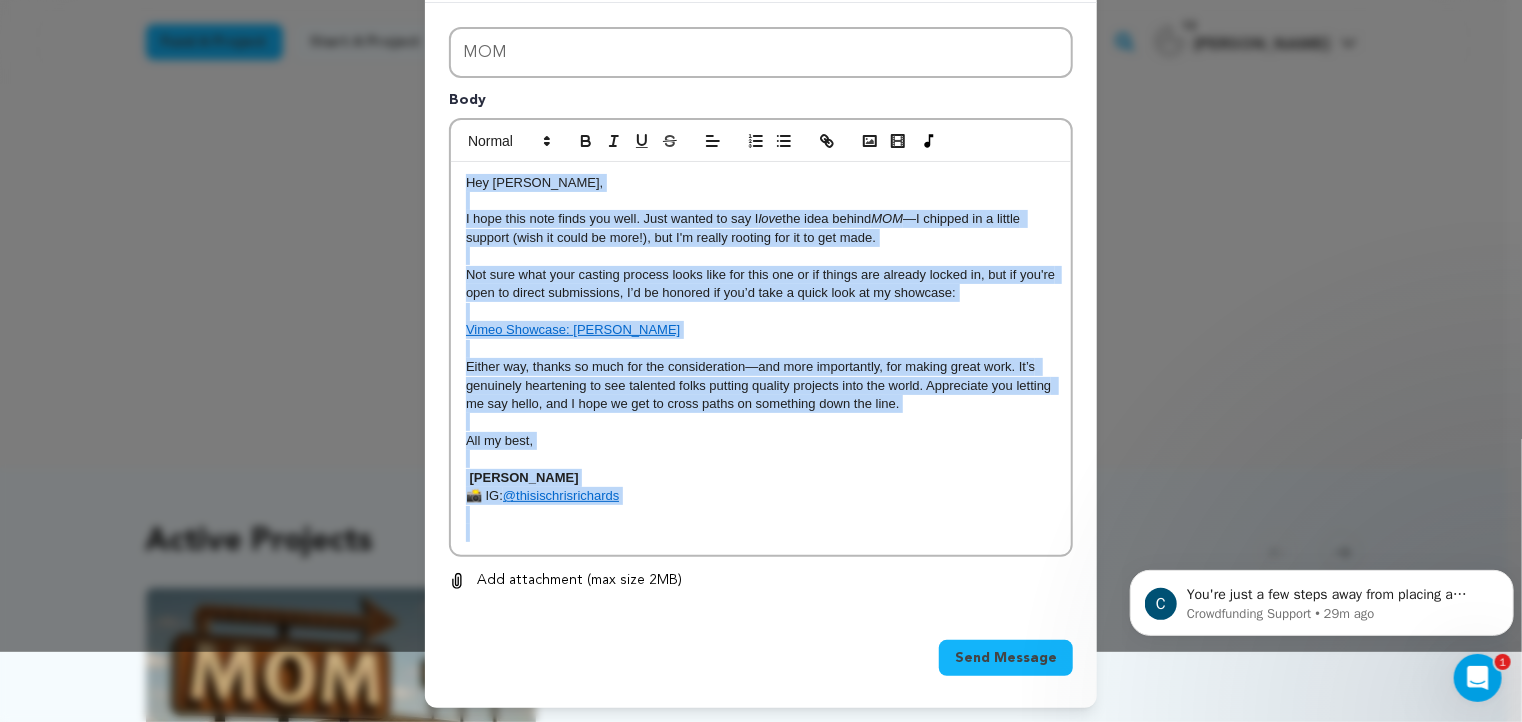 click on "Send Message" at bounding box center (1006, 658) 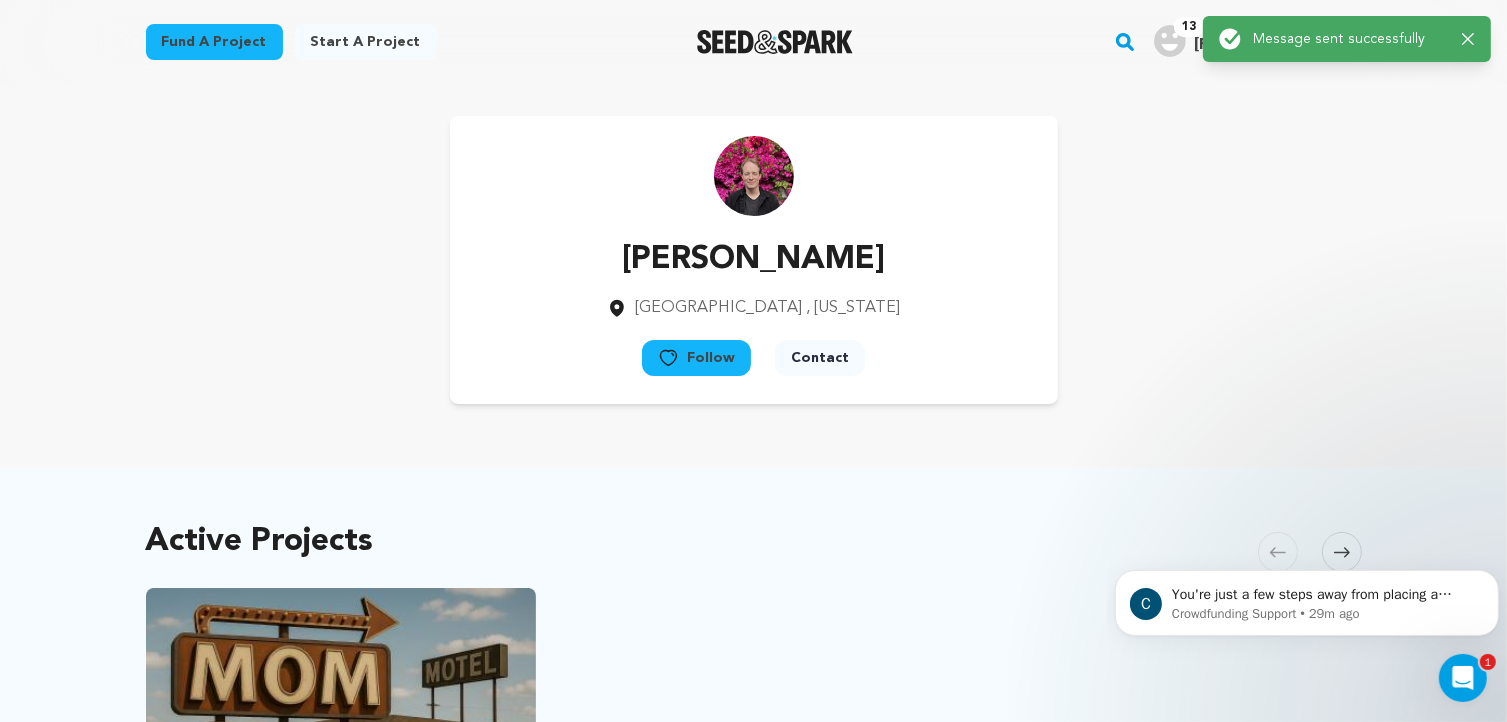 click on "Joey Poach
Los Angeles
, California
Follow" at bounding box center [754, 260] 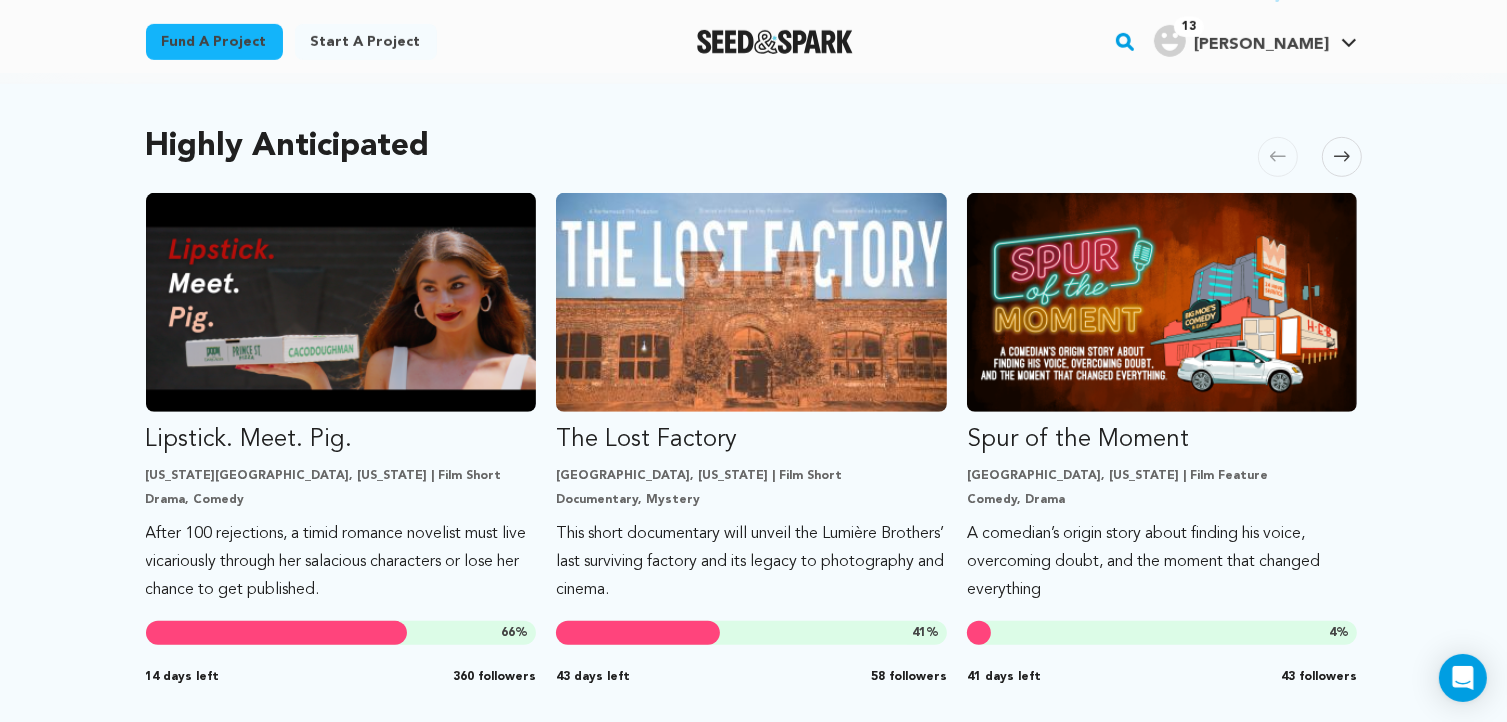 scroll, scrollTop: 1100, scrollLeft: 0, axis: vertical 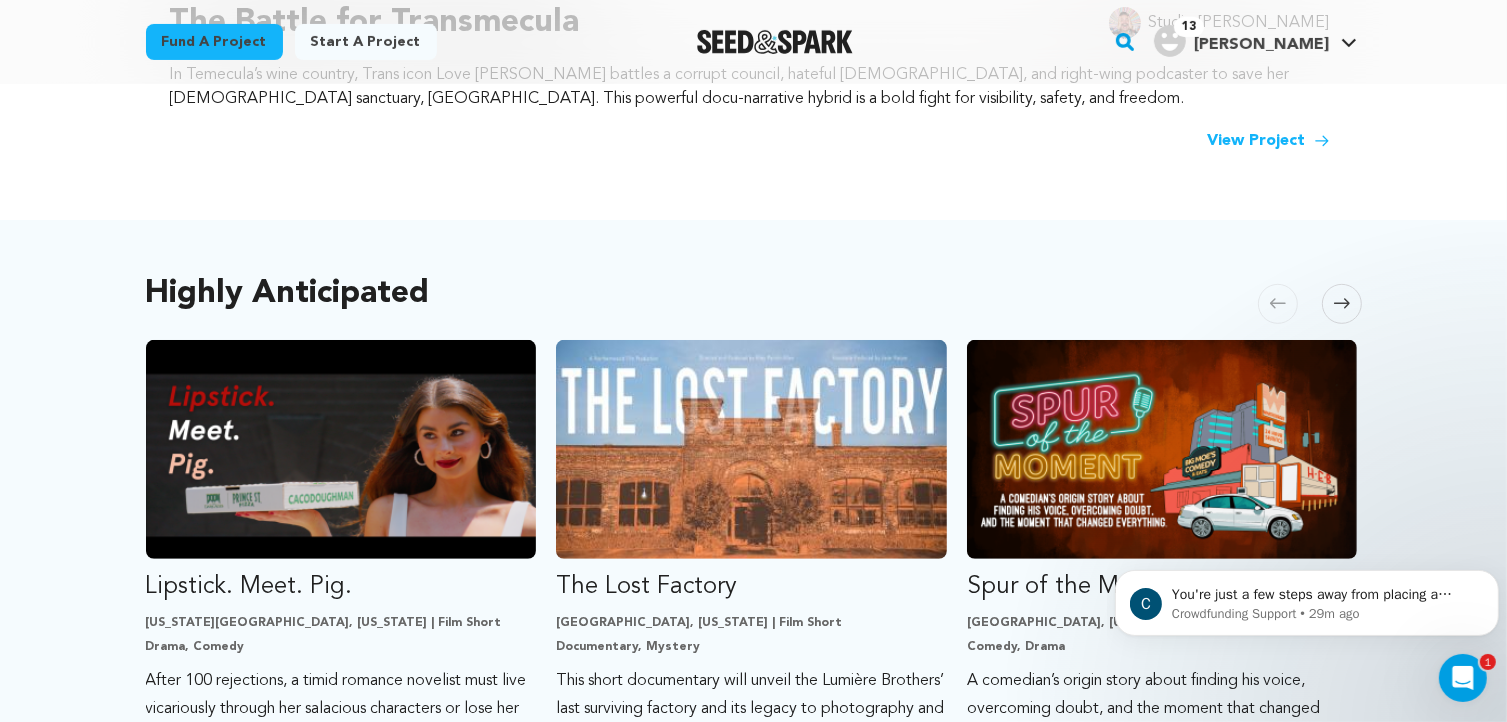 click at bounding box center [1342, 304] 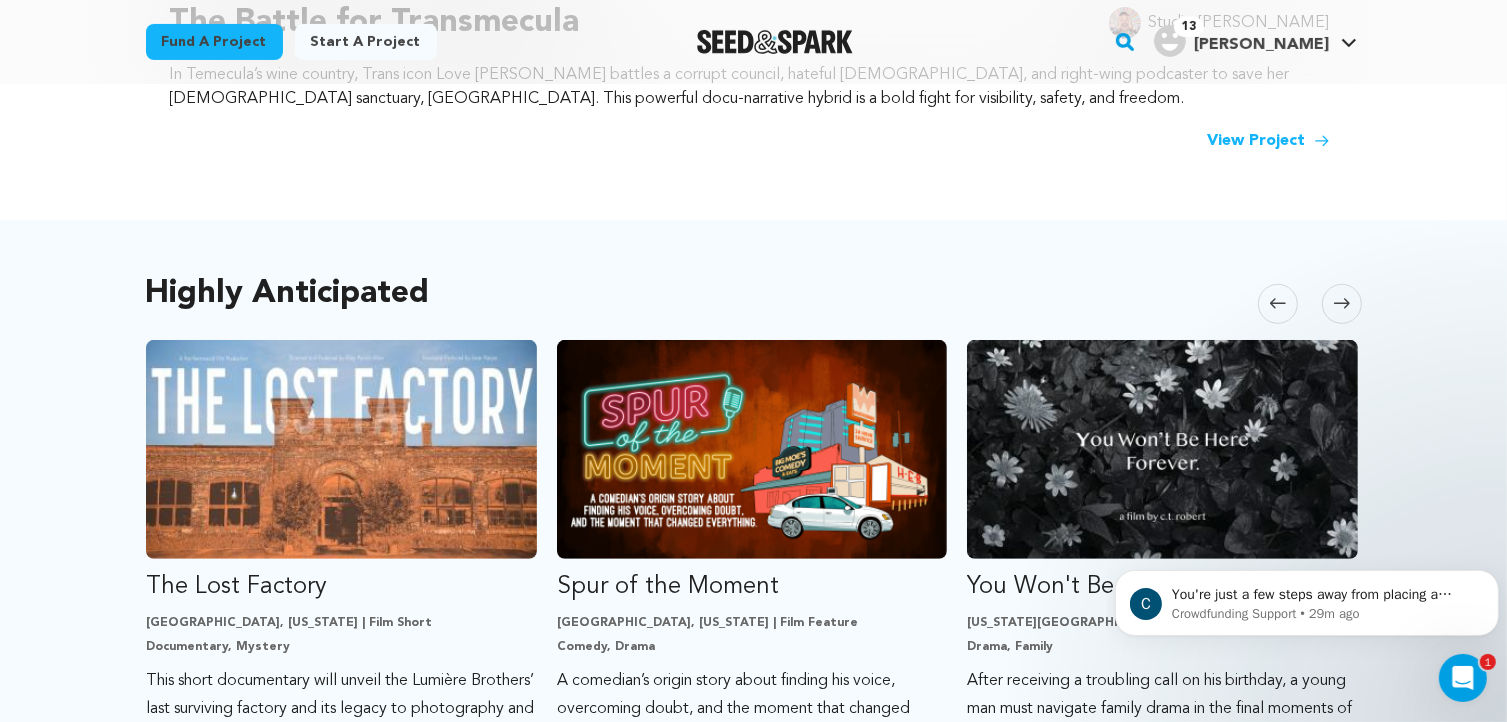 click at bounding box center (1342, 304) 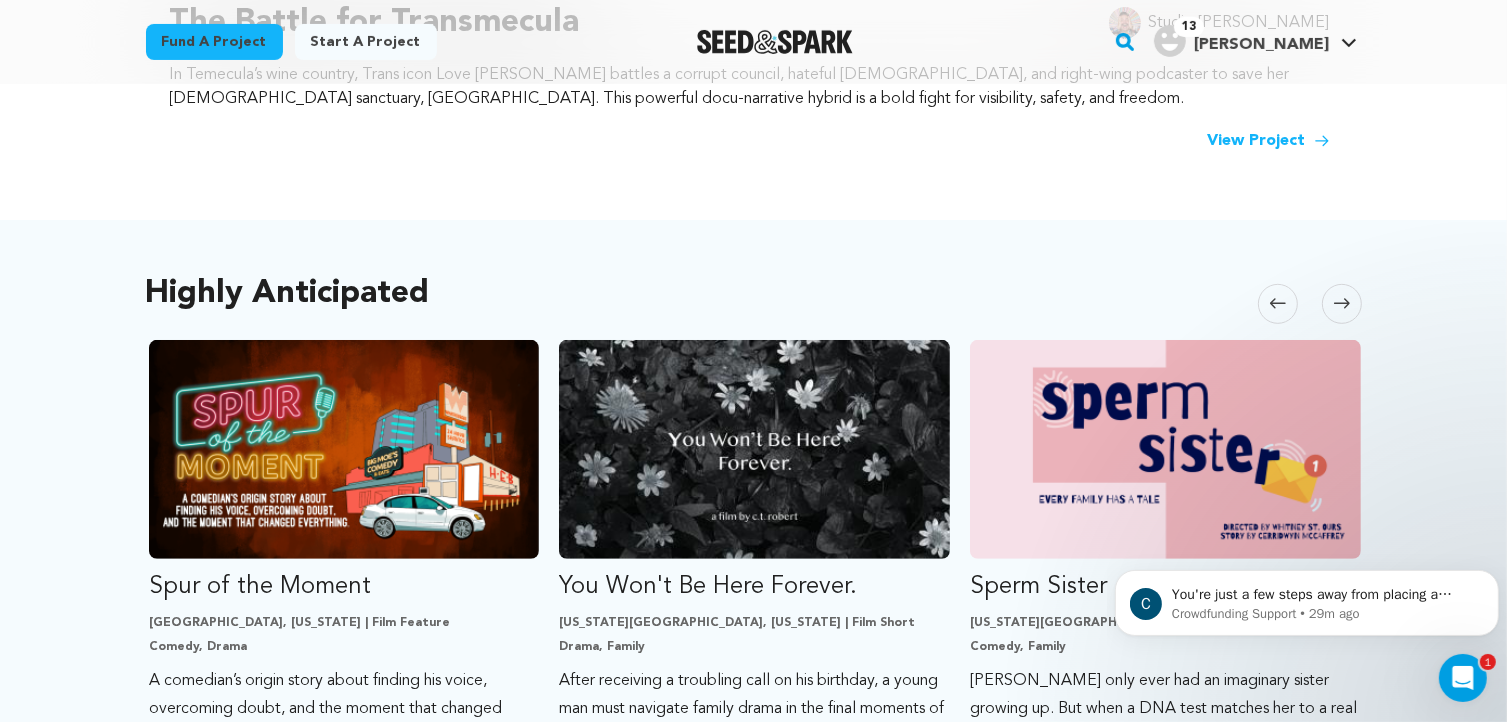 click at bounding box center (1342, 304) 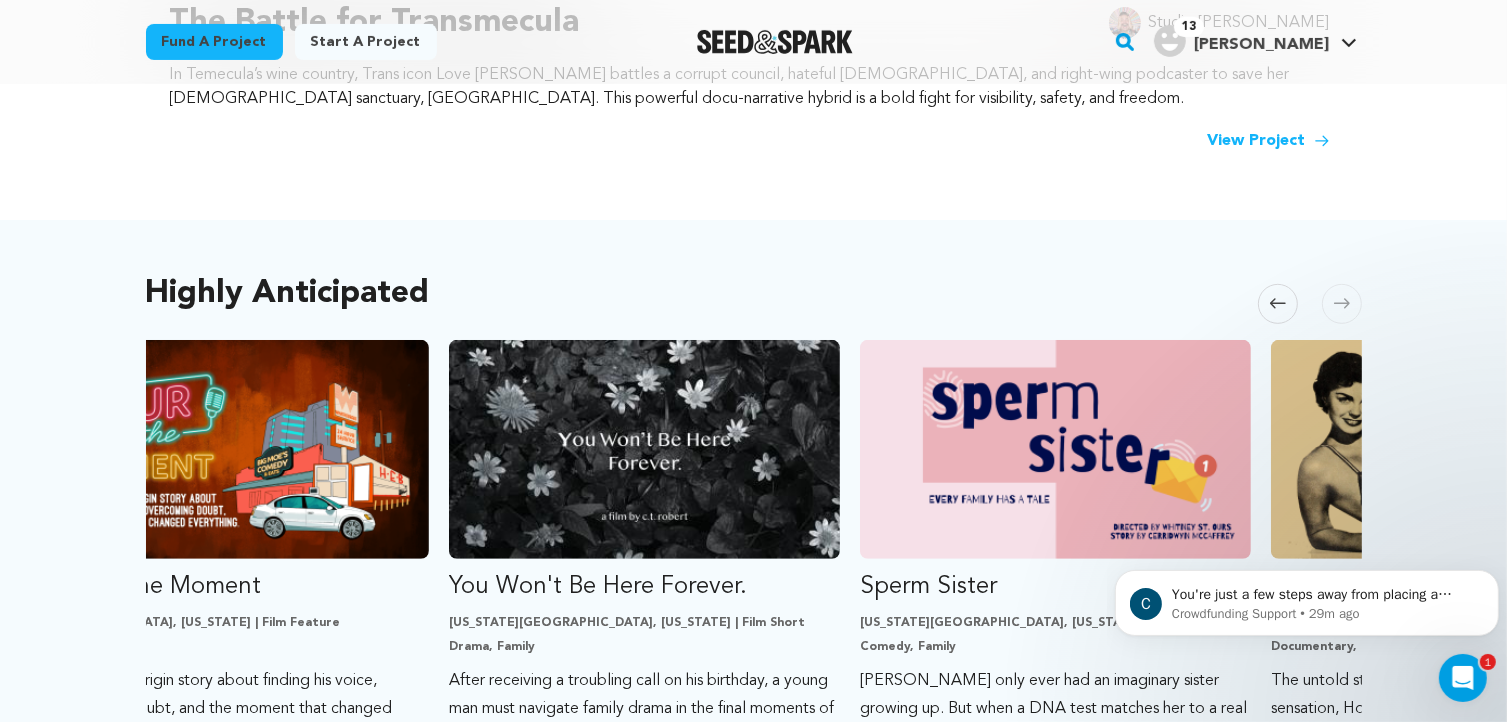 click at bounding box center [1342, 304] 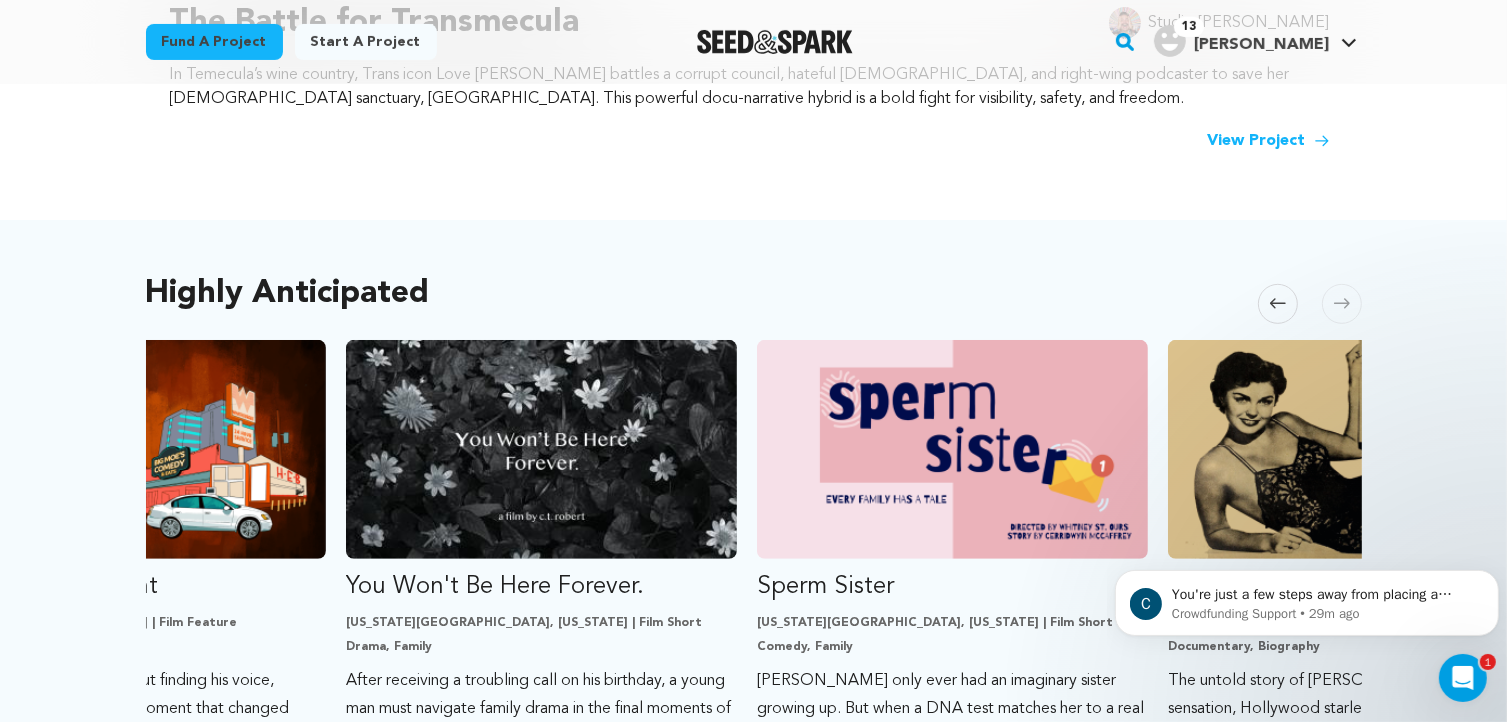 click at bounding box center (1342, 304) 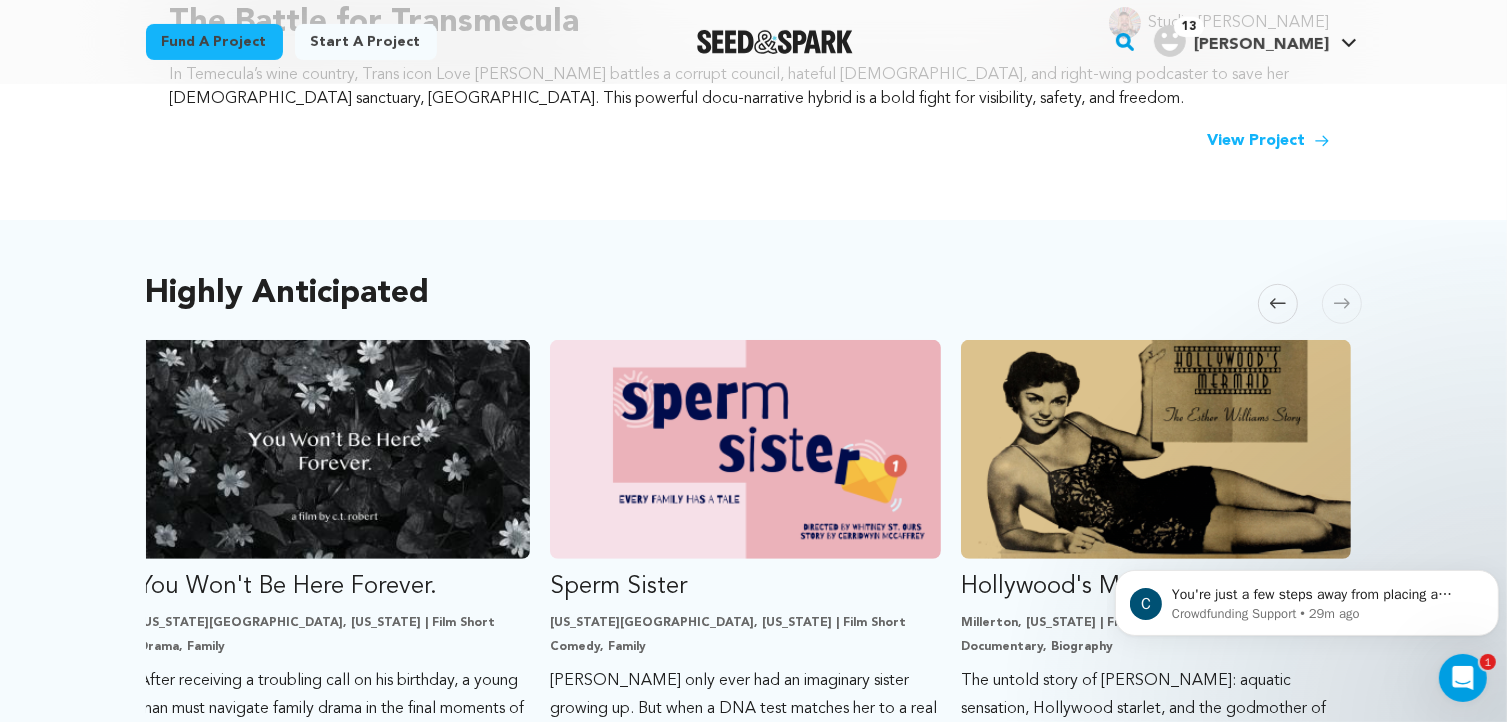 scroll, scrollTop: 0, scrollLeft: 1256, axis: horizontal 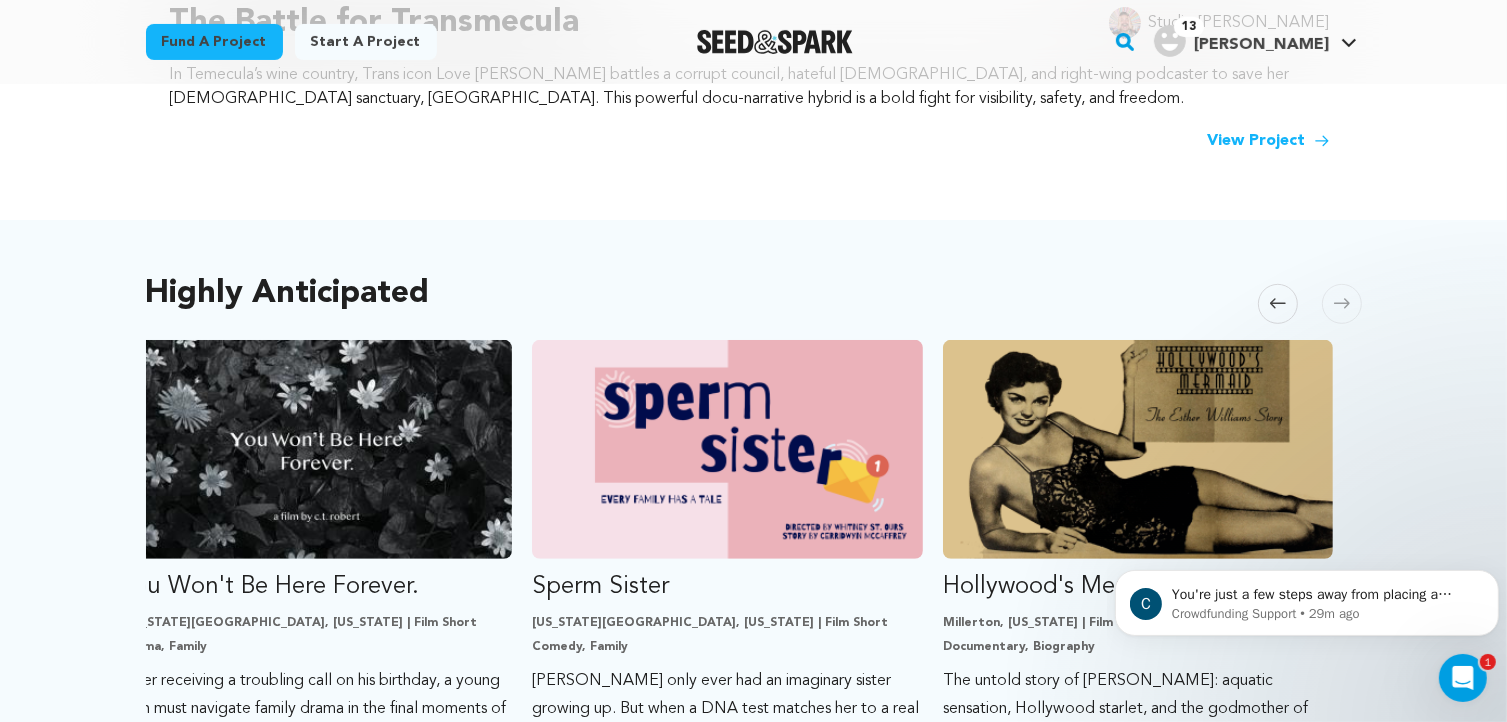 click at bounding box center (1342, 304) 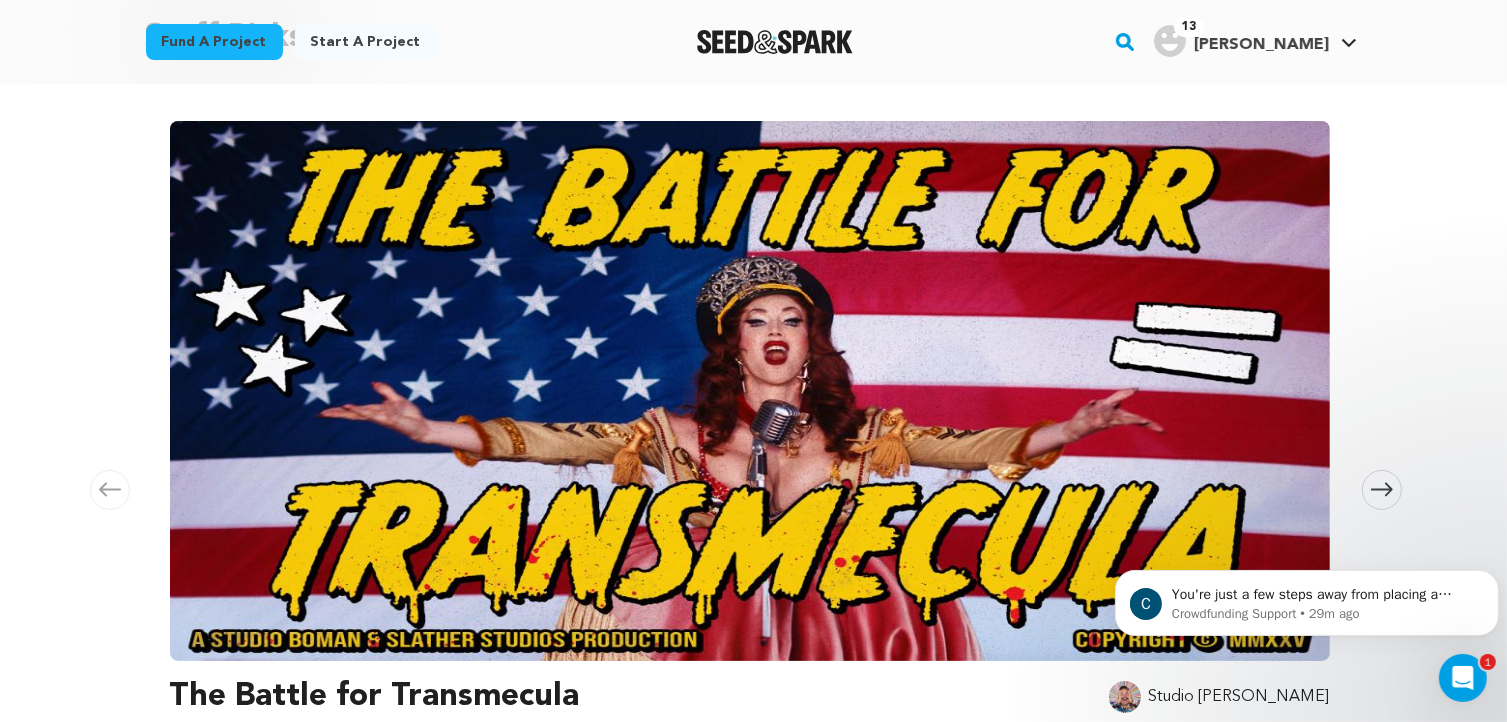 scroll, scrollTop: 0, scrollLeft: 0, axis: both 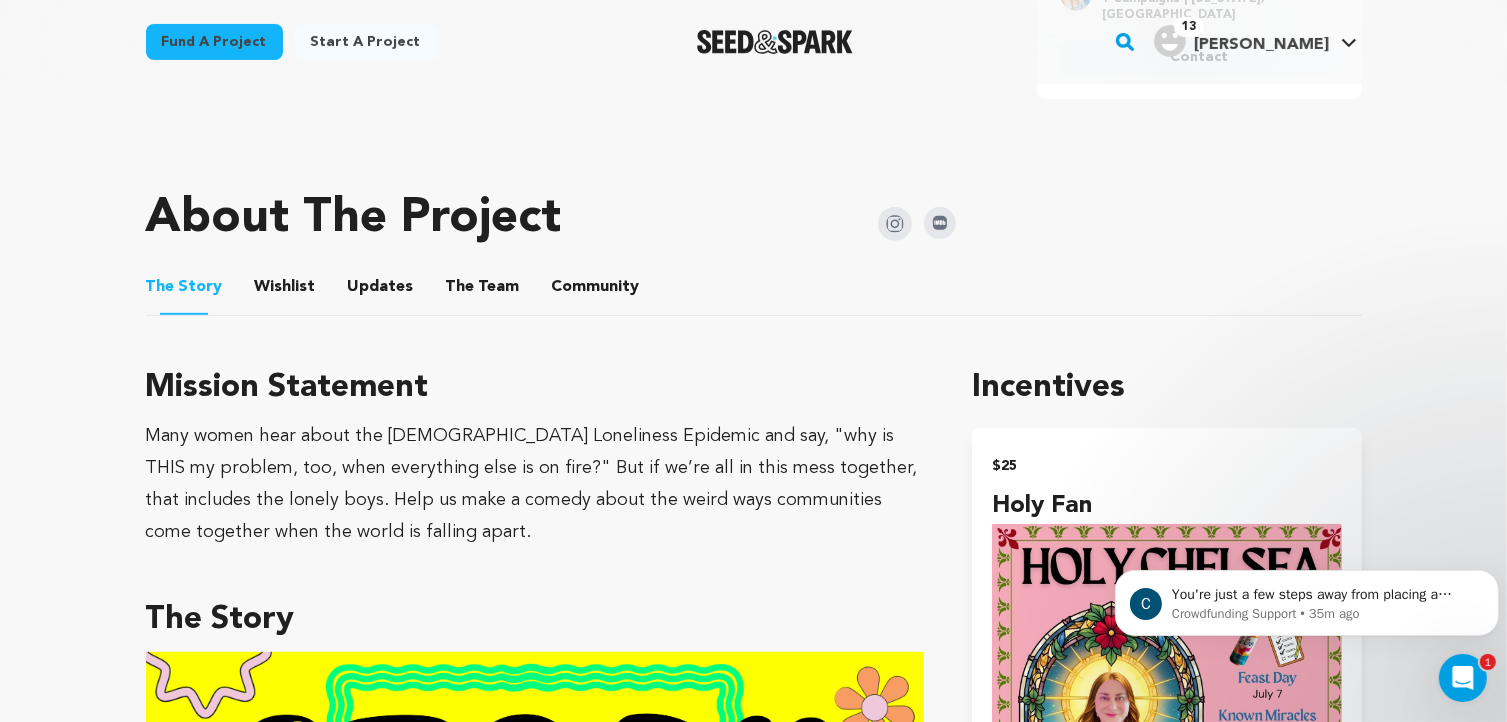 click on "The Team" at bounding box center [483, 291] 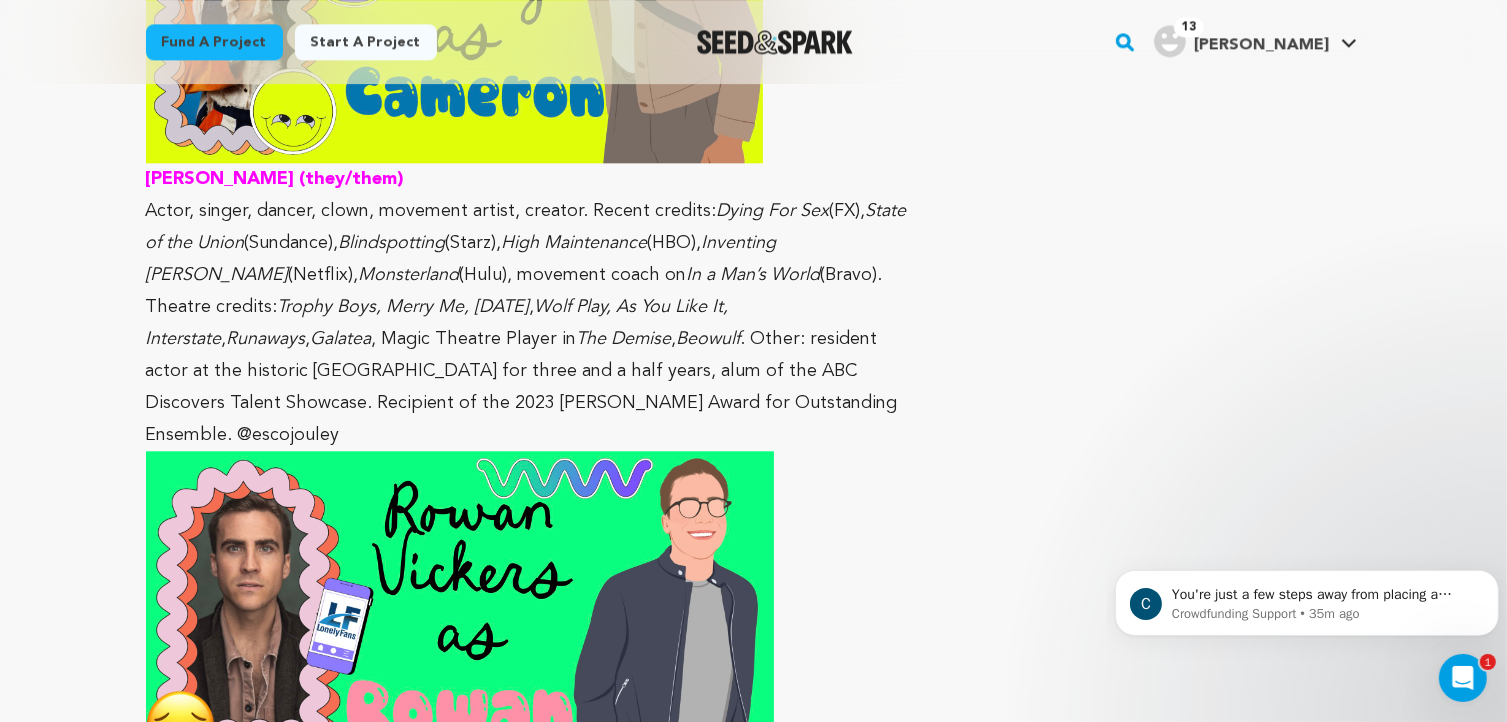 scroll, scrollTop: 4900, scrollLeft: 0, axis: vertical 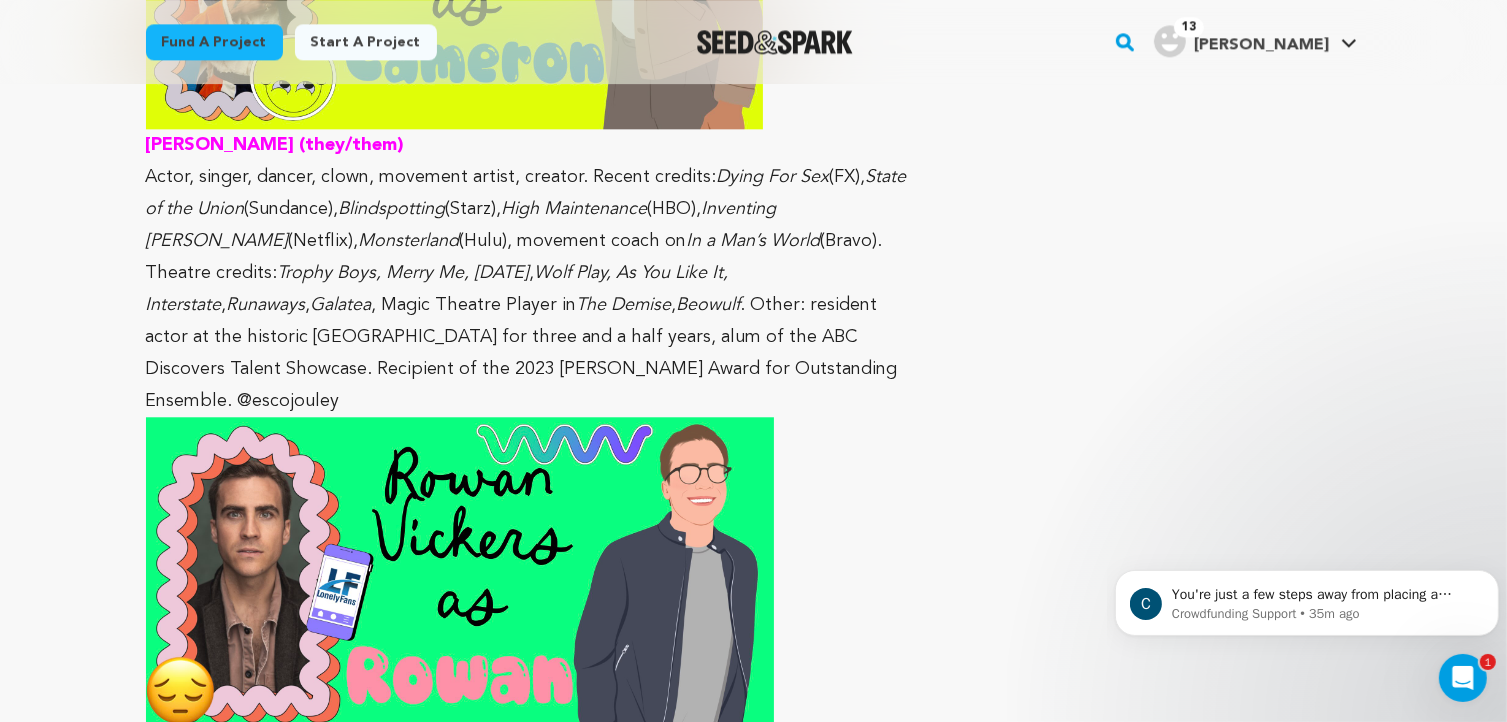 click on "Rowan" at bounding box center [217, 779] 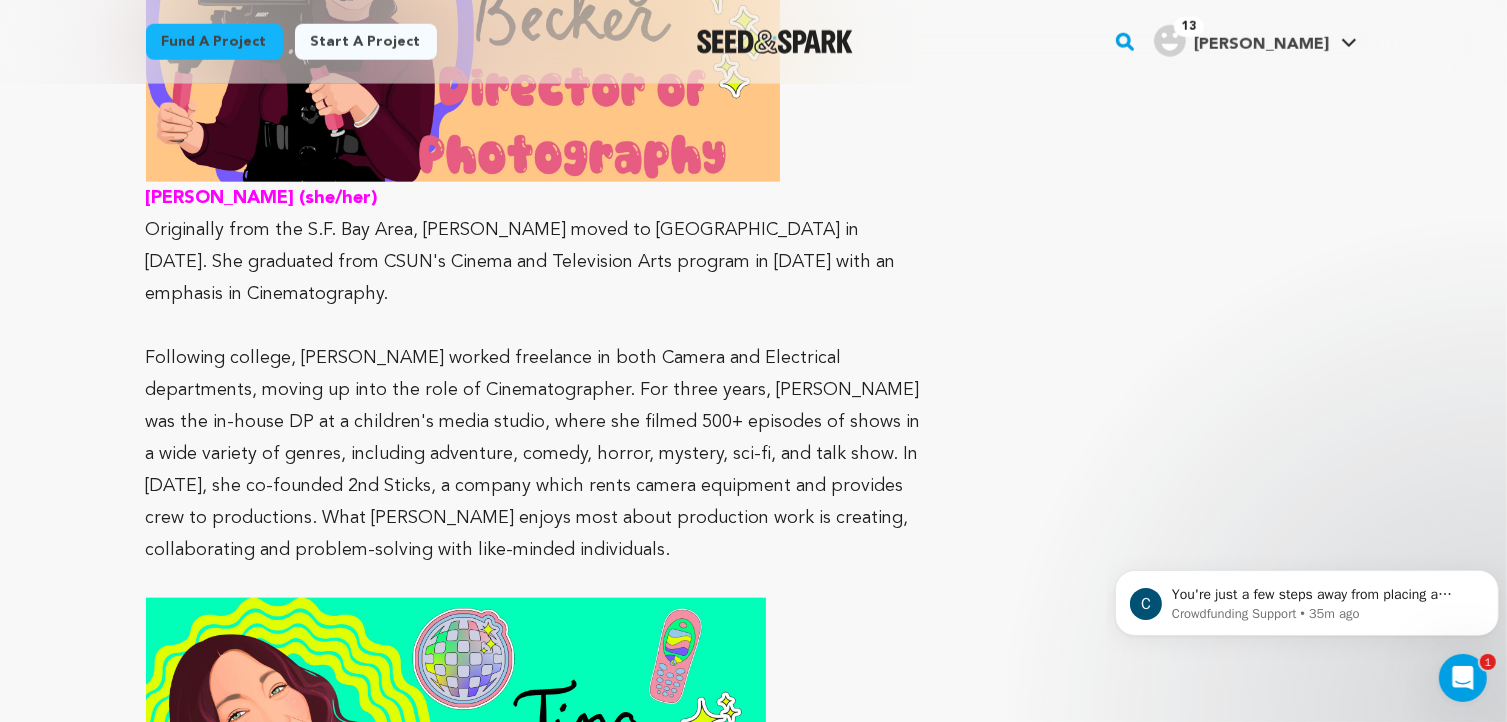 scroll, scrollTop: 2300, scrollLeft: 0, axis: vertical 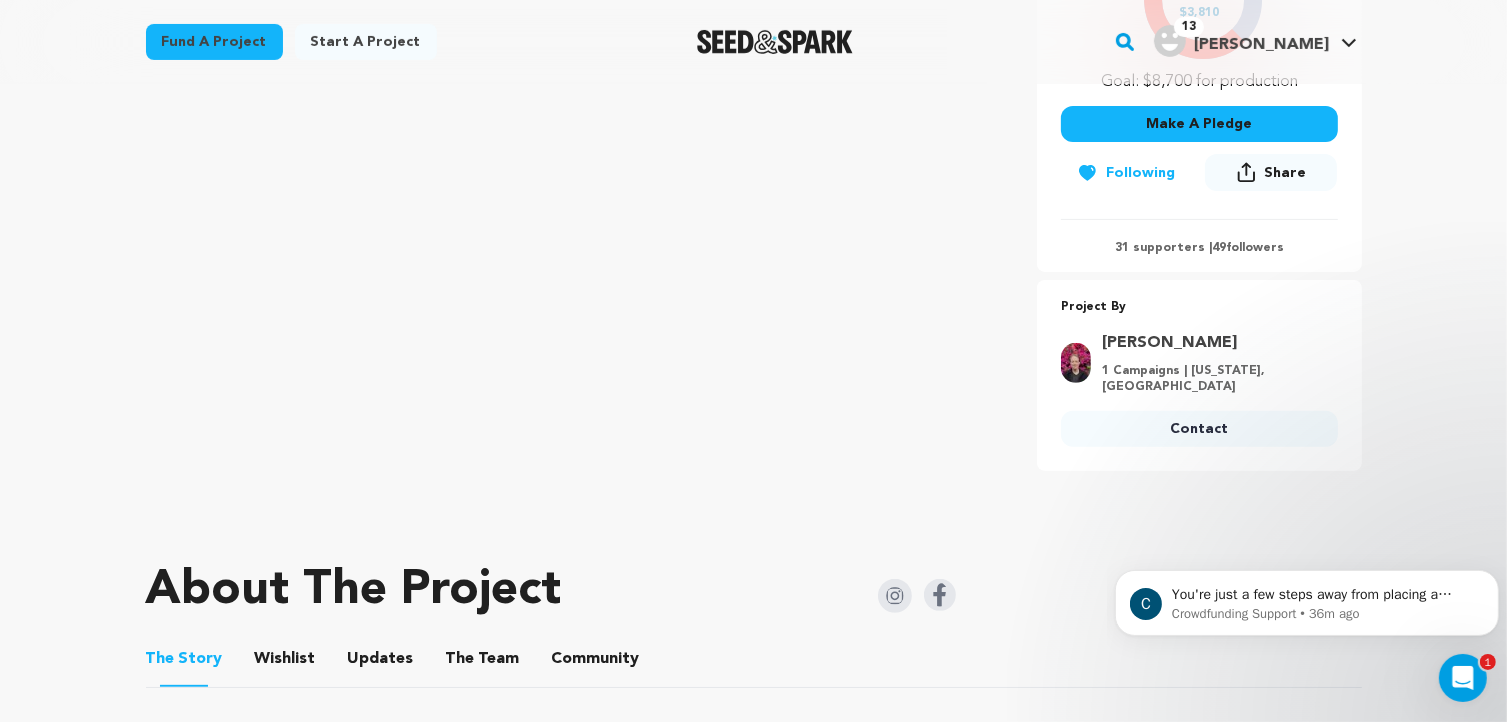 click at bounding box center (895, 596) 